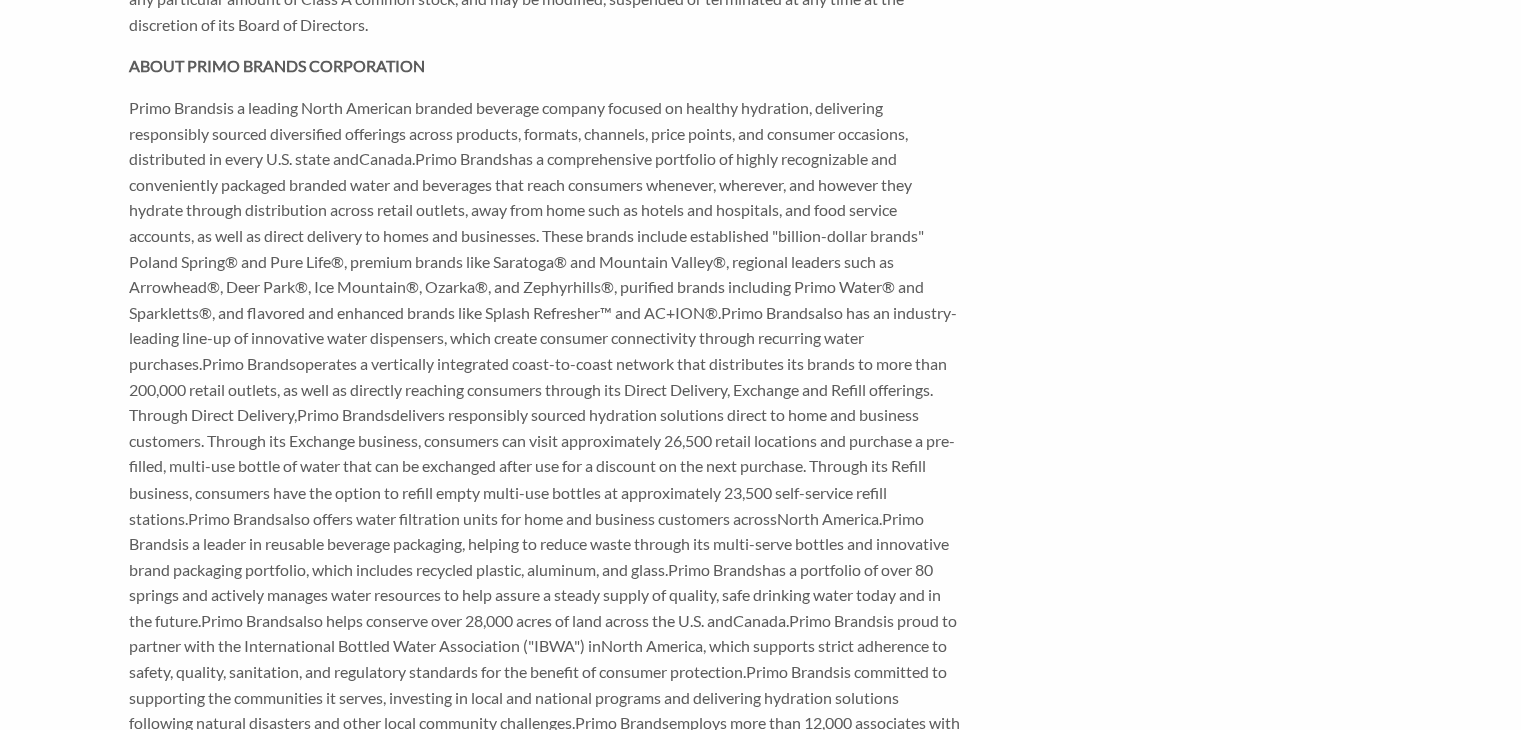 scroll, scrollTop: 3312, scrollLeft: 0, axis: vertical 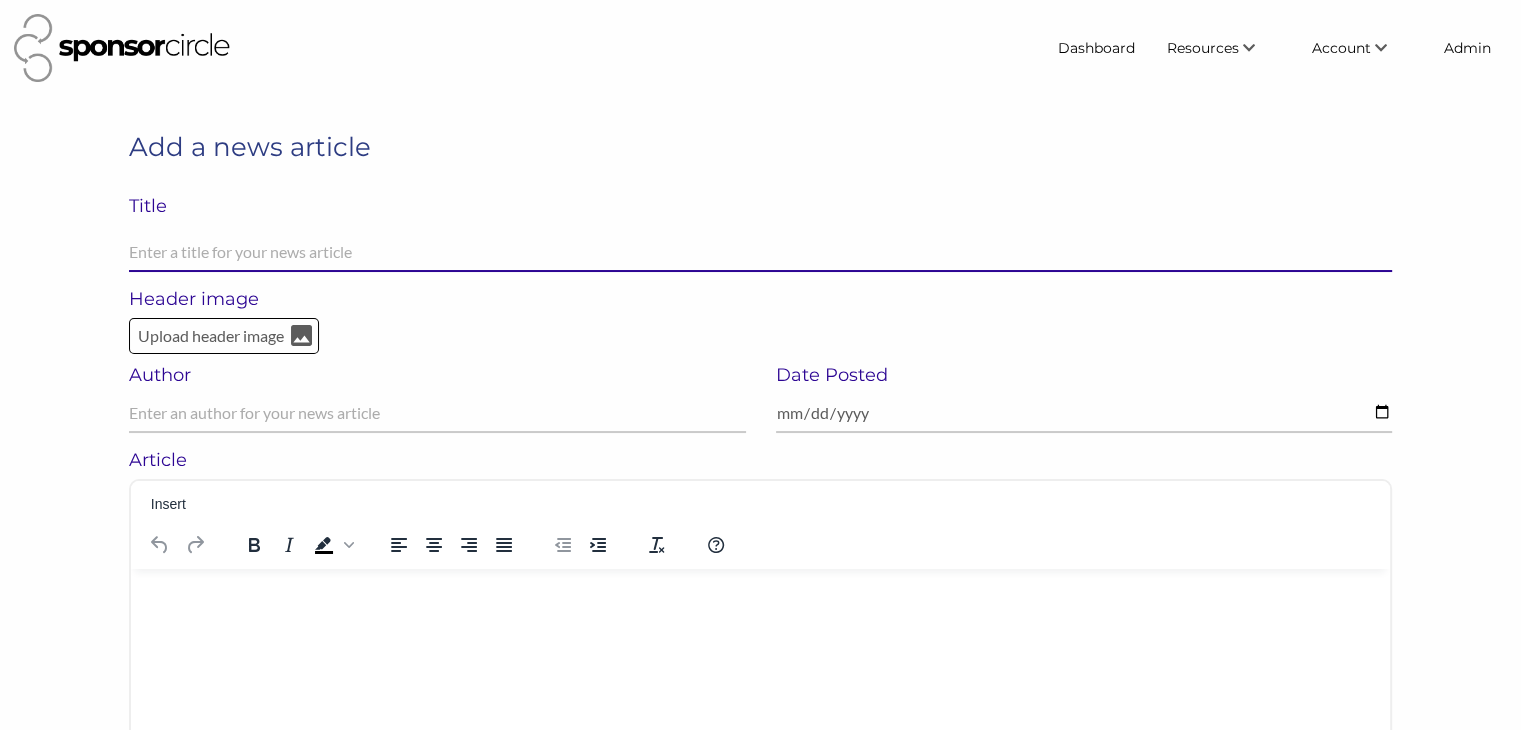 click at bounding box center [760, 252] 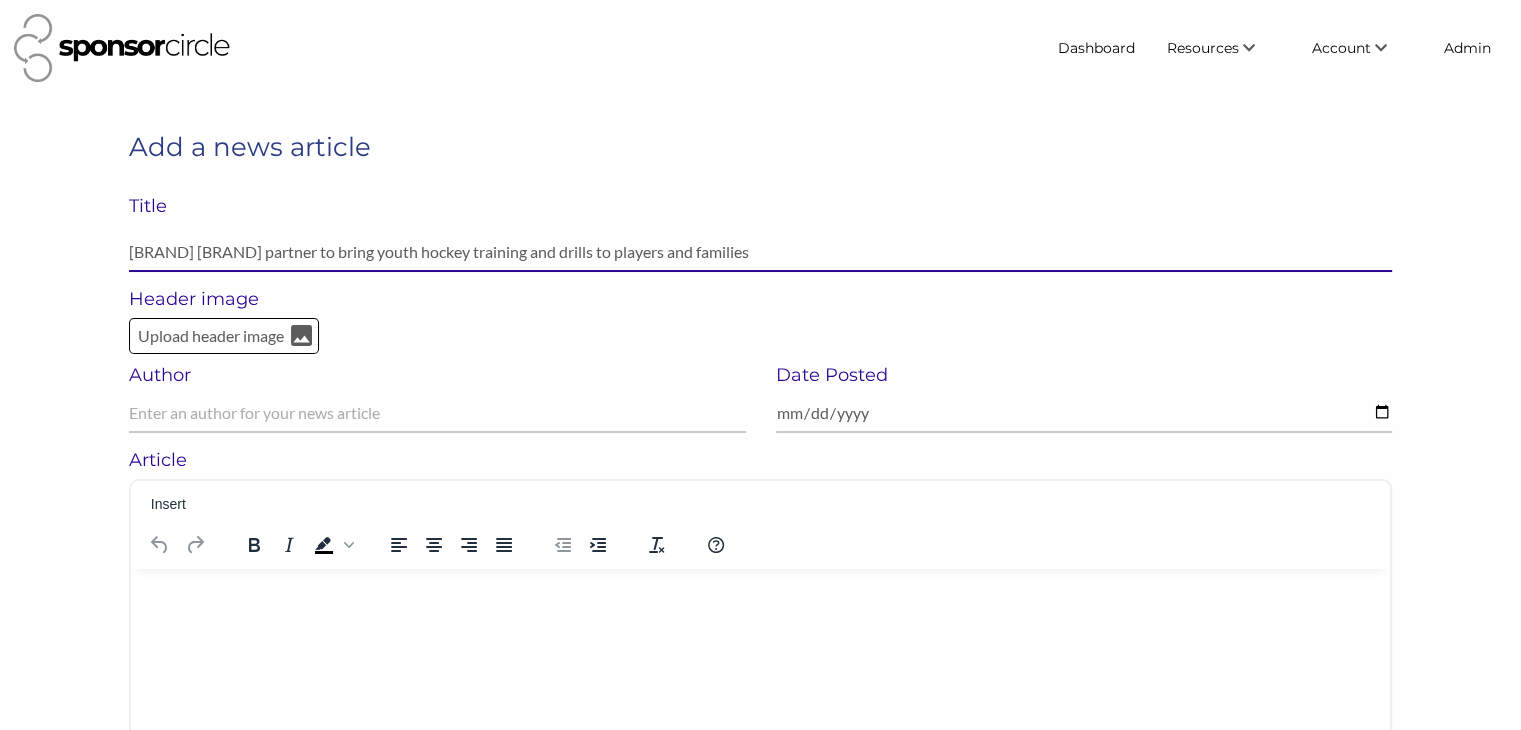 type on "TeamSnap and Bauer Hockey partner to bring youth hockey training and drills to players and families" 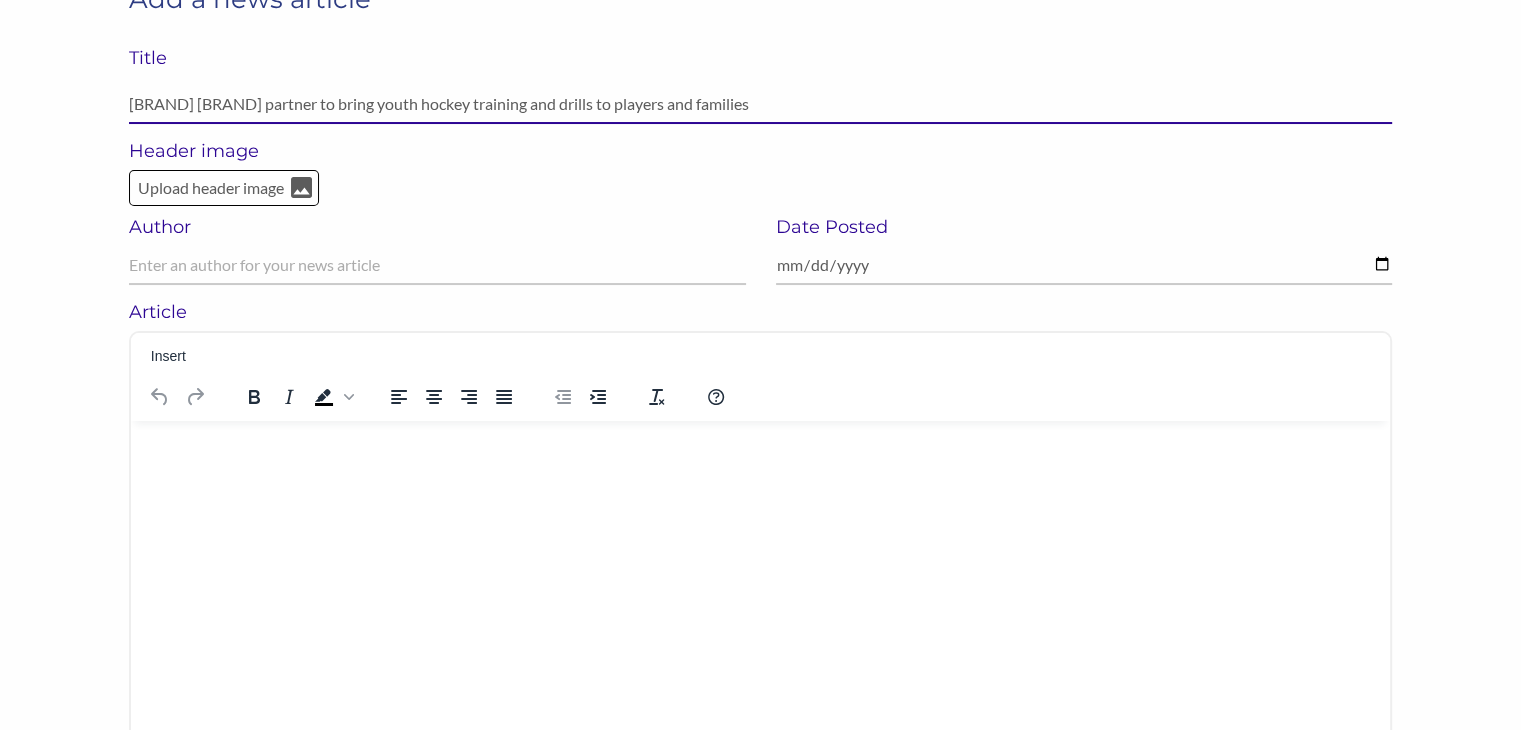 scroll, scrollTop: 150, scrollLeft: 0, axis: vertical 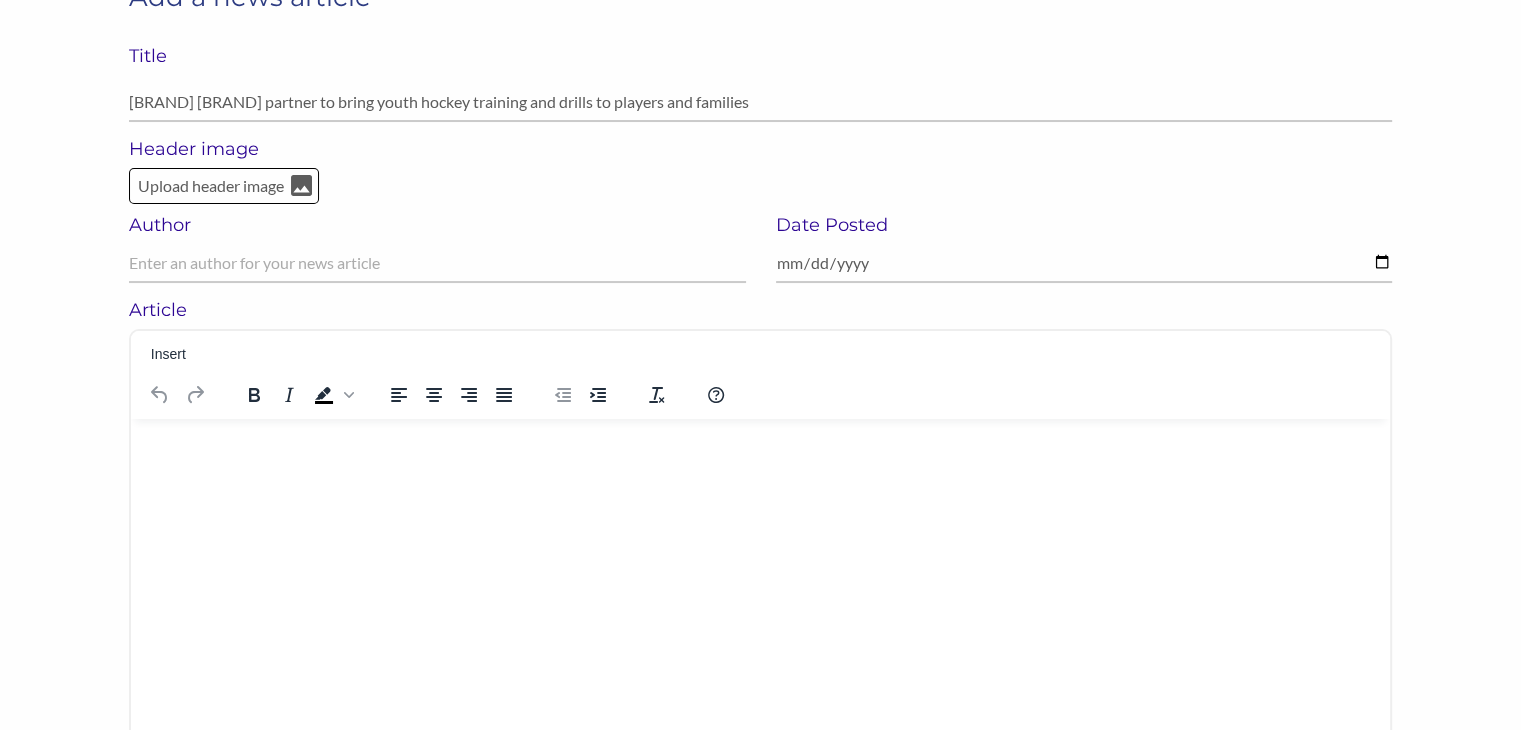 click at bounding box center [760, 444] 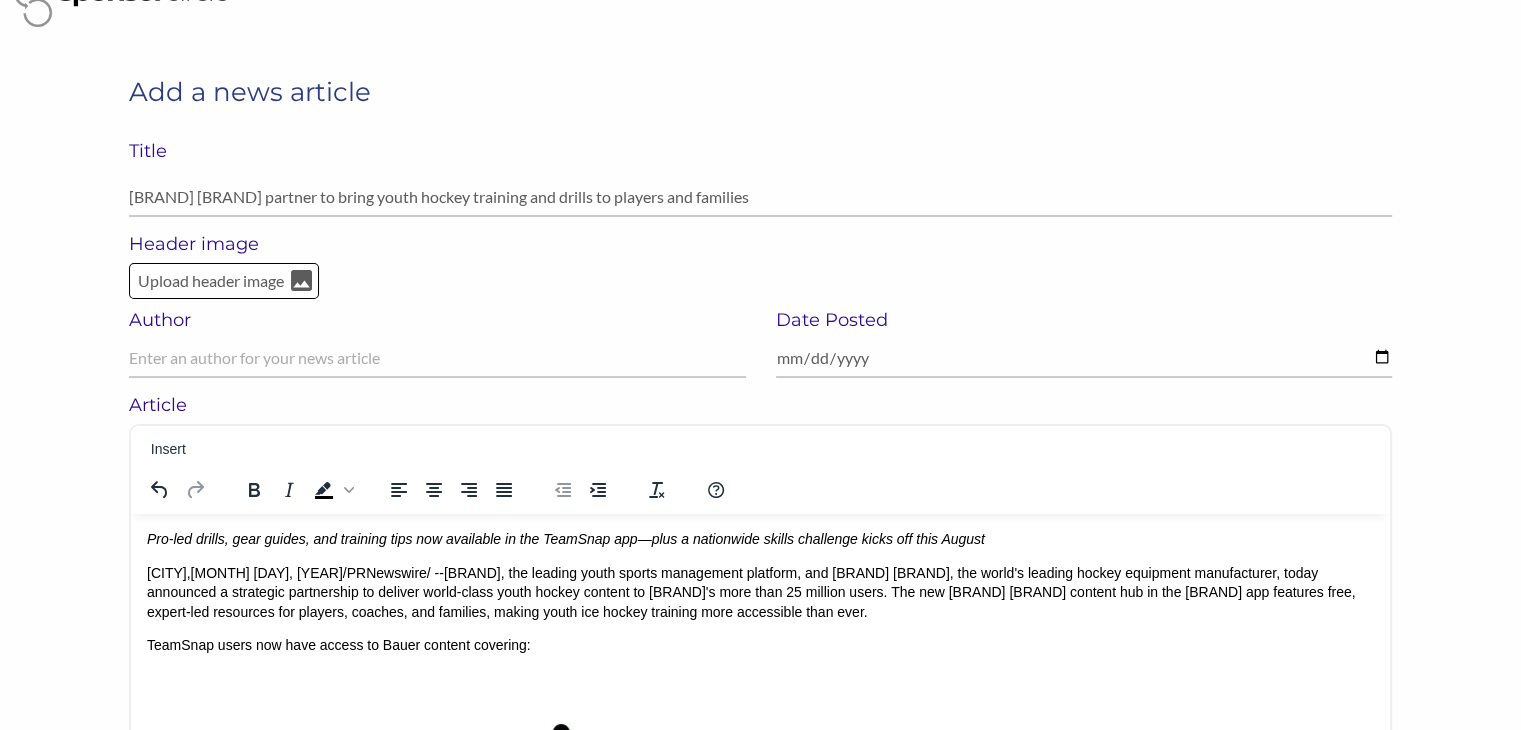 scroll, scrollTop: 54, scrollLeft: 0, axis: vertical 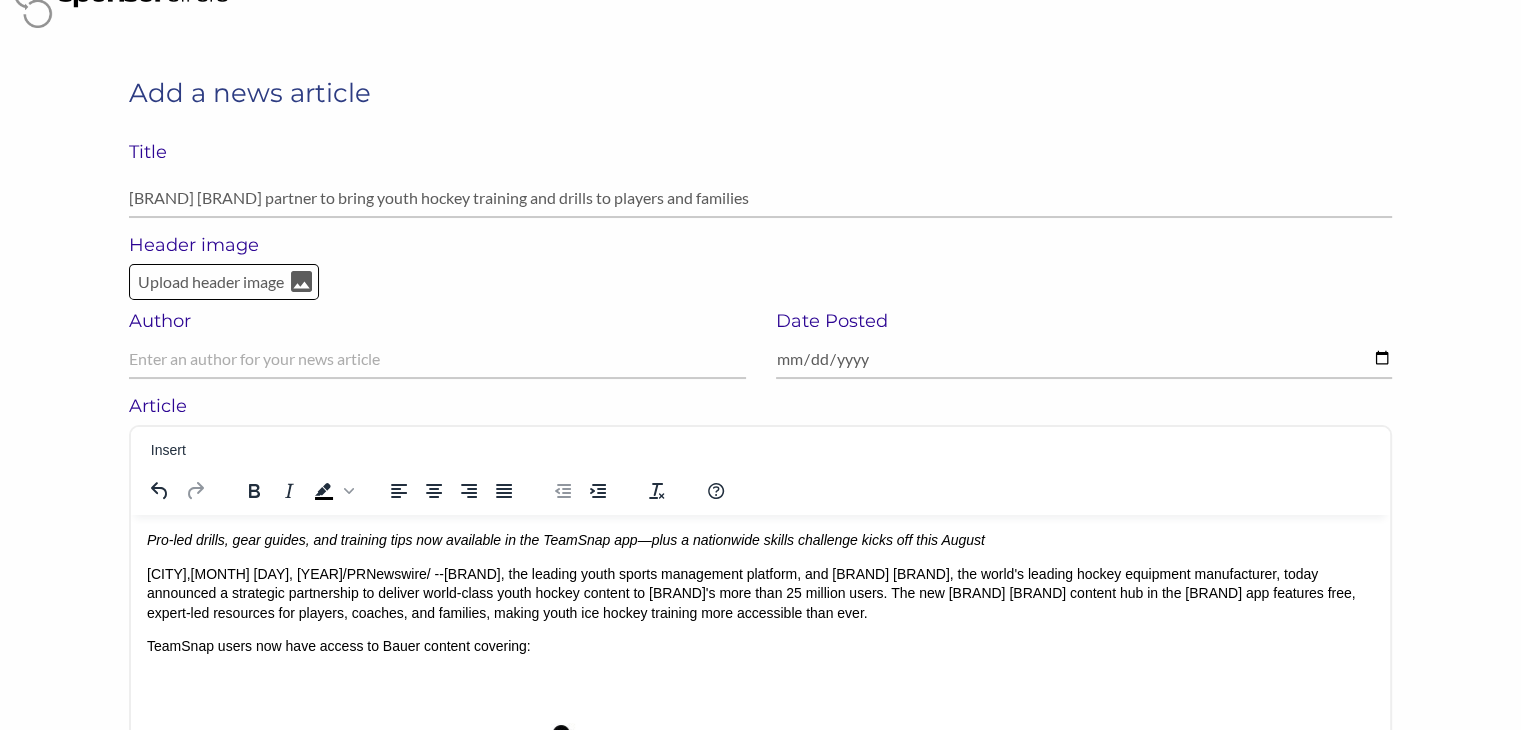 click on "CHICAGO ,  Aug. 7, 2025  /PRNewswire/ -- TeamSnap, the leading youth sports management platform, and Bauer Hockey, the world's leading hockey equipment manufacturer, today announced a strategic partnership to deliver world-class youth hockey content to TeamSnap's more than 25 million users. The new Bauer Hockey content hub in the TeamSnap app features free, expert-led resources for players, coaches, and families, making youth ice hockey training more accessible than ever." at bounding box center [760, 593] 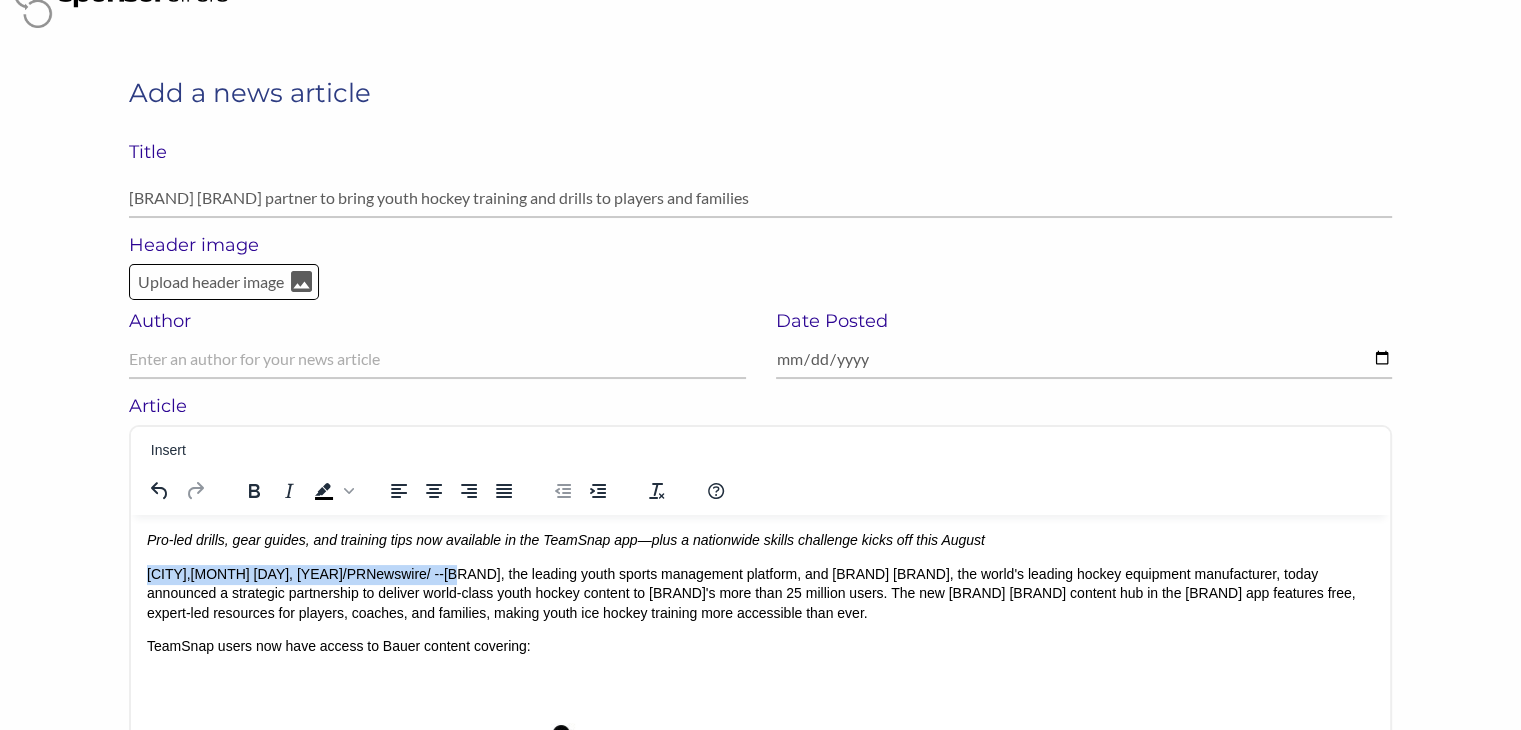 drag, startPoint x: 409, startPoint y: 573, endPoint x: 149, endPoint y: 577, distance: 260.03076 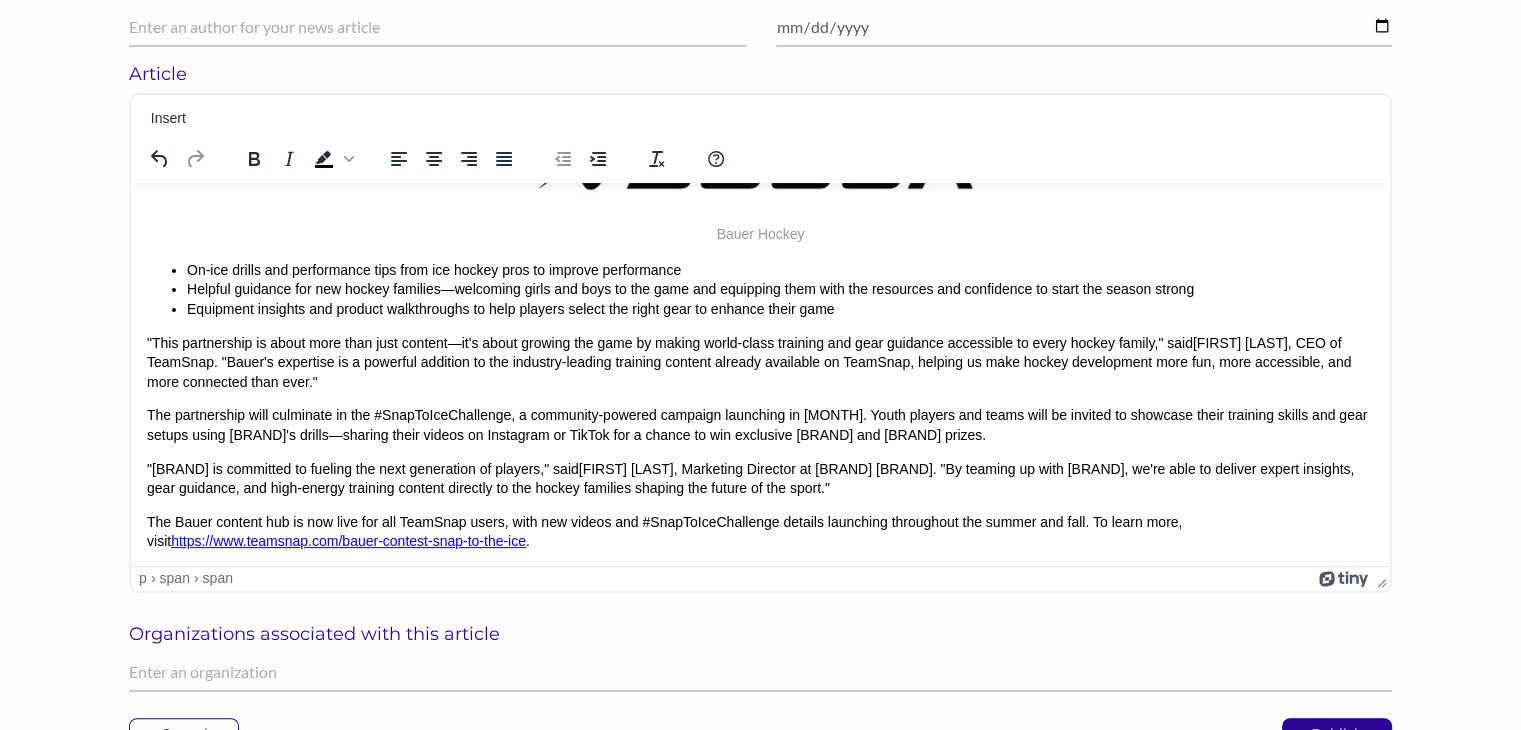 scroll, scrollTop: 388, scrollLeft: 0, axis: vertical 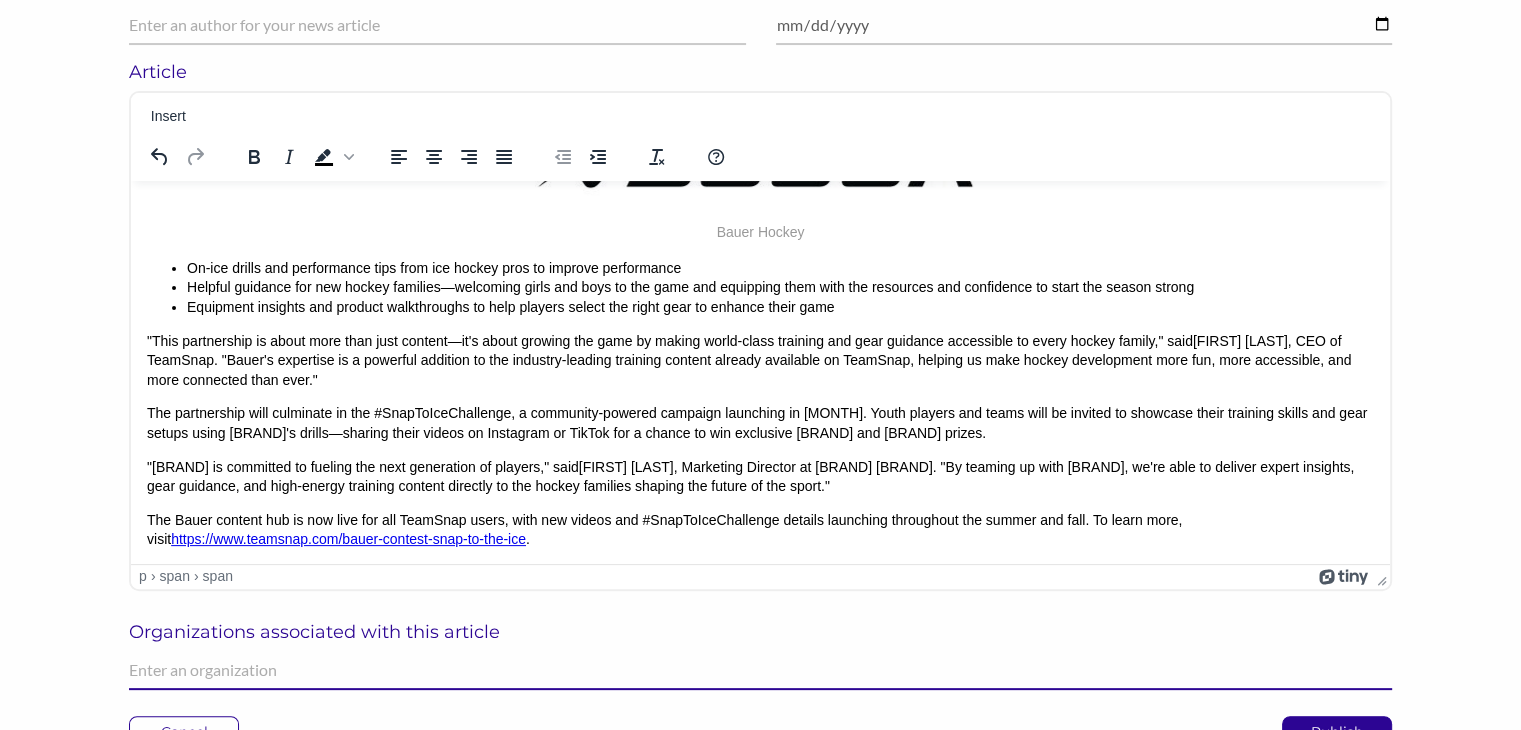 drag, startPoint x: 86, startPoint y: 150, endPoint x: 216, endPoint y: 664, distance: 530.1849 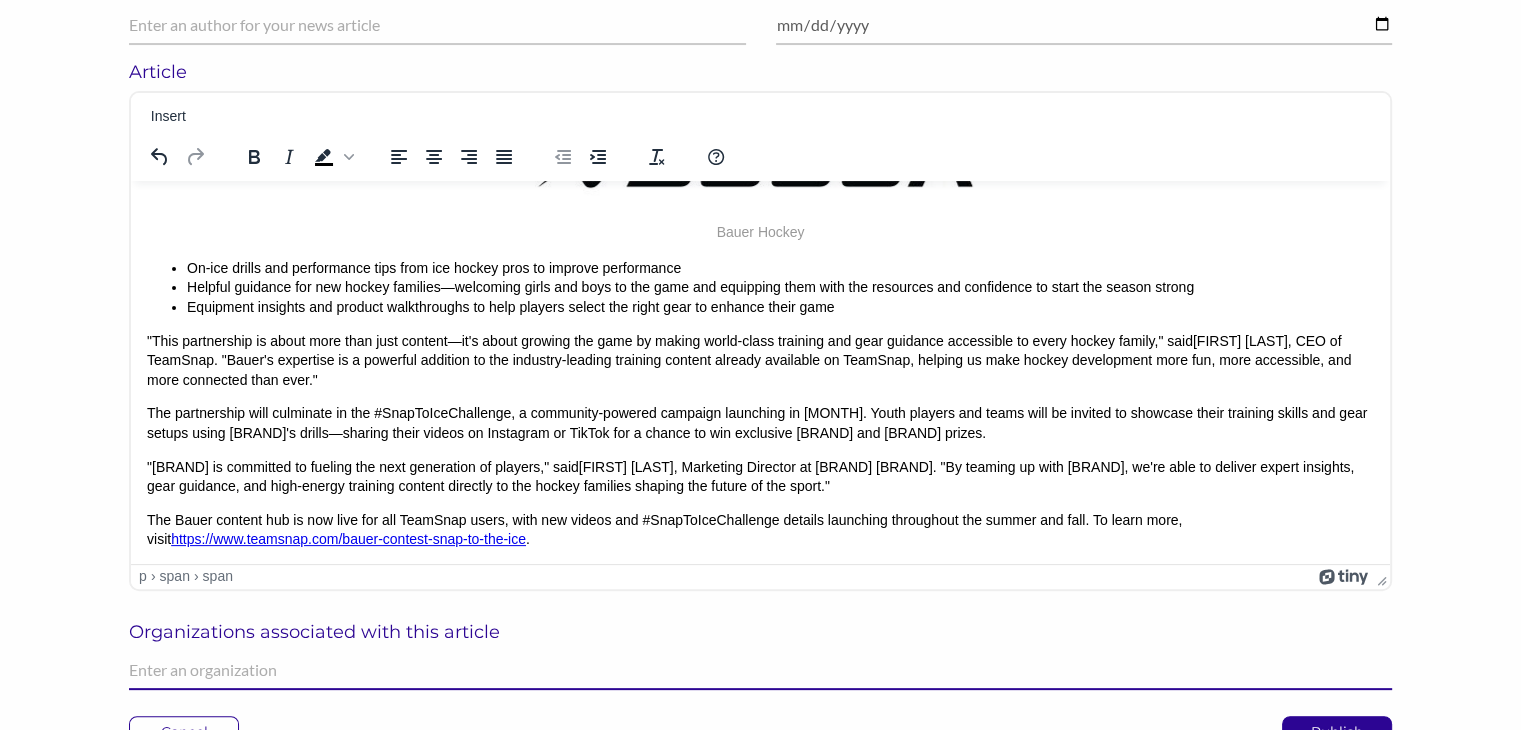 click at bounding box center (760, 670) 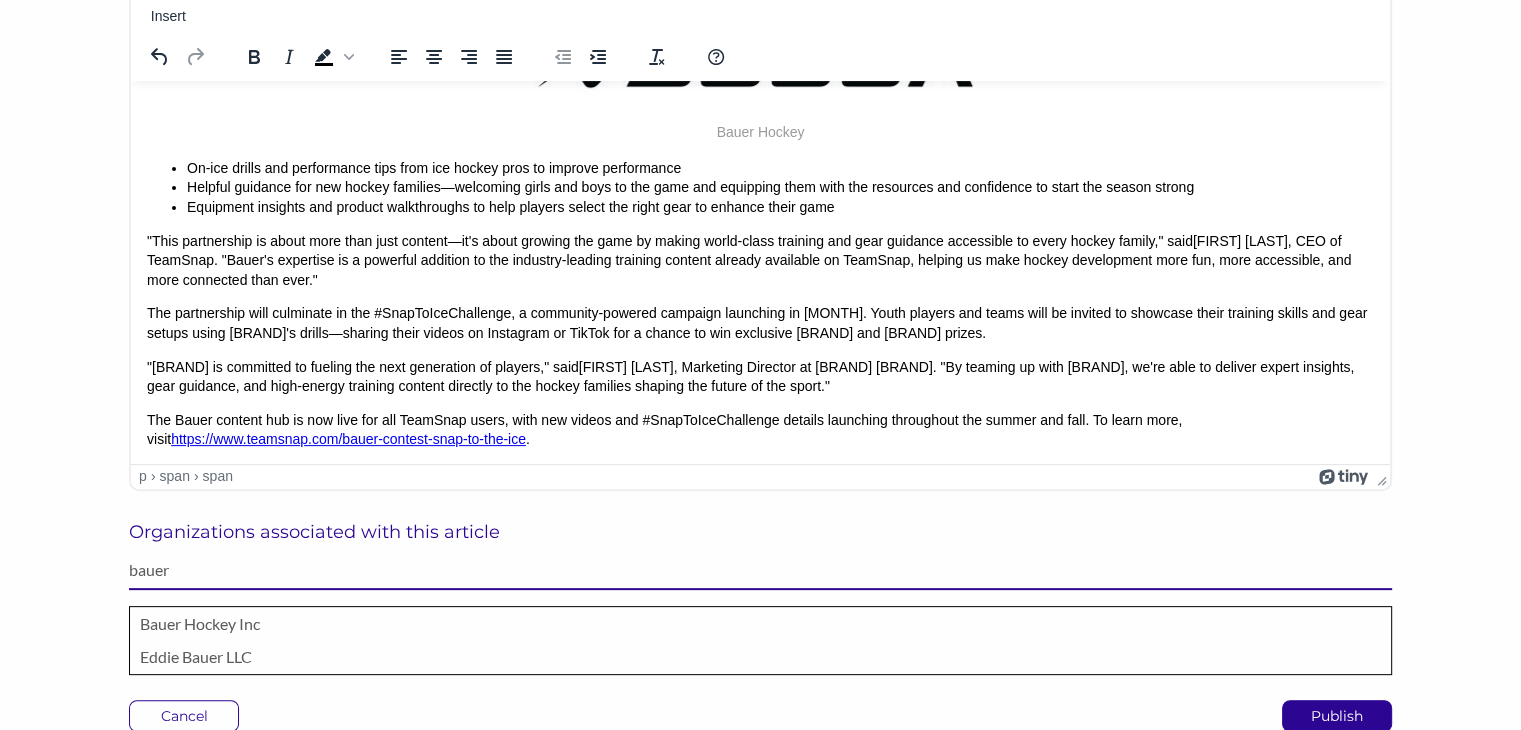 scroll, scrollTop: 503, scrollLeft: 0, axis: vertical 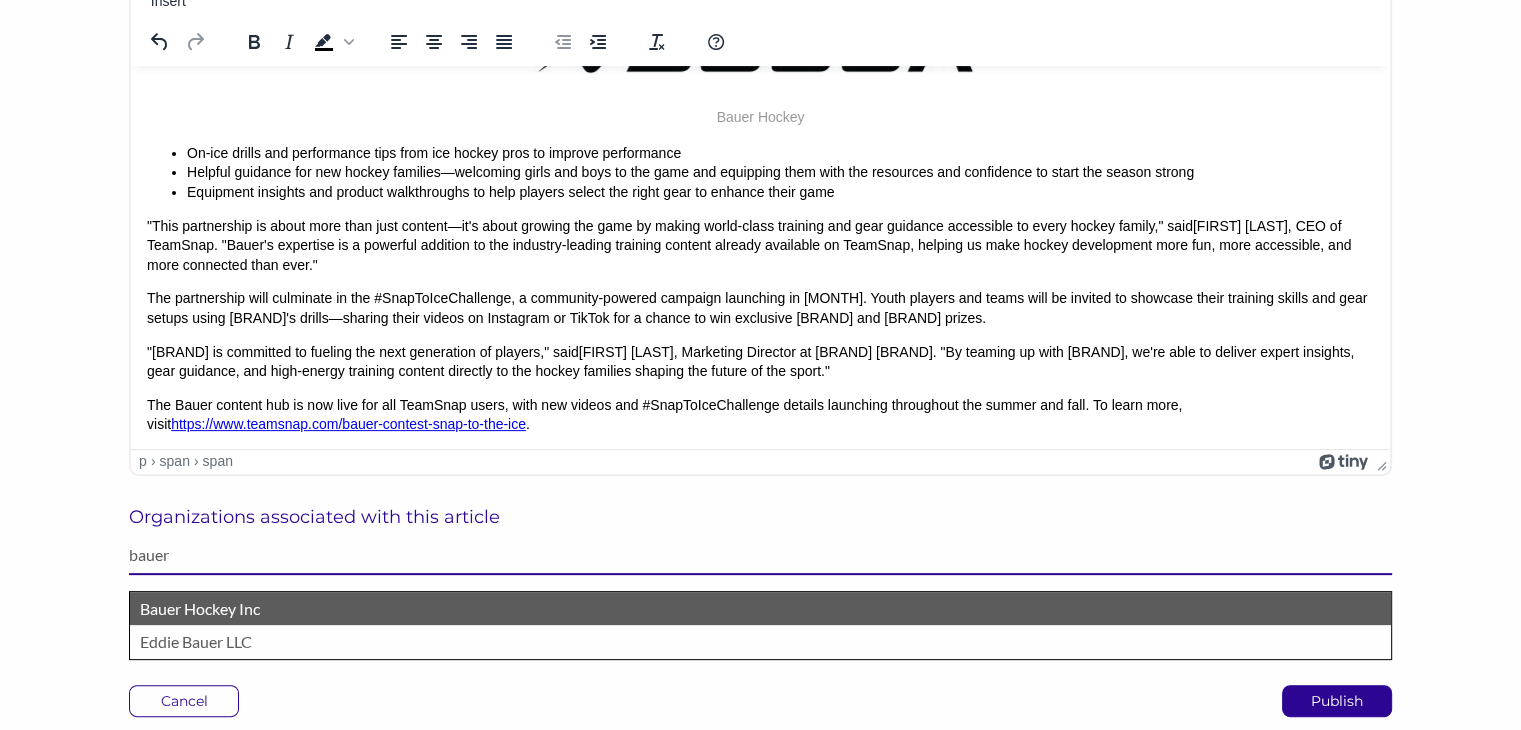 type on "bauer" 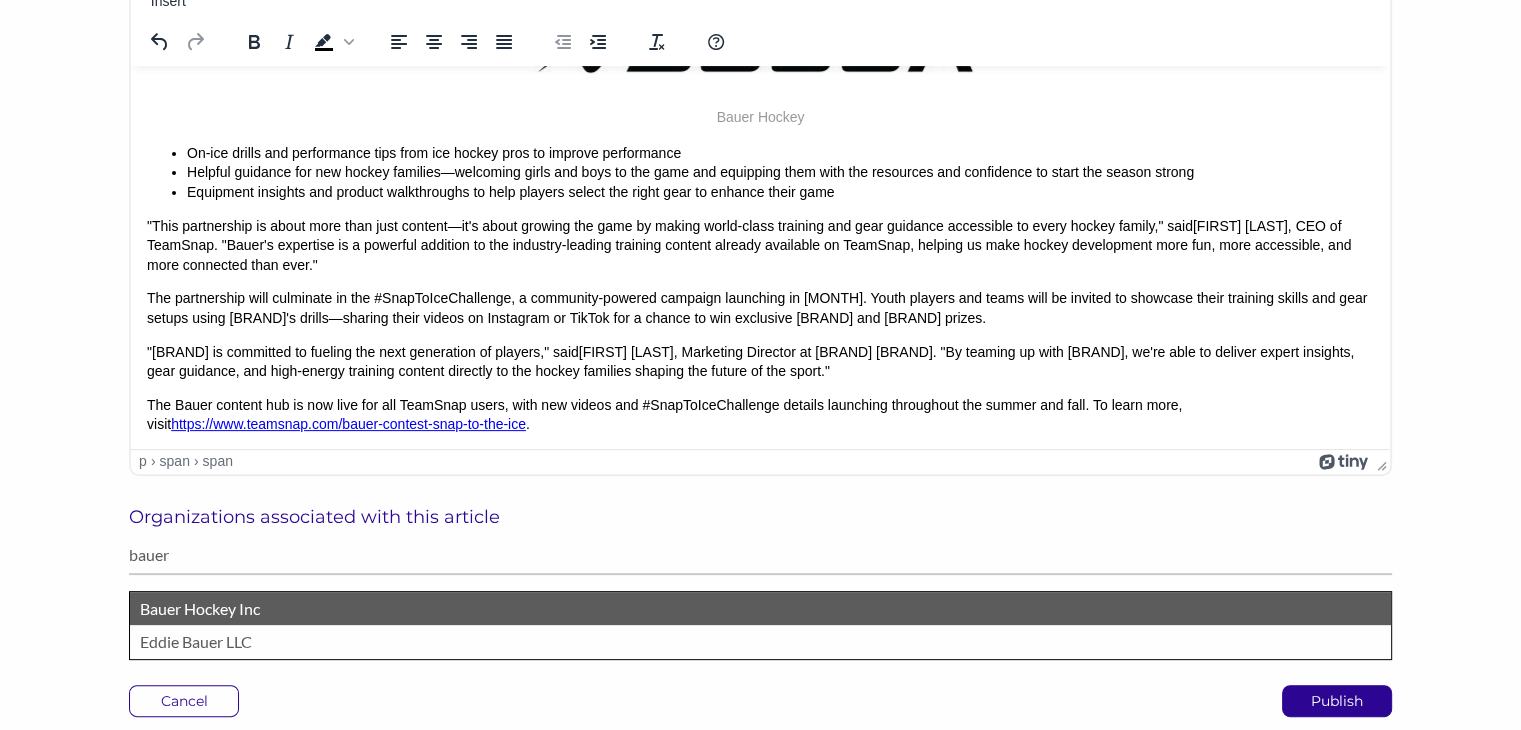 click on "Bauer Hockey Inc" at bounding box center (760, 609) 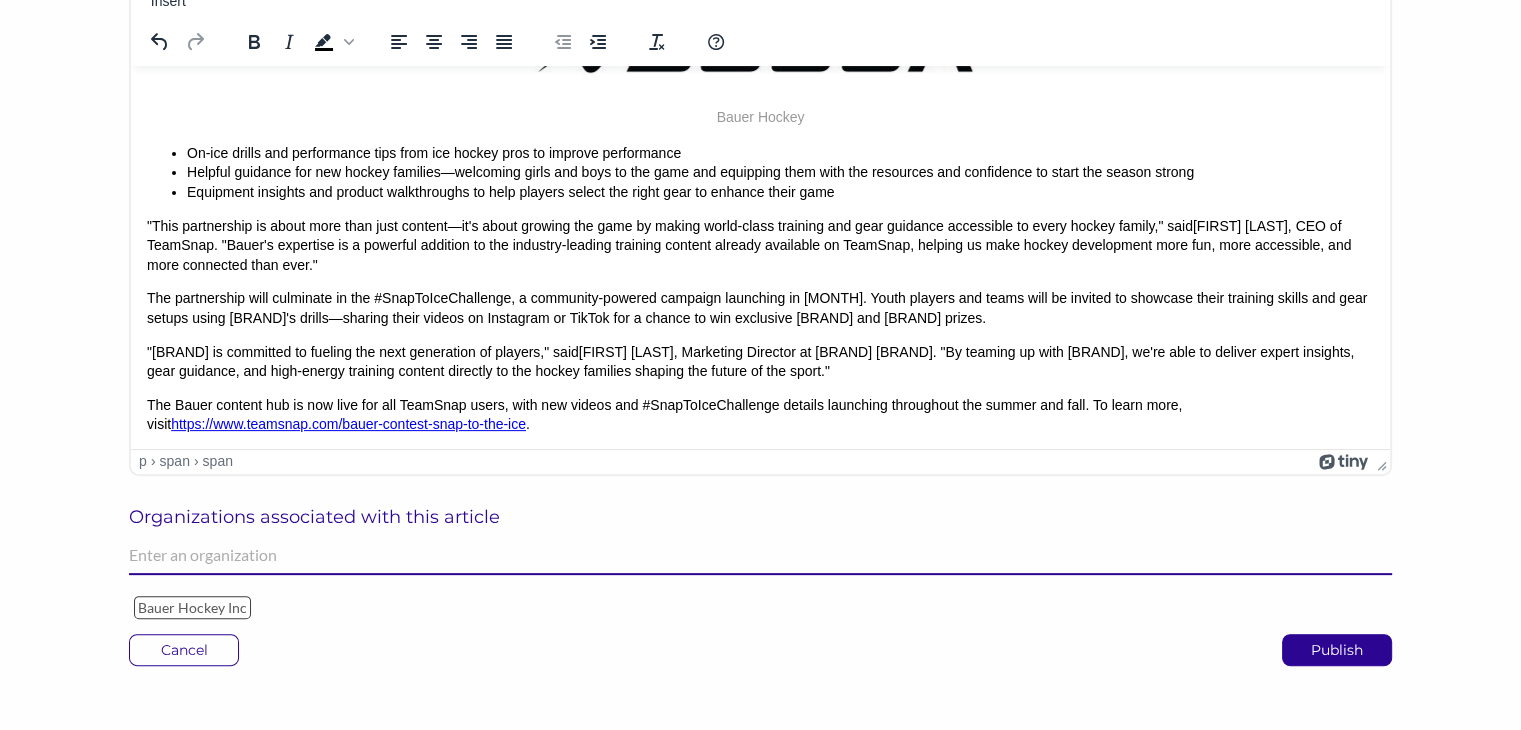 click at bounding box center [760, 555] 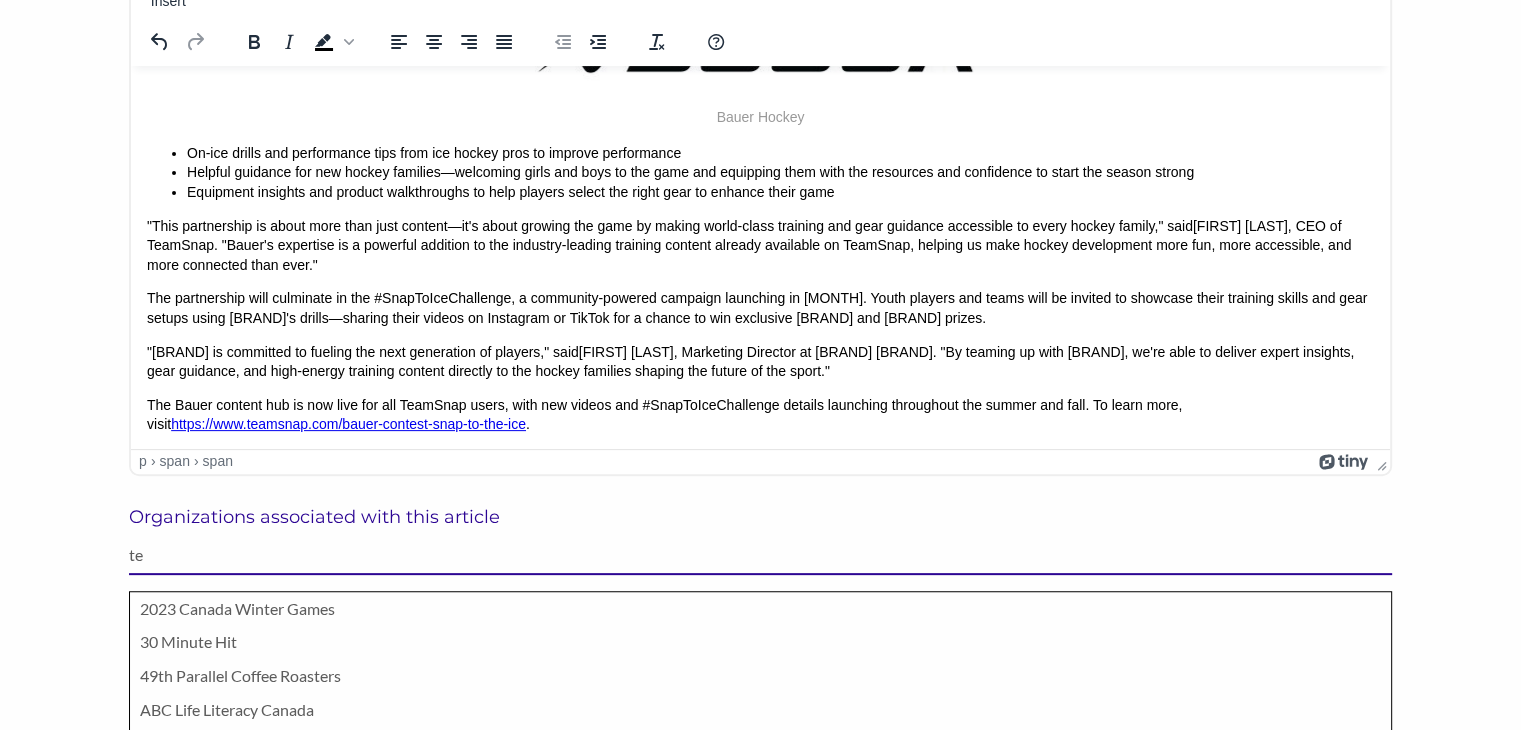 type on "t" 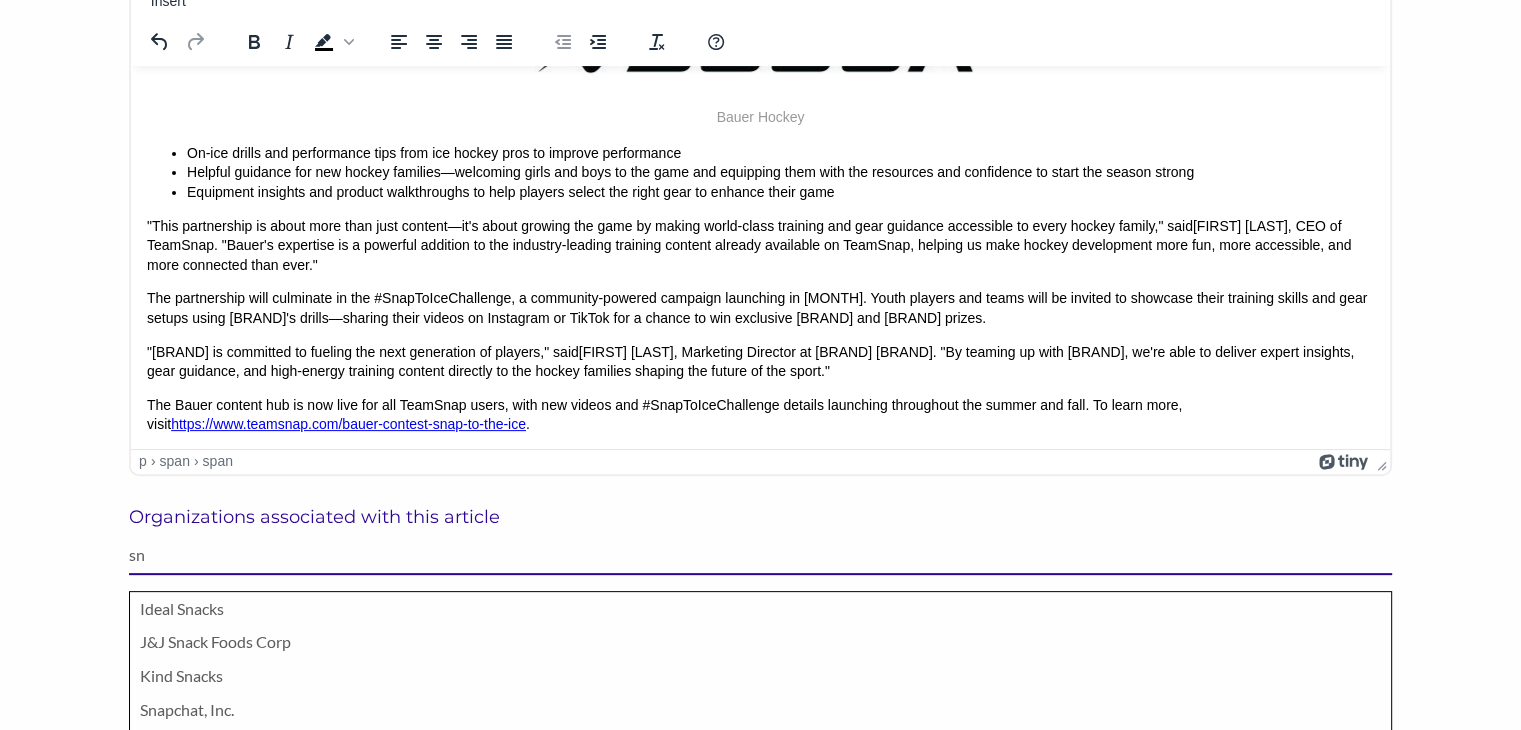 type on "s" 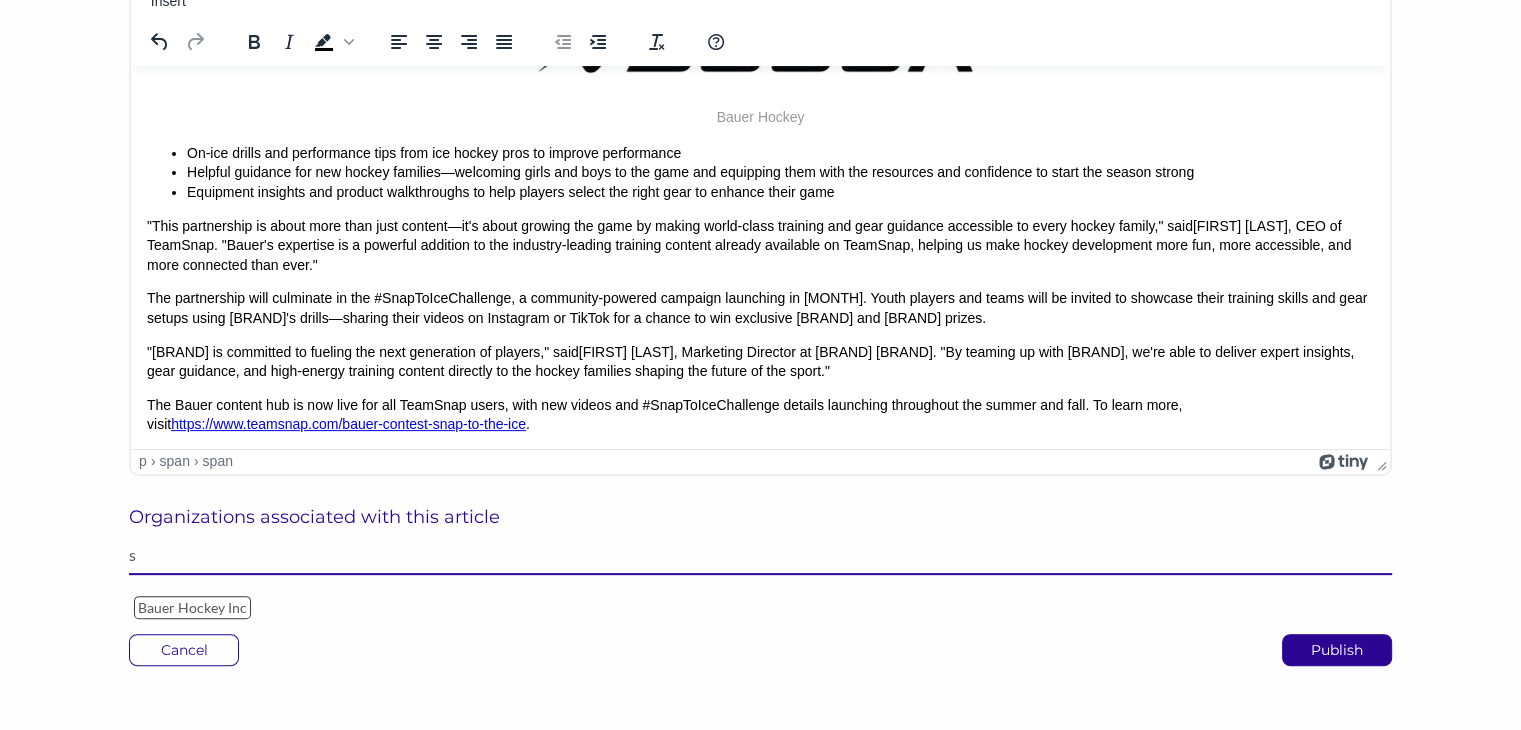 type 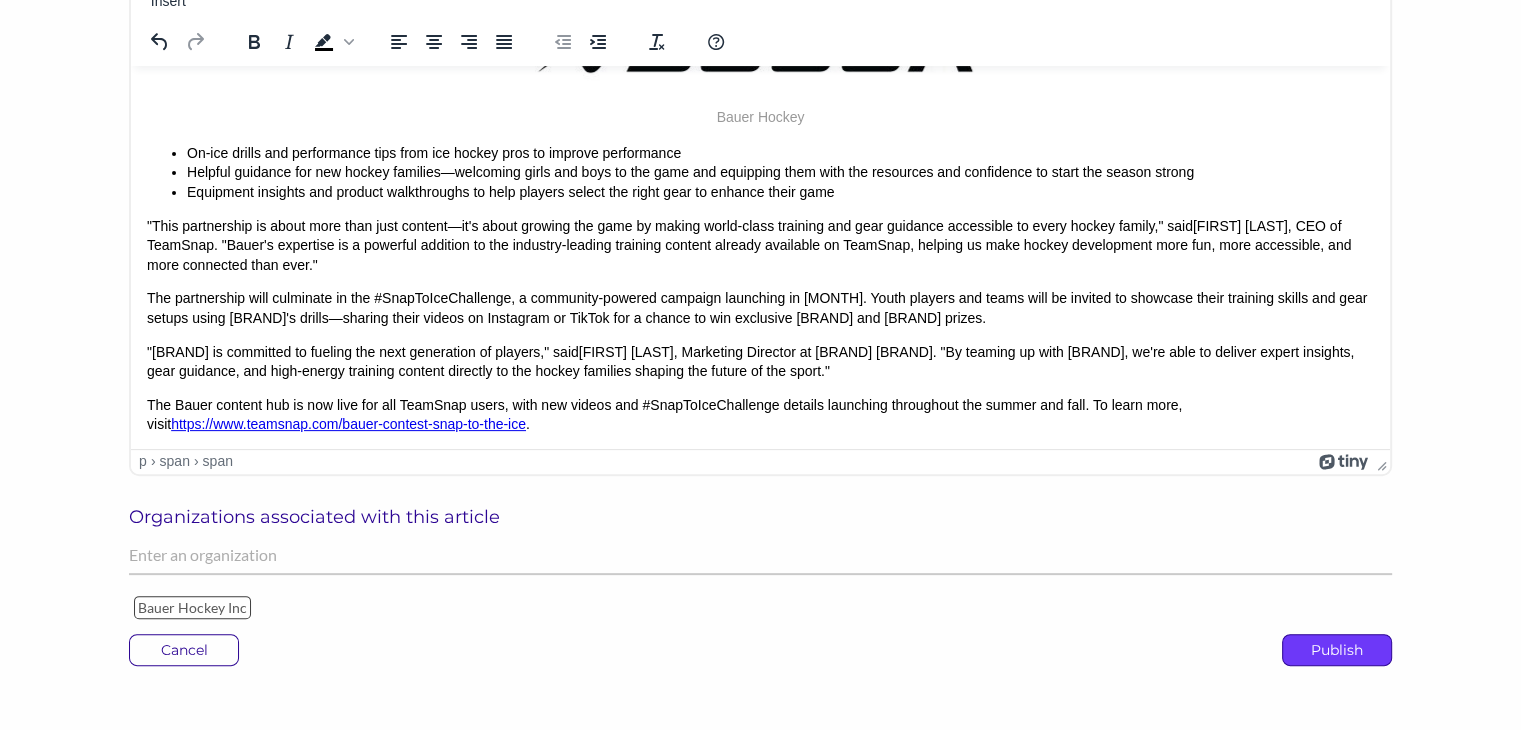 click on "Publish" 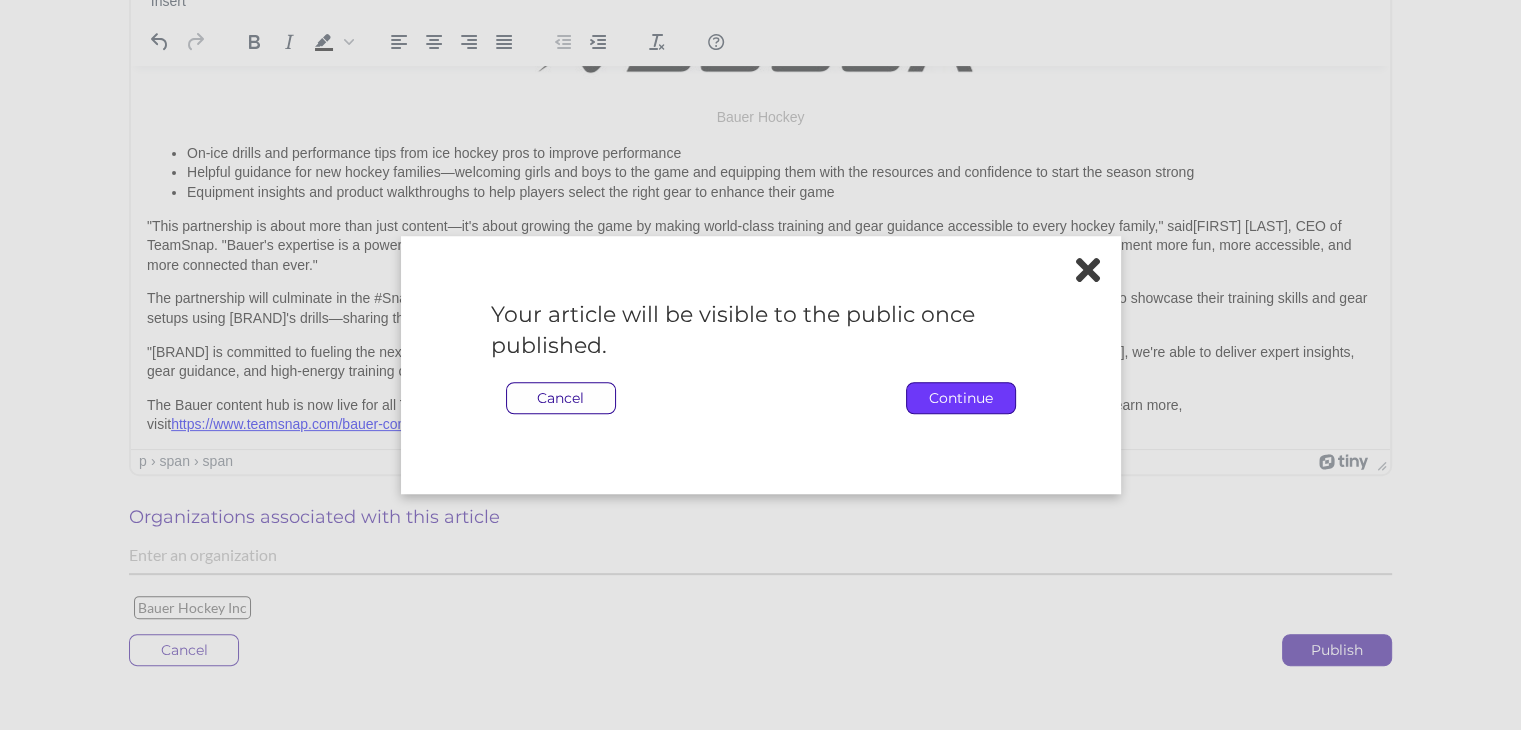 click on "Continue" at bounding box center [961, 398] 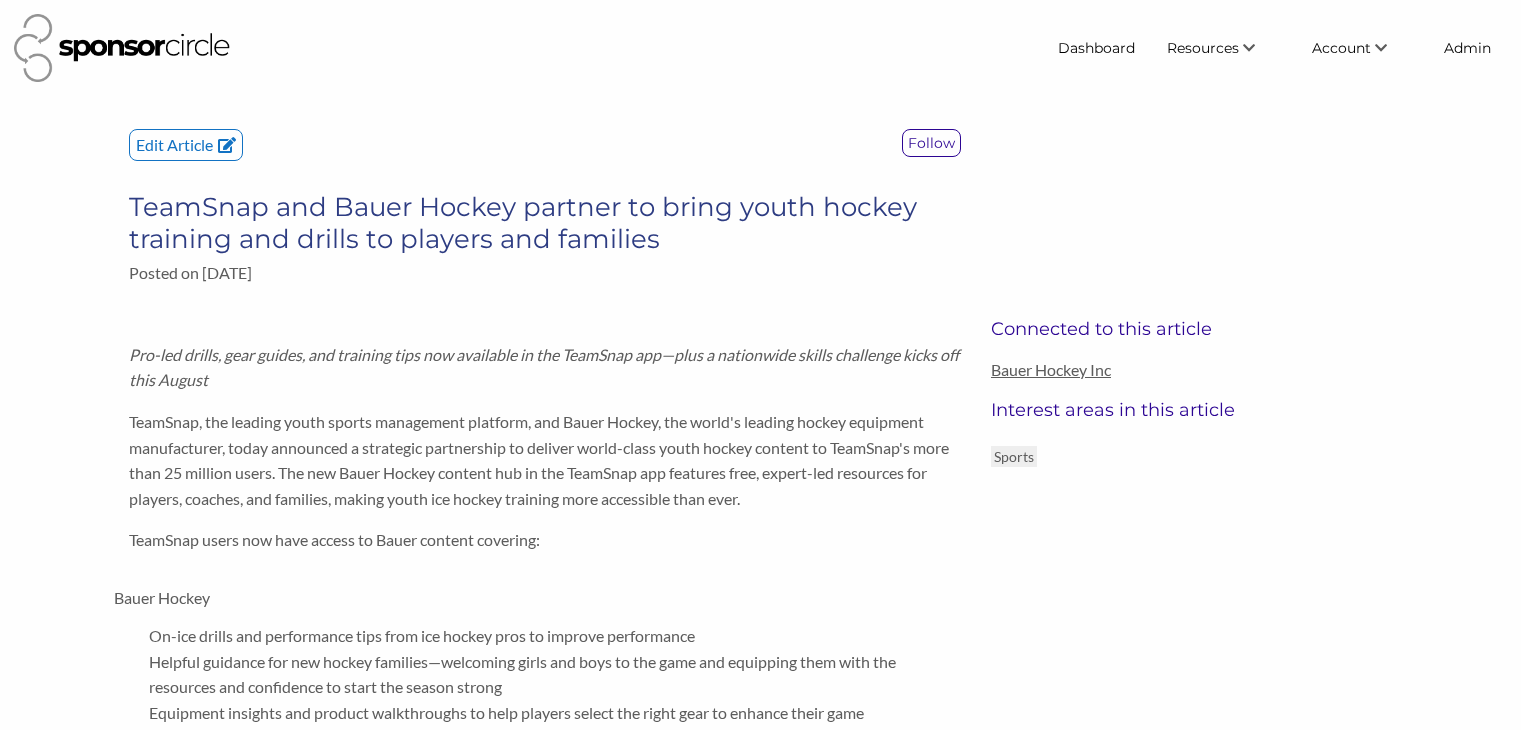 scroll, scrollTop: 0, scrollLeft: 0, axis: both 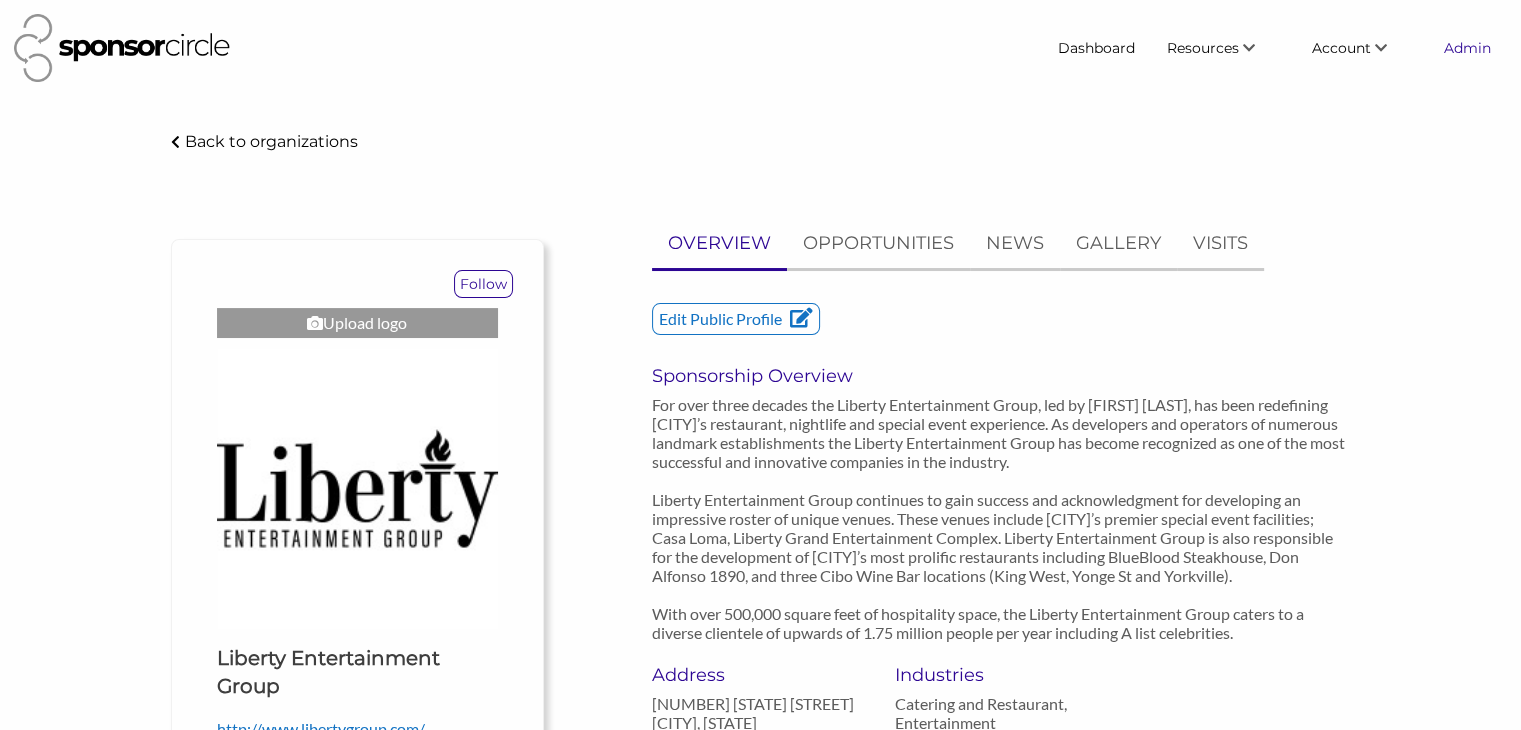 click on "Admin" at bounding box center [1467, 48] 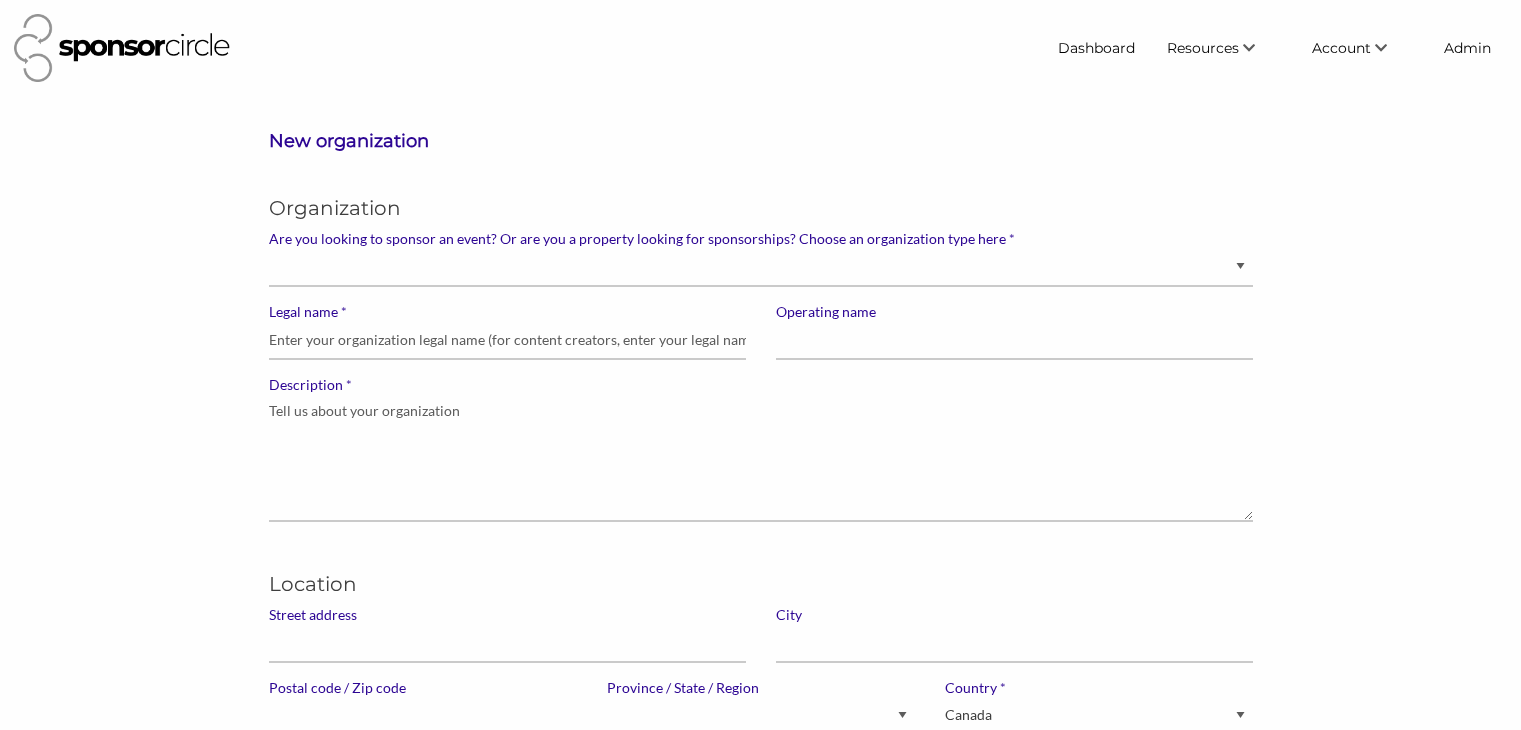 scroll, scrollTop: 0, scrollLeft: 0, axis: both 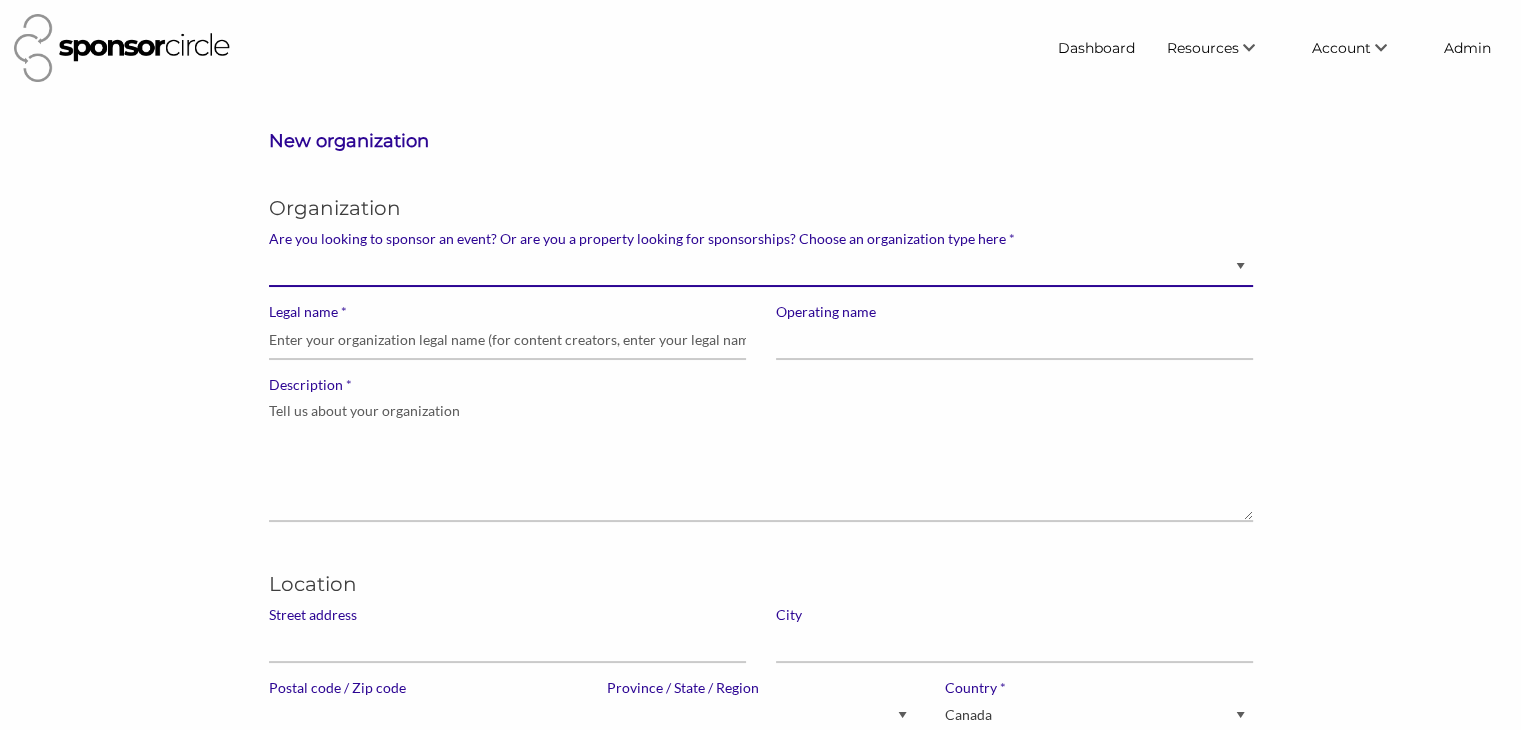 click on "Brand manager looking to sell to or sponsor events and sports teams
Event organizer seeking new partnerships with suppliers, exhibitors or sponsors
Advertising agency
Content creator, athlete or celebrity looking for sponsors" at bounding box center [761, 267] 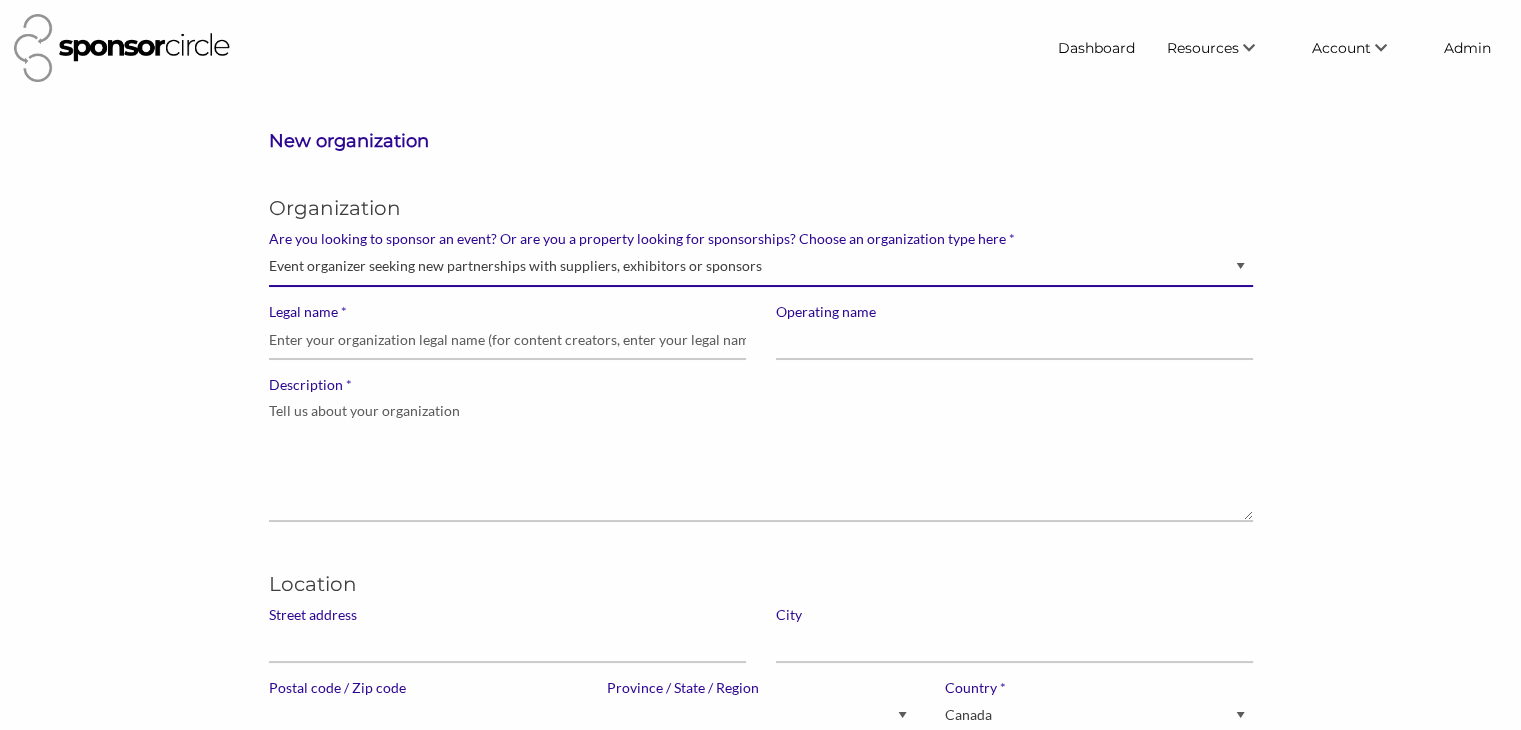 click on "Brand manager looking to sell to or sponsor events and sports teams
Event organizer seeking new partnerships with suppliers, exhibitors or sponsors
Advertising agency
Content creator, athlete or celebrity looking for sponsors" at bounding box center (761, 267) 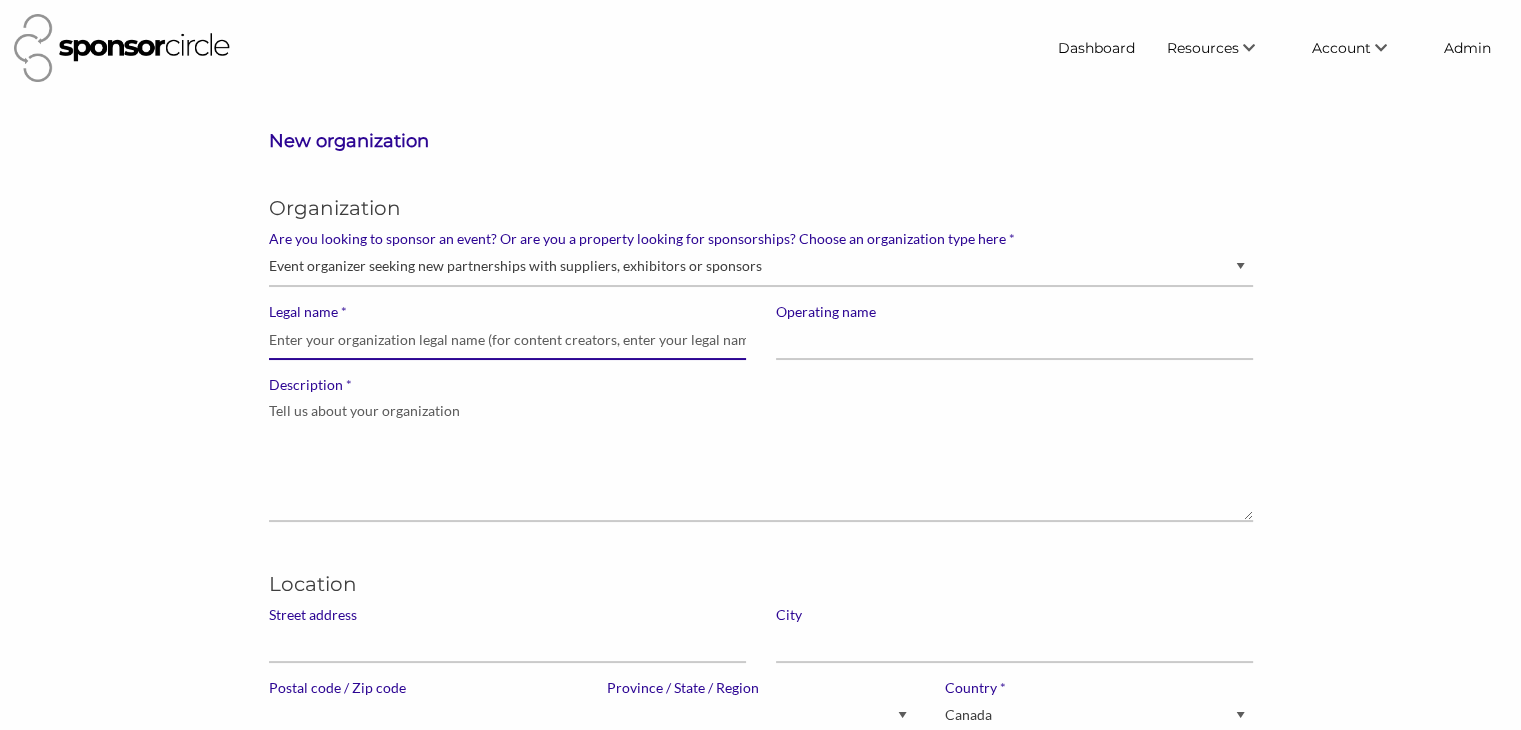 click on "*  Legal name" at bounding box center (507, 340) 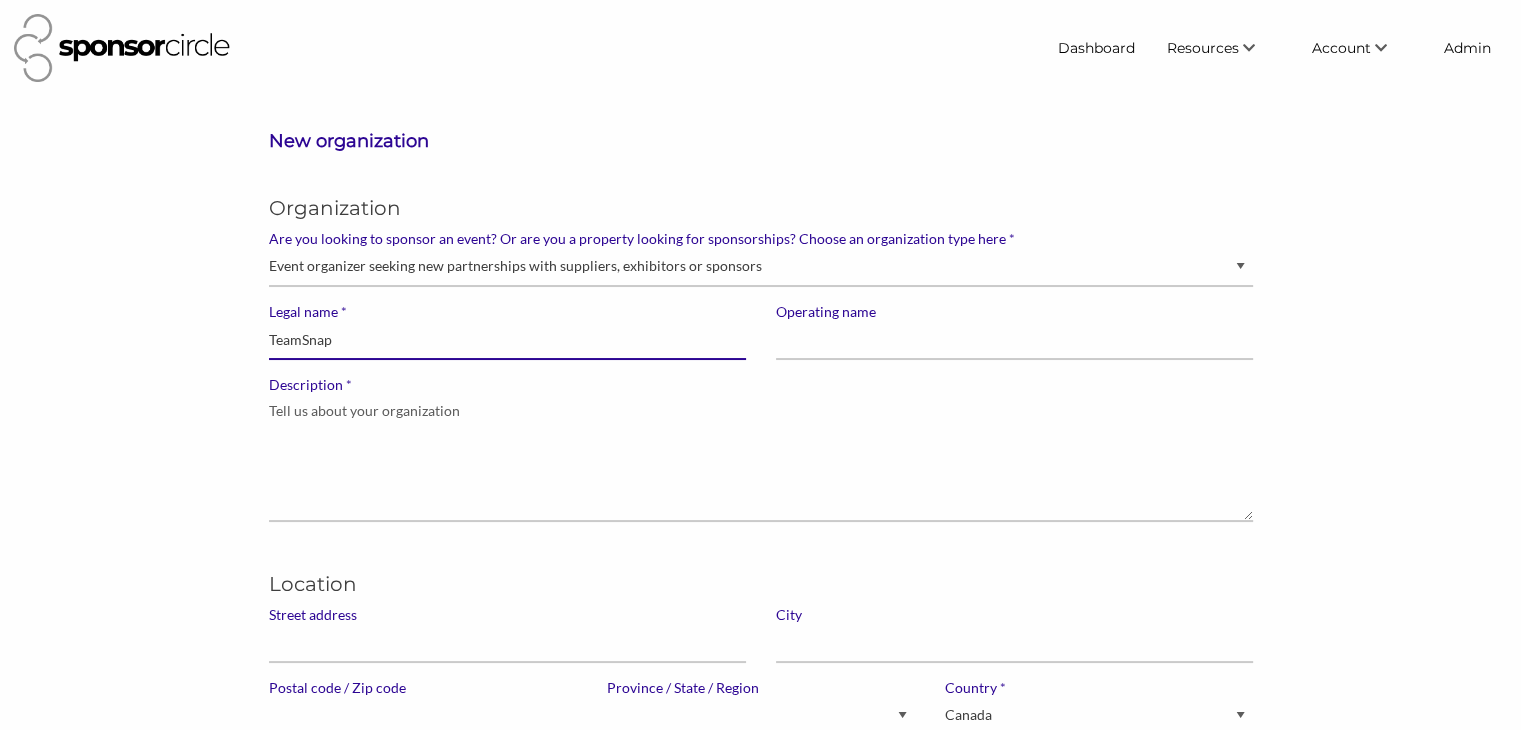 type on "TeamSnap" 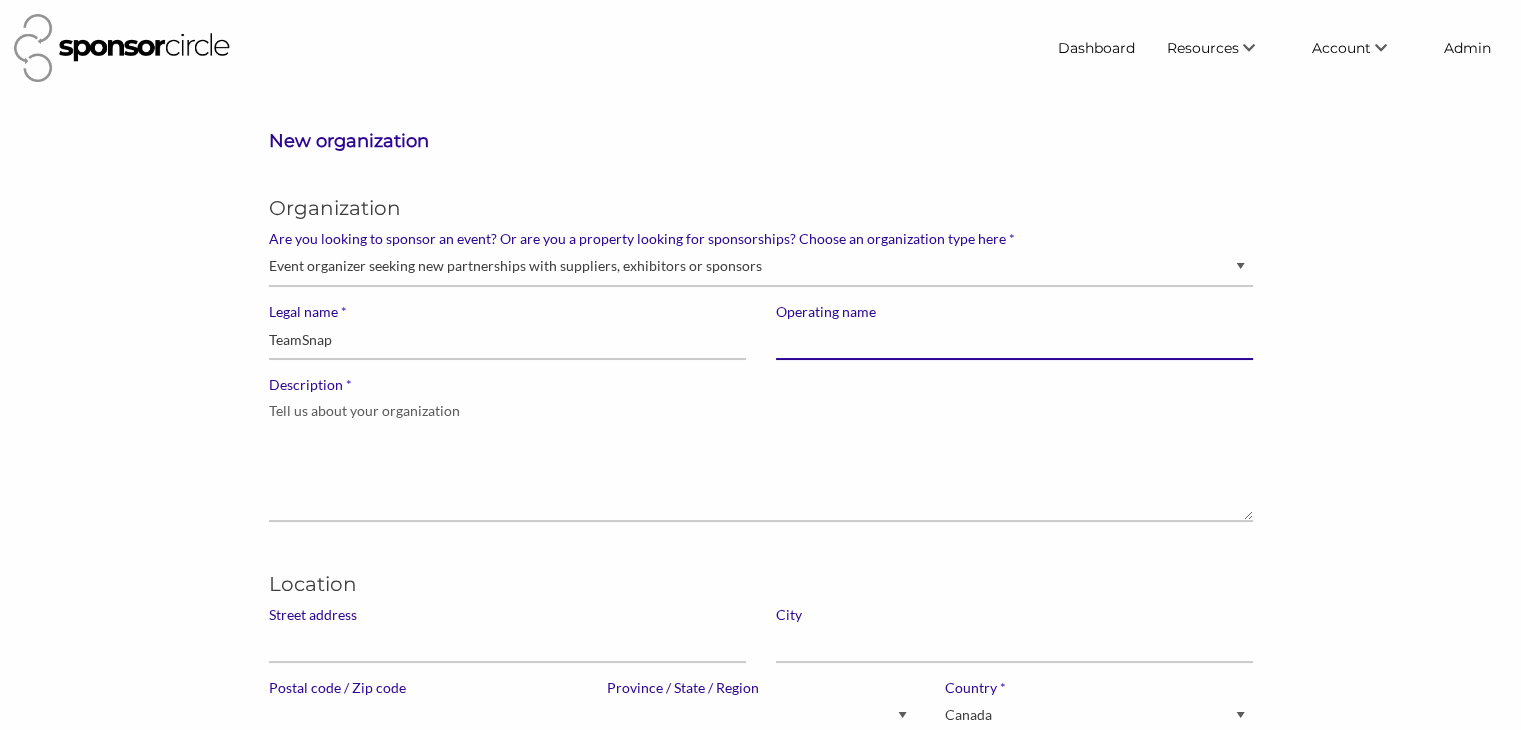 click on "Operating name" at bounding box center (1014, 340) 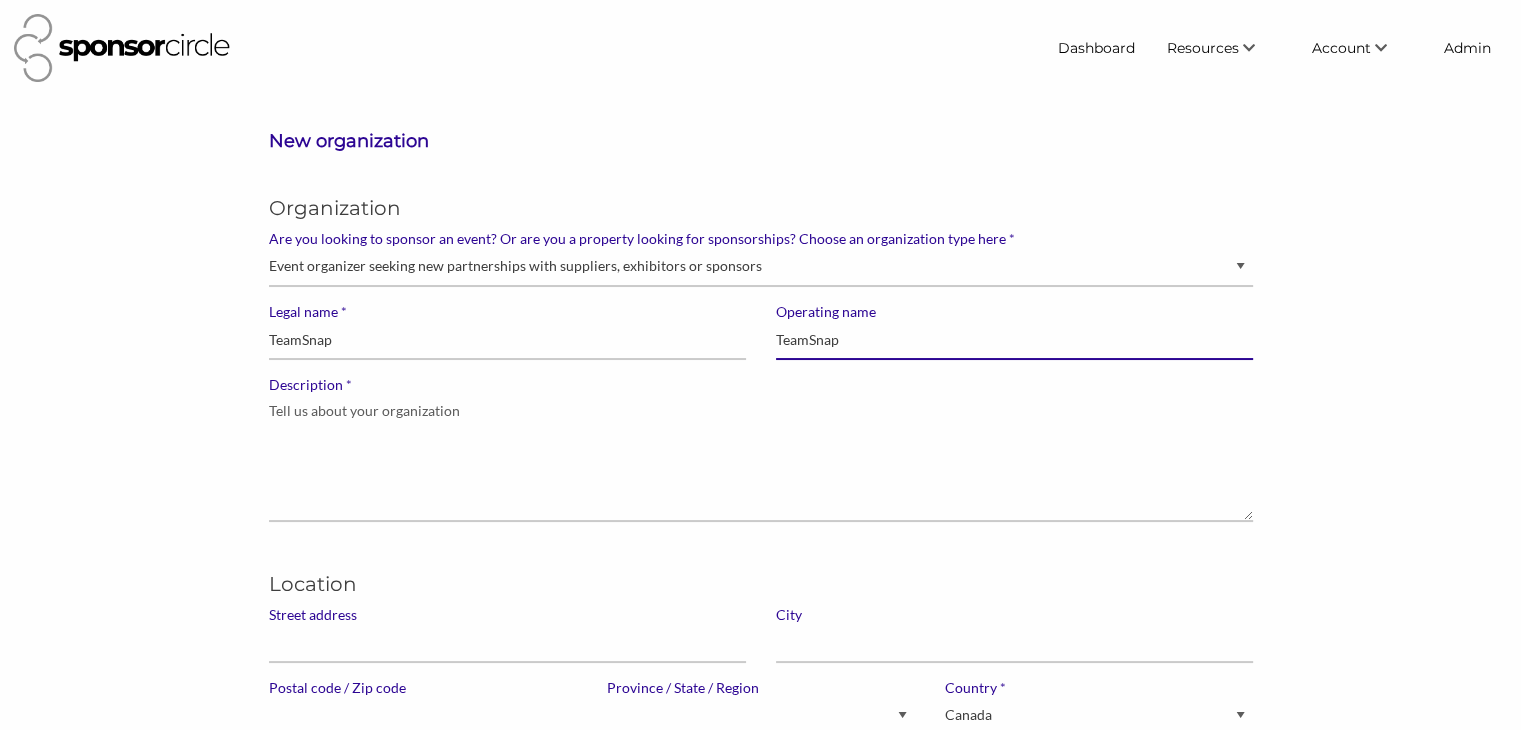 type on "TeamSnap" 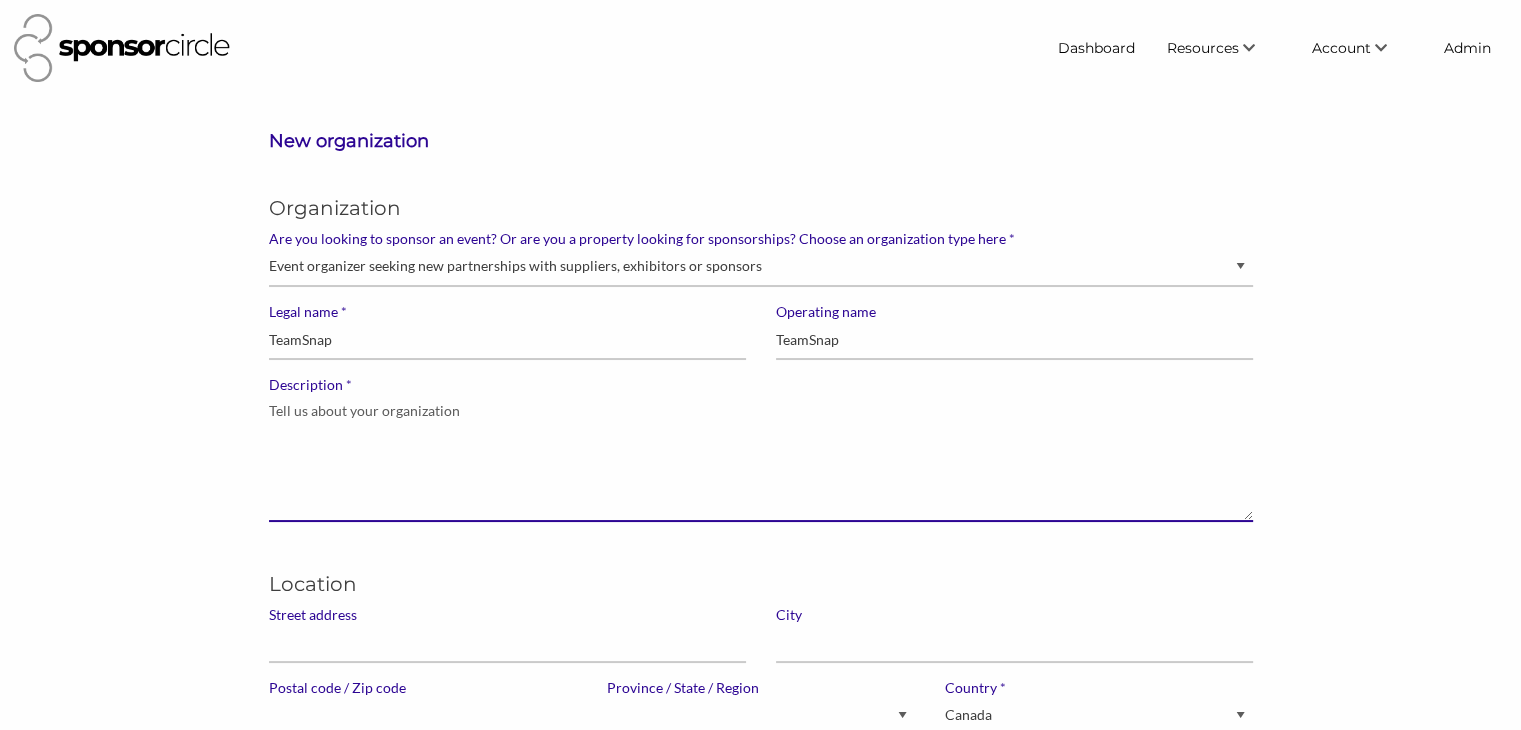 click on "*  Description" at bounding box center [761, 458] 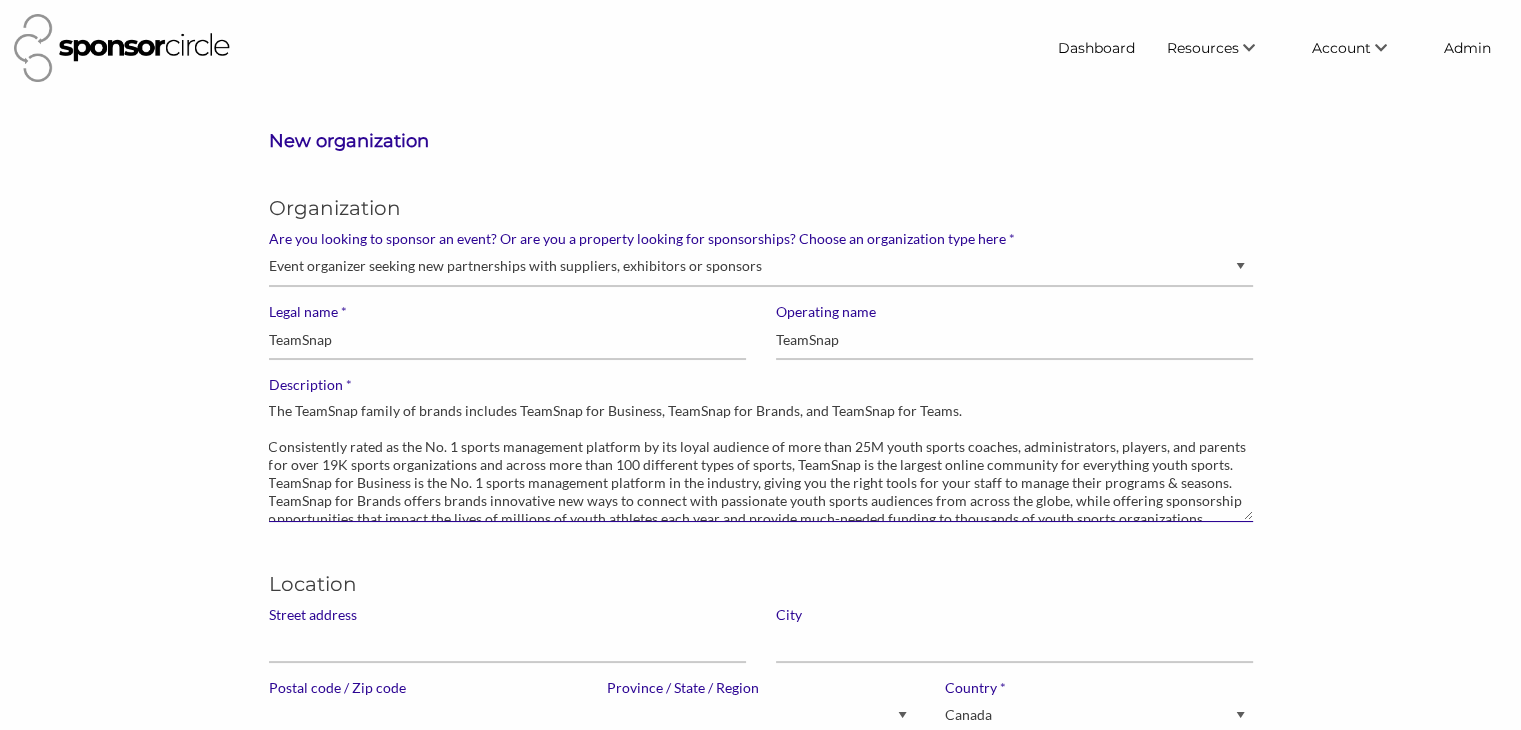 scroll, scrollTop: 7, scrollLeft: 0, axis: vertical 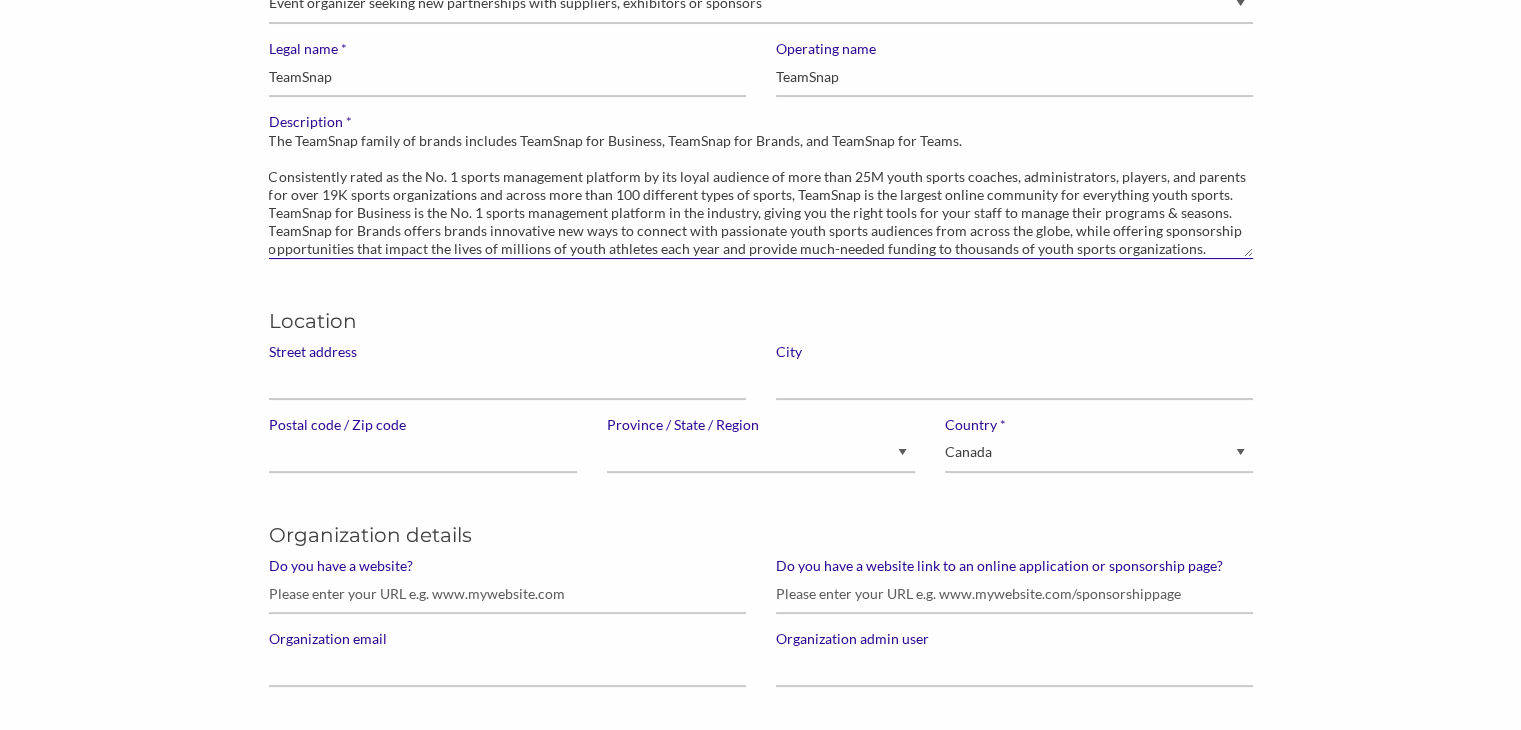type on "The TeamSnap family of brands includes TeamSnap for Business, TeamSnap for Brands, and TeamSnap for Teams.
Consistently rated as the No. 1 sports management platform by its loyal audience of more than 25M youth sports coaches, administrators, players, and parents for over 19K sports organizations and across more than 100 different types of sports, TeamSnap is the largest online community for everything youth sports. TeamSnap for Business is the No. 1 sports management platform in the industry, giving you the right tools for your staff to manage their programs & seasons. TeamSnap for Brands offers brands innovative new ways to connect with passionate youth sports audiences from across the globe, while offering sponsorship opportunities that impact the lives of millions of youth athletes each year and provide much-needed funding to thousands of youth sports organizations." 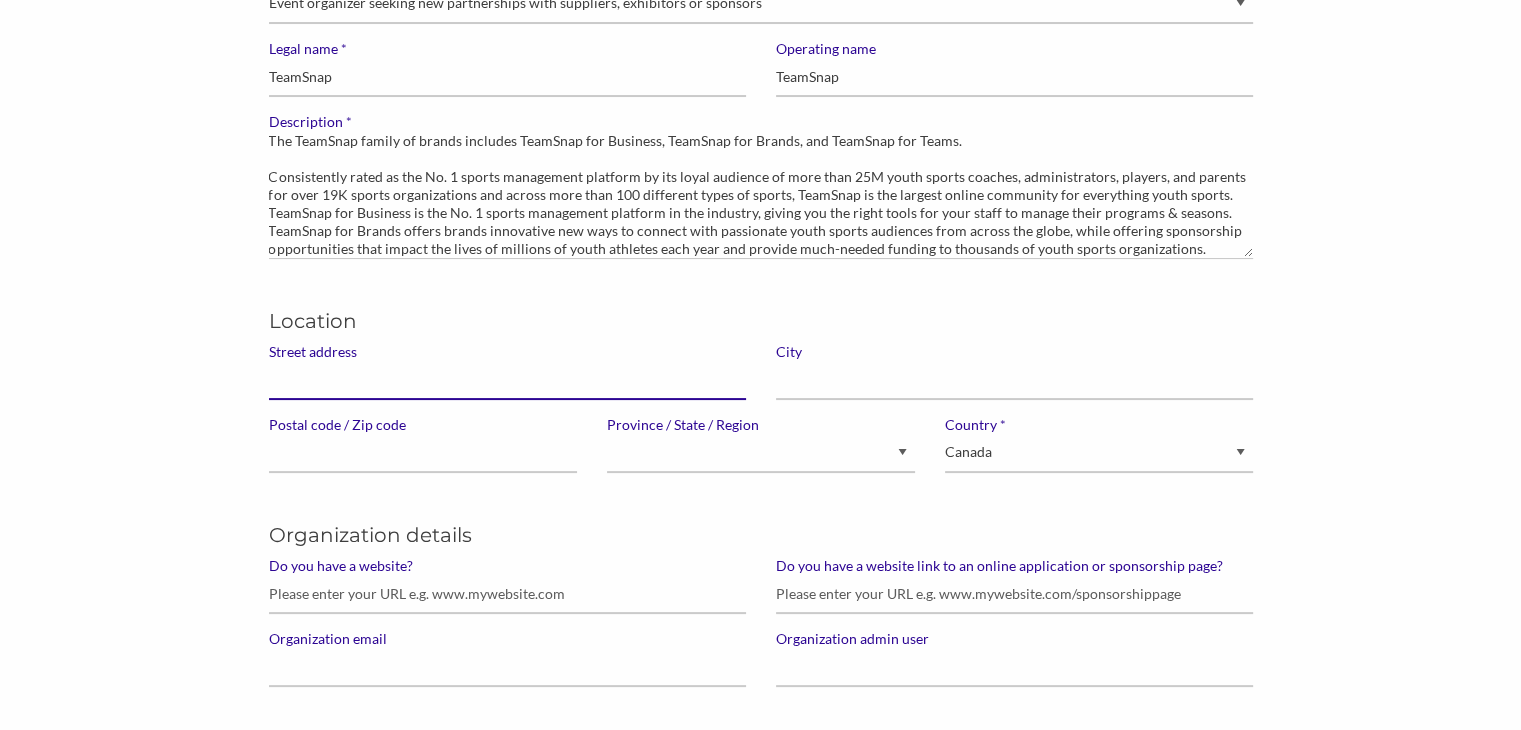 click on "Street address" at bounding box center [507, 380] 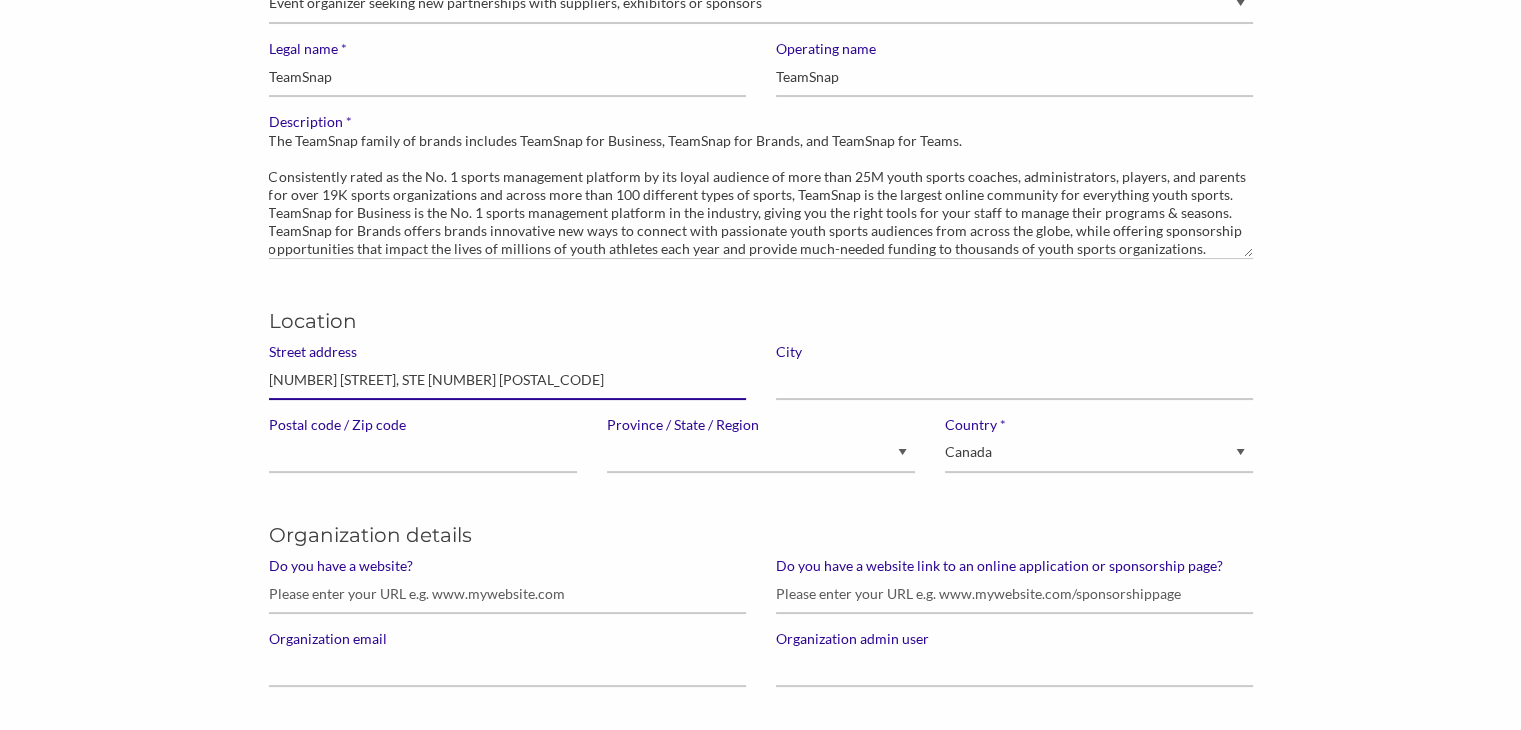 type on "[NUMBER] [STREET], [SUITE] [POSTAL_CODE]" 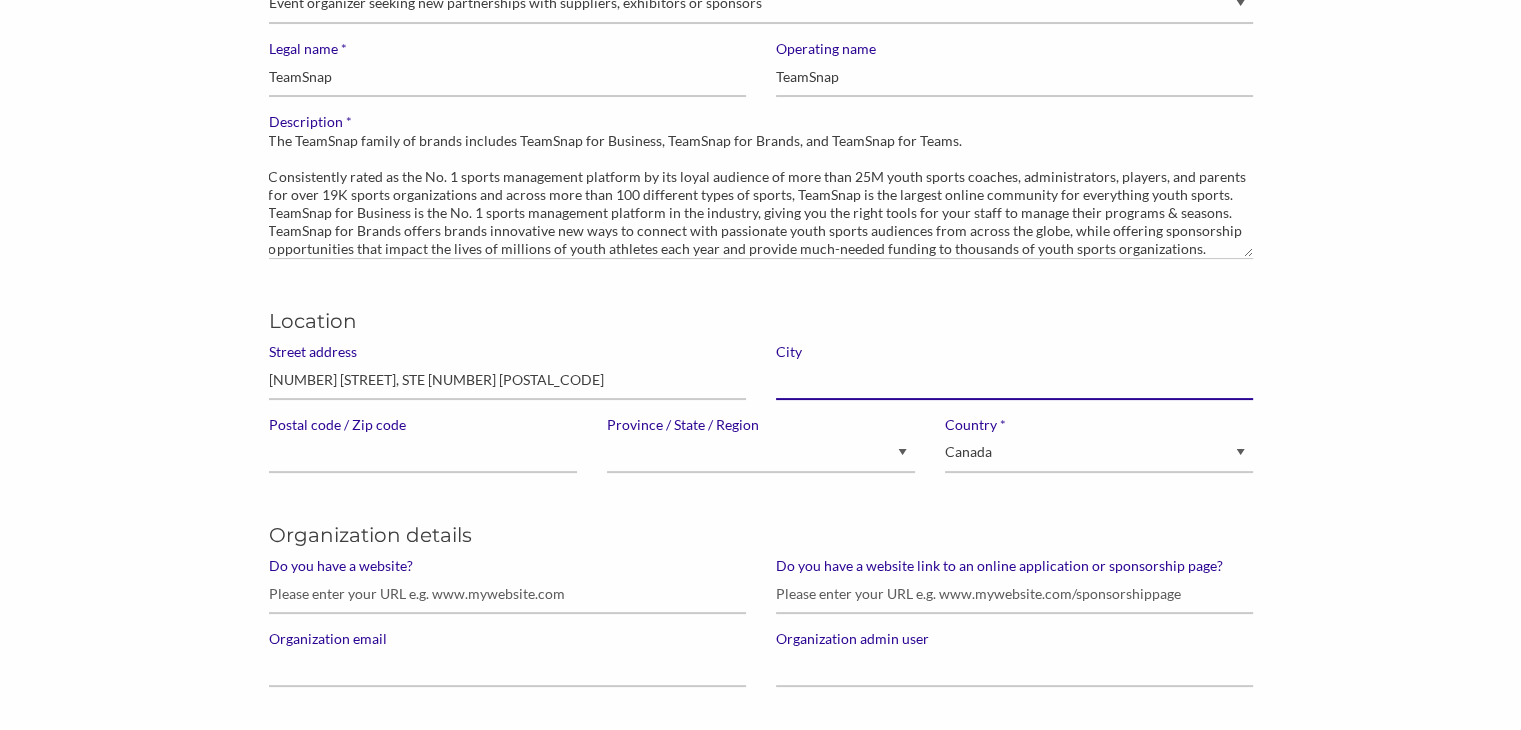 click at bounding box center (1014, 380) 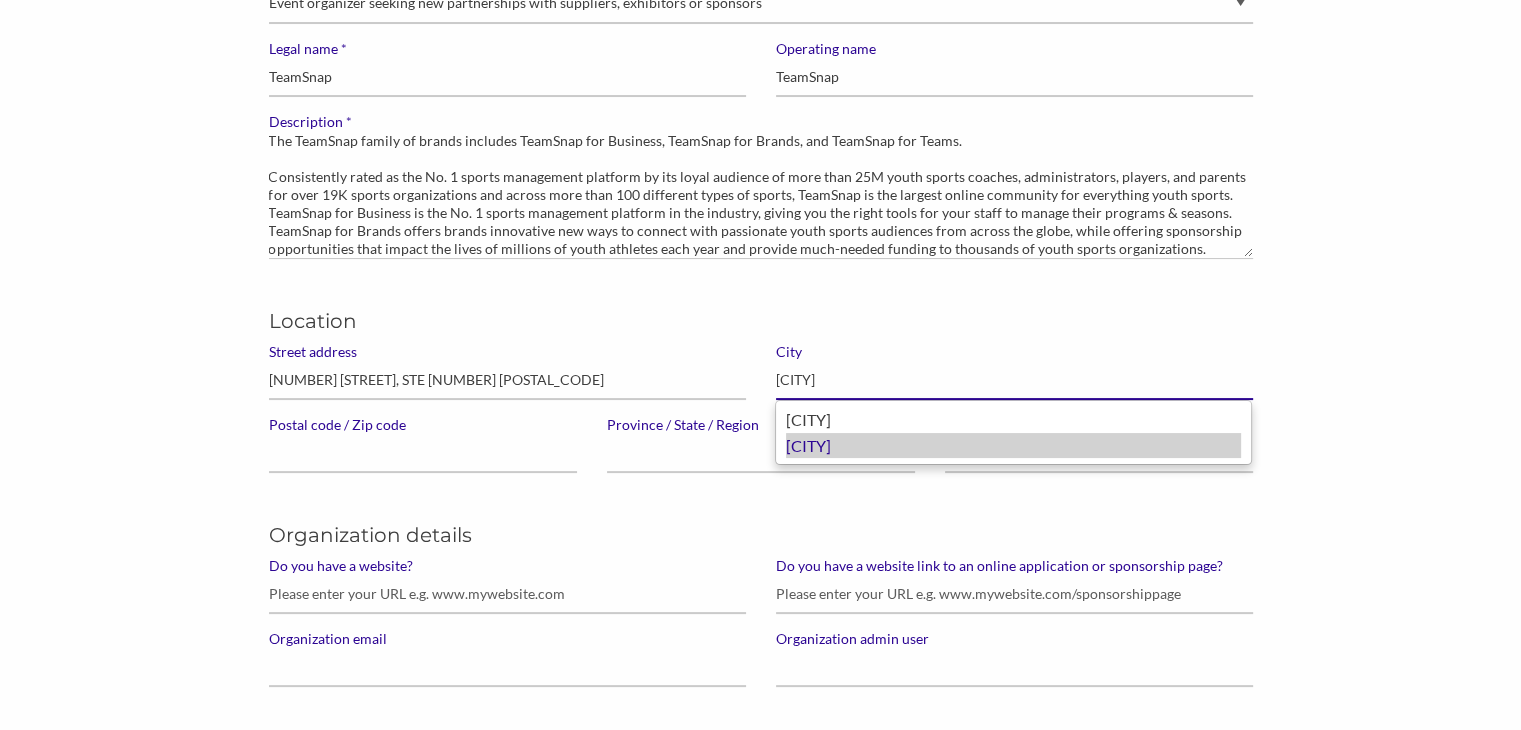 click on "[CITY]" at bounding box center (1013, 446) 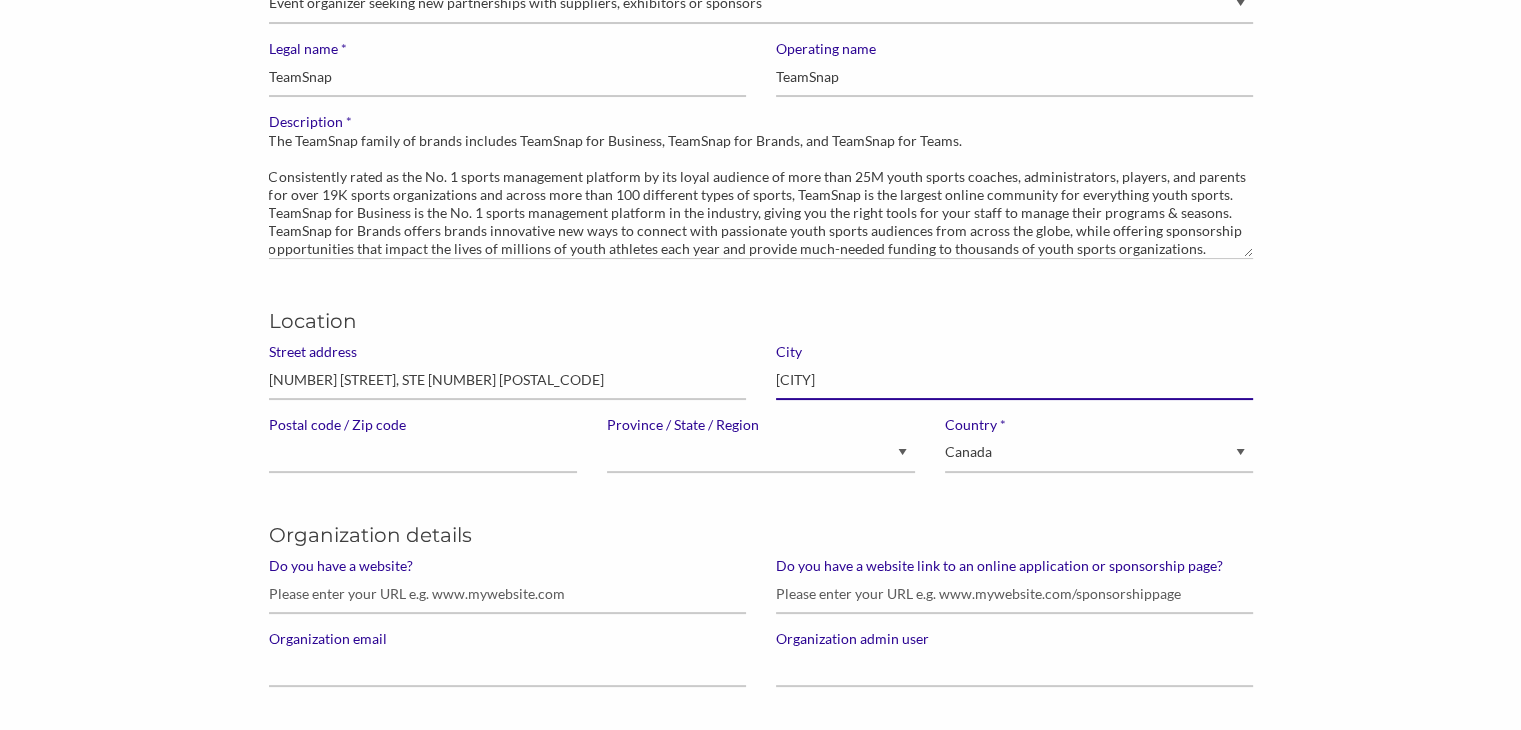 type on "[CITY]" 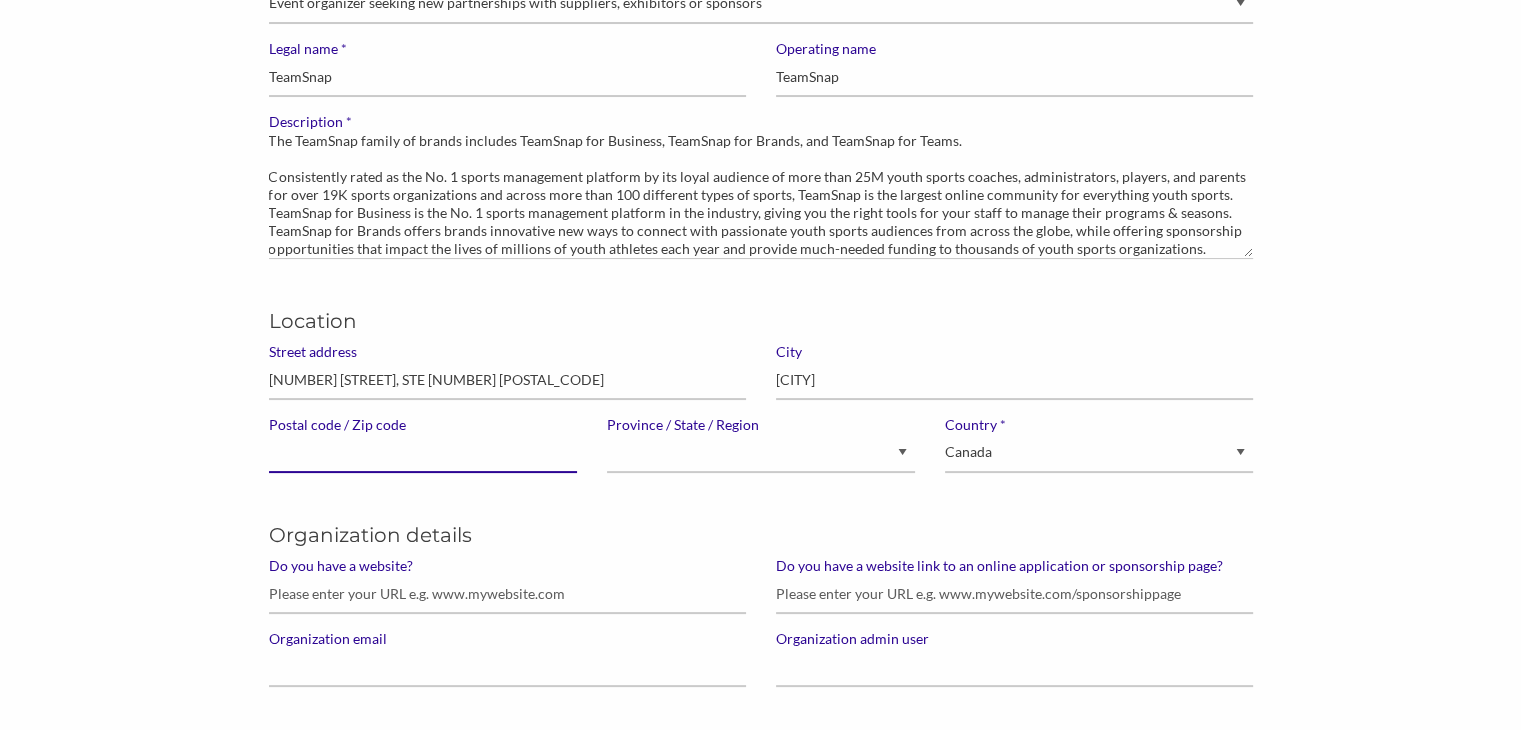 click on "Postal code / Zip code" at bounding box center [423, 453] 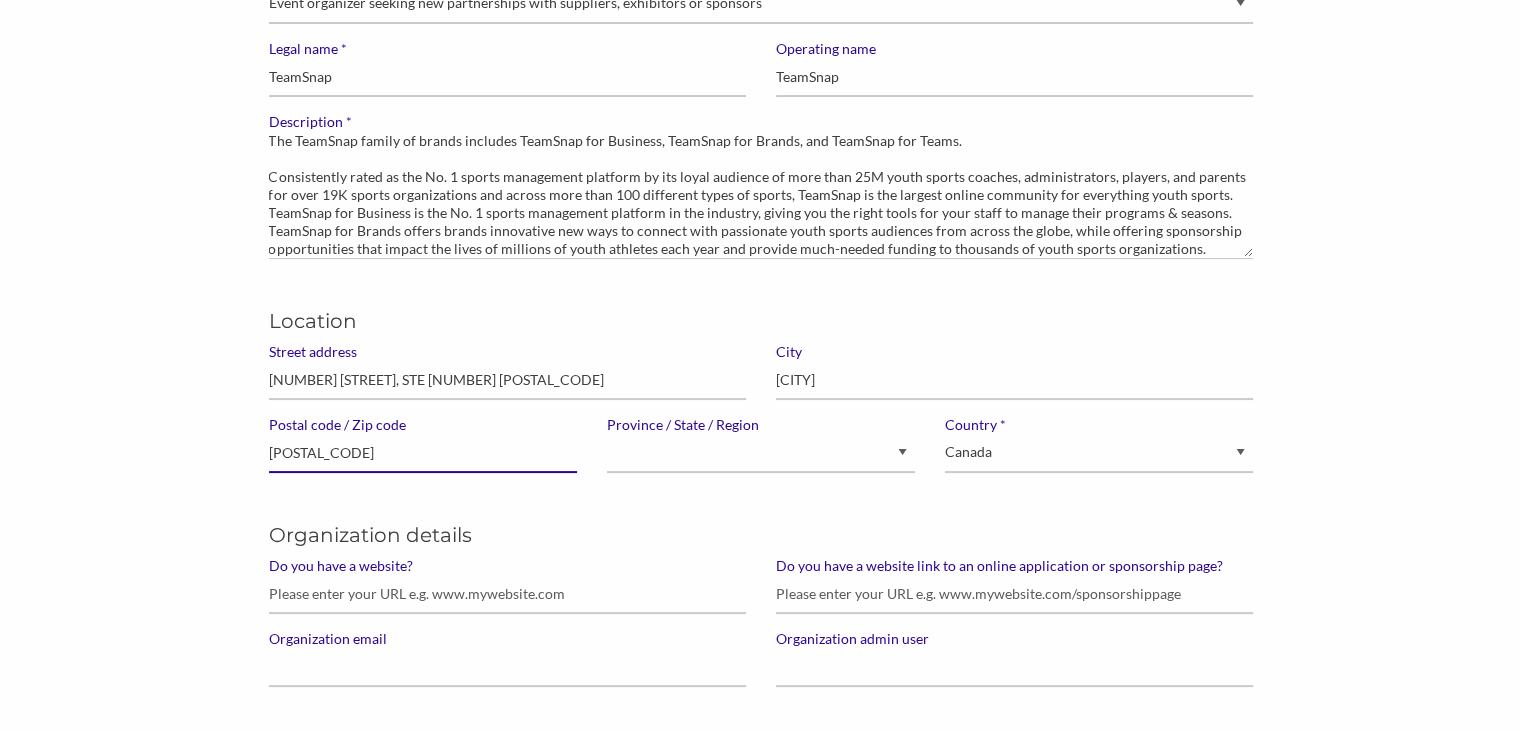 type on "[POSTAL_CODE]" 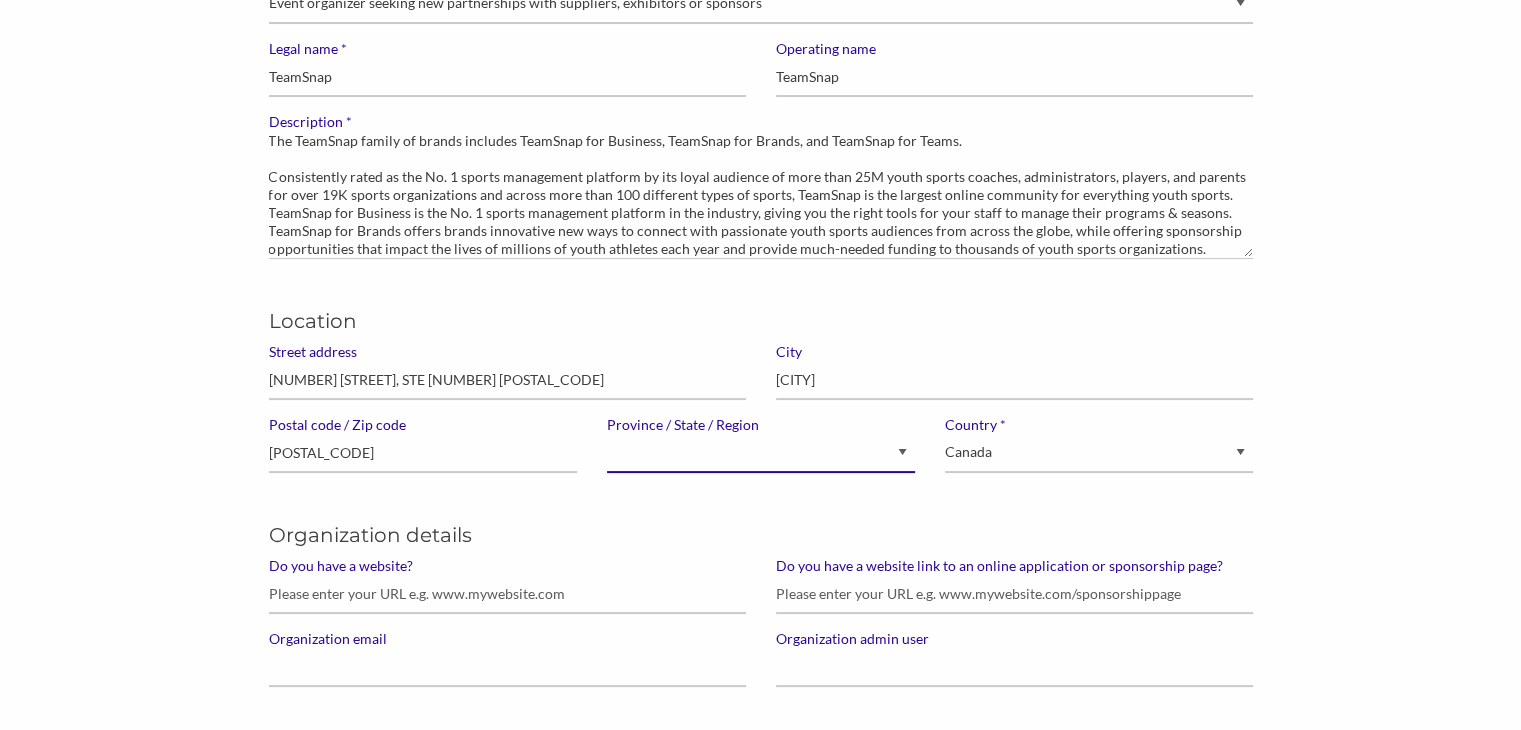 click on "Alberta
British Columbia
Manitoba
New Brunswick
Newfoundland and Labrador
Northwest Territories
Nova Scotia
Nunavut
Ontario
Prince Edward Island
Quebec
Saskatchewan
Yukon Alaska
Alabama
Arkansas
American Samoa
Arizona
California
Colorado
Connecticut
District of Columbia
Delaware
Florida
Georgia
Guam
Hawaii
Iowa
Idaho
Illinois
Indiana
Kansas
Kentucky
Louisiana
Massachusetts
Maryland
Maine
Michigan
Minnesota
Missouri
Mississippi
Montana
North Carolina
North Dakota
Nebraska
New Hampshire
New Jersey
New Mexico
Nevada
New York
Ohio
Oklahoma
Oregon
Pennsylvania
Puerto Rico
Rhode Island
South Carolina
South Dakota
Tennessee
Texas
Utah
Virginia
Virgin Islands
Vermont
Washington
Wisconsin
West Virginia
Wyoming N/A" at bounding box center [761, 453] 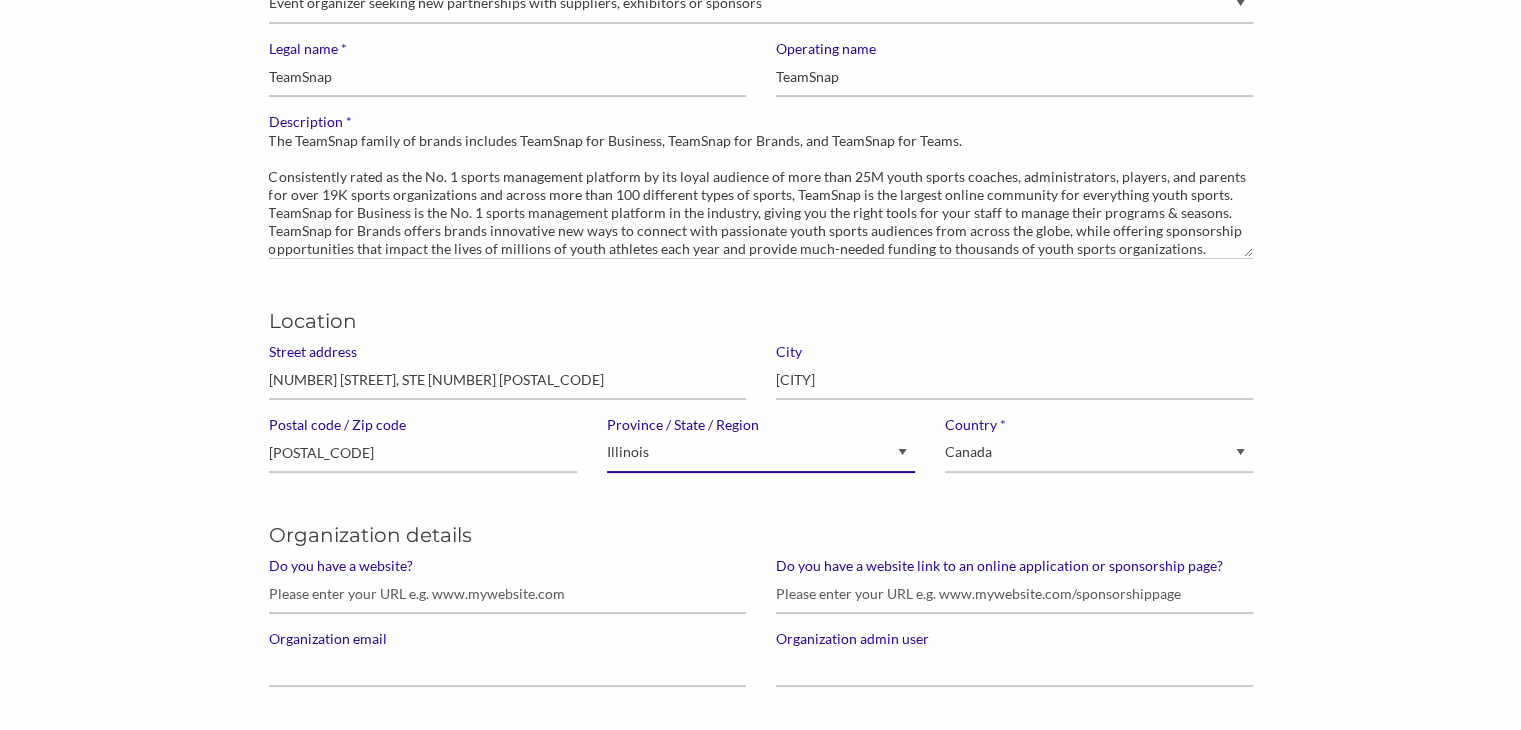 click on "Alberta
British Columbia
Manitoba
New Brunswick
Newfoundland and Labrador
Northwest Territories
Nova Scotia
Nunavut
Ontario
Prince Edward Island
Quebec
Saskatchewan
Yukon Alaska
Alabama
Arkansas
American Samoa
Arizona
California
Colorado
Connecticut
District of Columbia
Delaware
Florida
Georgia
Guam
Hawaii
Iowa
Idaho
Illinois
Indiana
Kansas
Kentucky
Louisiana
Massachusetts
Maryland
Maine
Michigan
Minnesota
Missouri
Mississippi
Montana
North Carolina
North Dakota
Nebraska
New Hampshire
New Jersey
New Mexico
Nevada
New York
Ohio
Oklahoma
Oregon
Pennsylvania
Puerto Rico
Rhode Island
South Carolina
South Dakota
Tennessee
Texas
Utah
Virginia
Virgin Islands
Vermont
Washington
Wisconsin
West Virginia
Wyoming N/A" at bounding box center [761, 453] 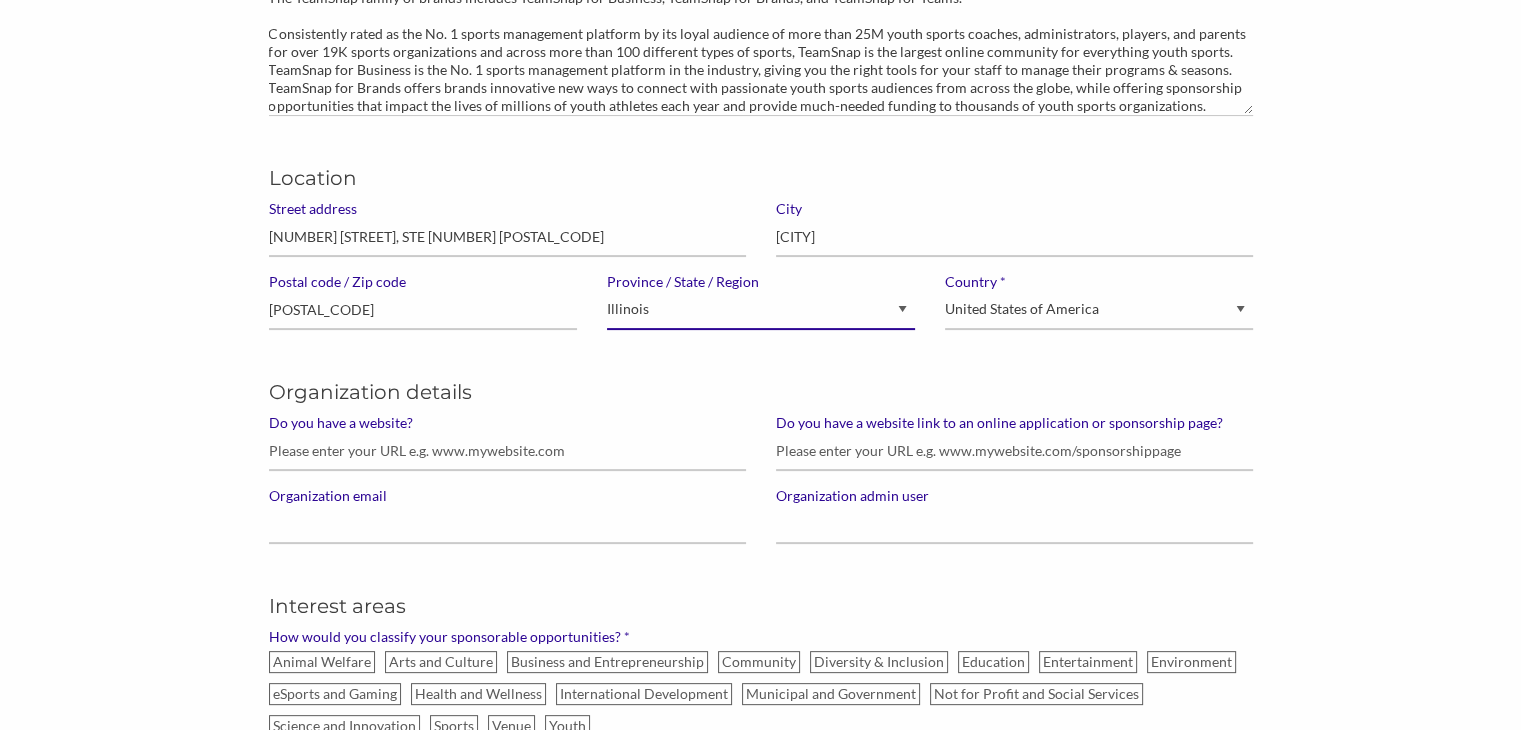 scroll, scrollTop: 408, scrollLeft: 0, axis: vertical 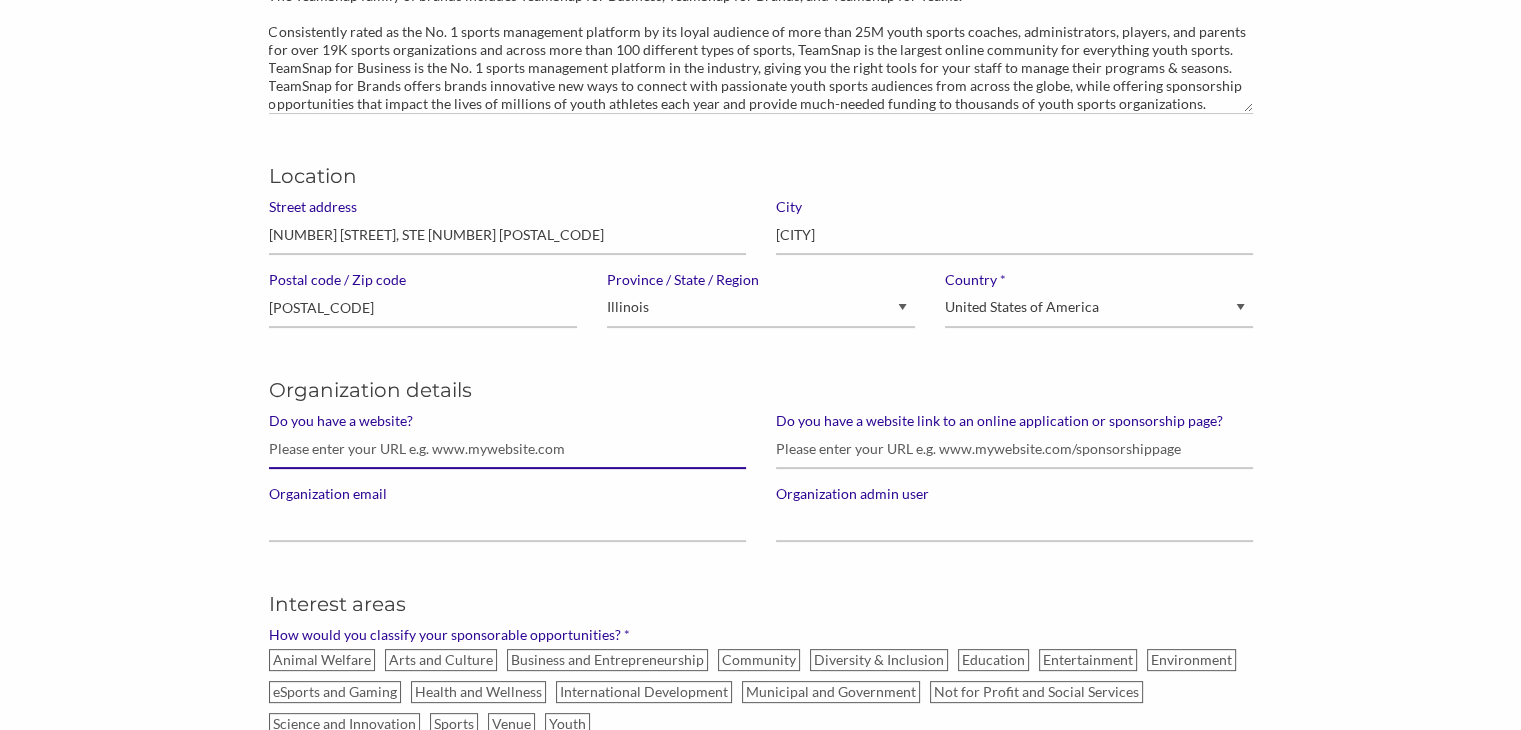 click on "Do you have a website?" at bounding box center [507, 449] 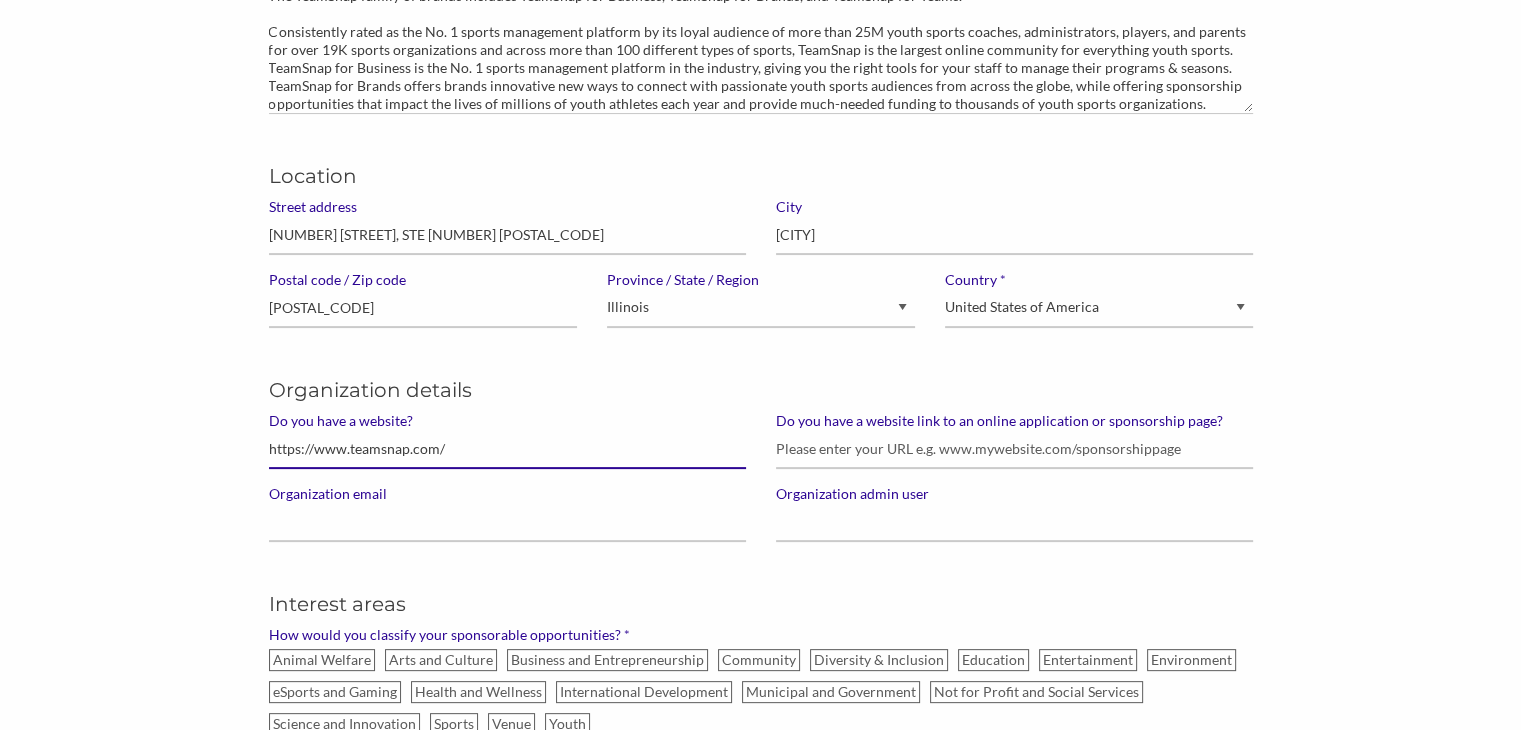 type on "https://www.teamsnap.com/" 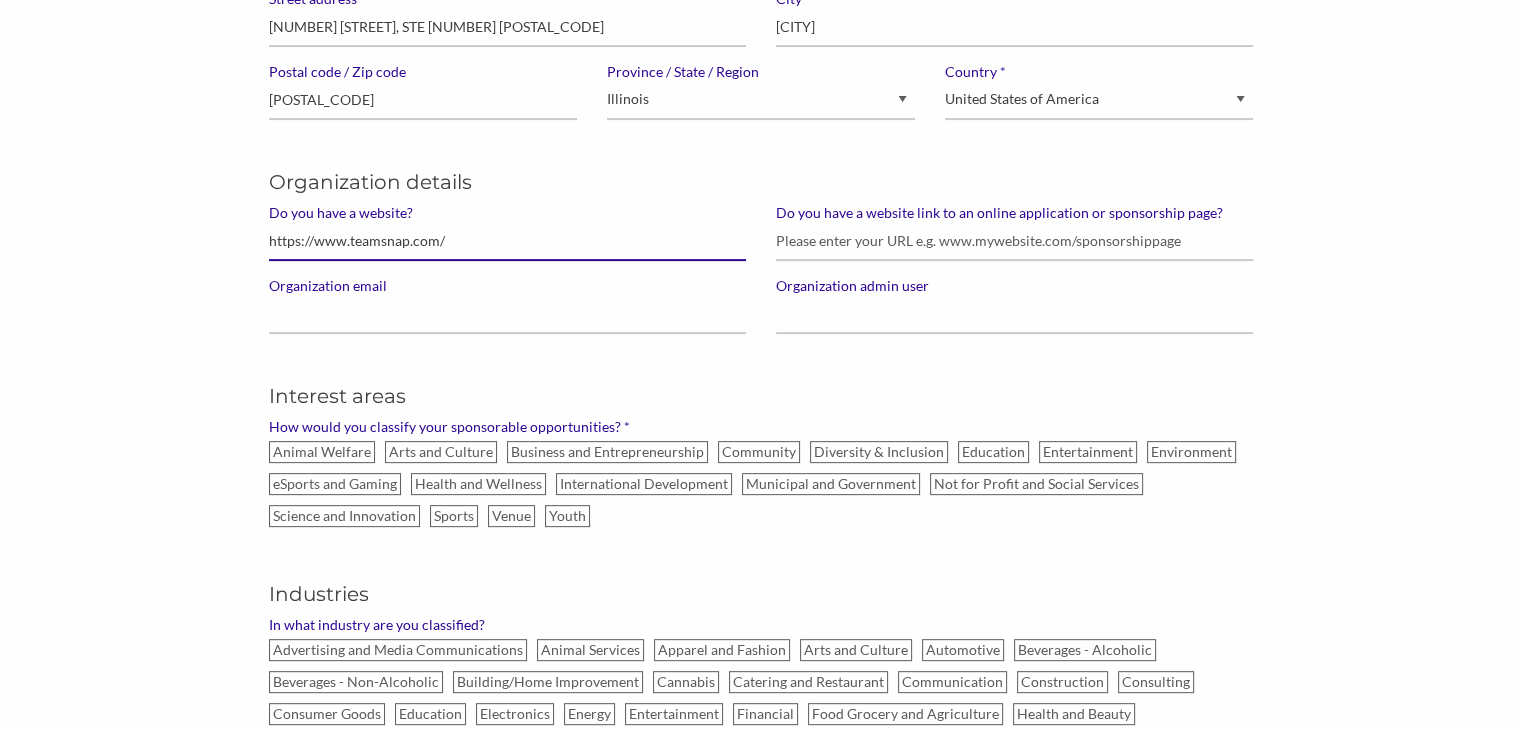 scroll, scrollTop: 616, scrollLeft: 0, axis: vertical 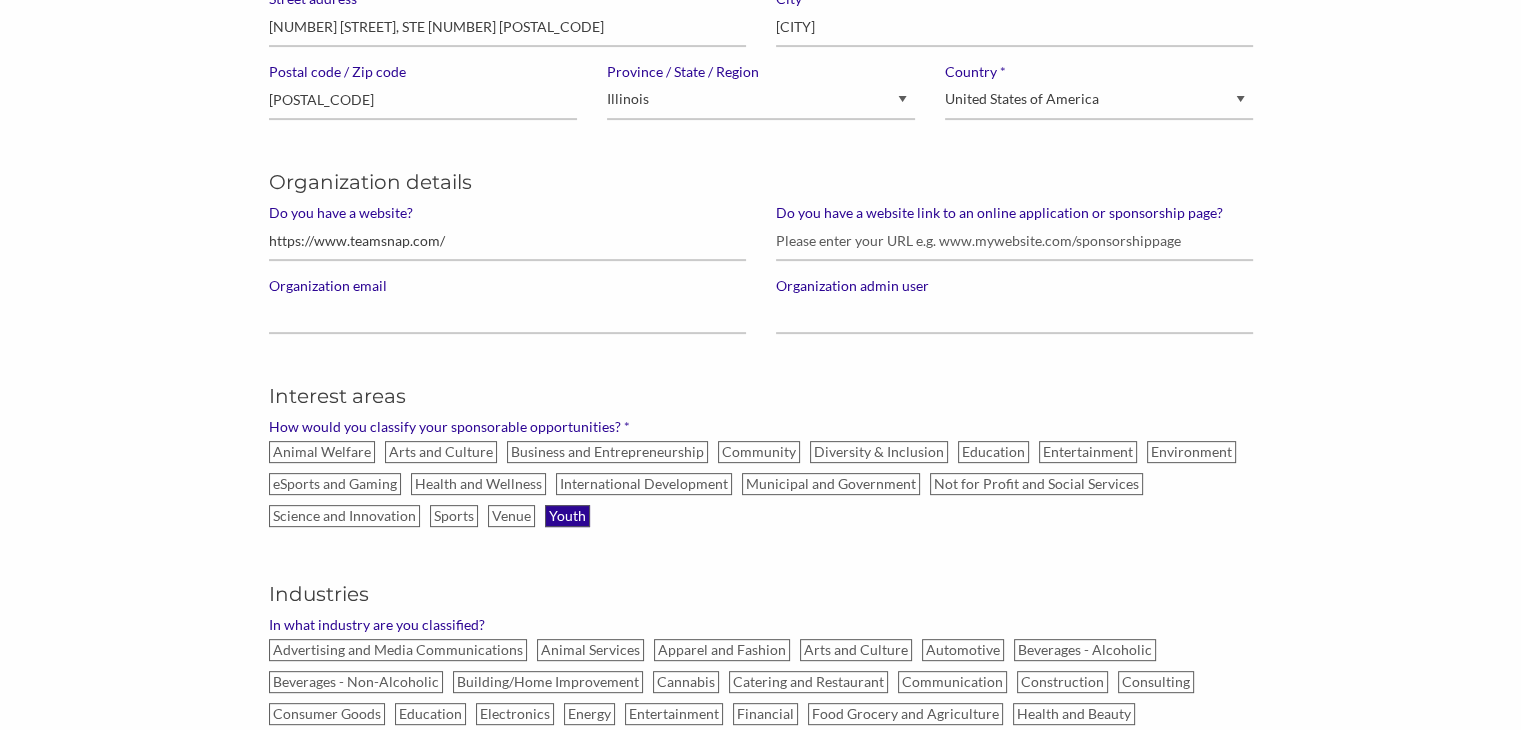 click on "Youth" at bounding box center (567, 516) 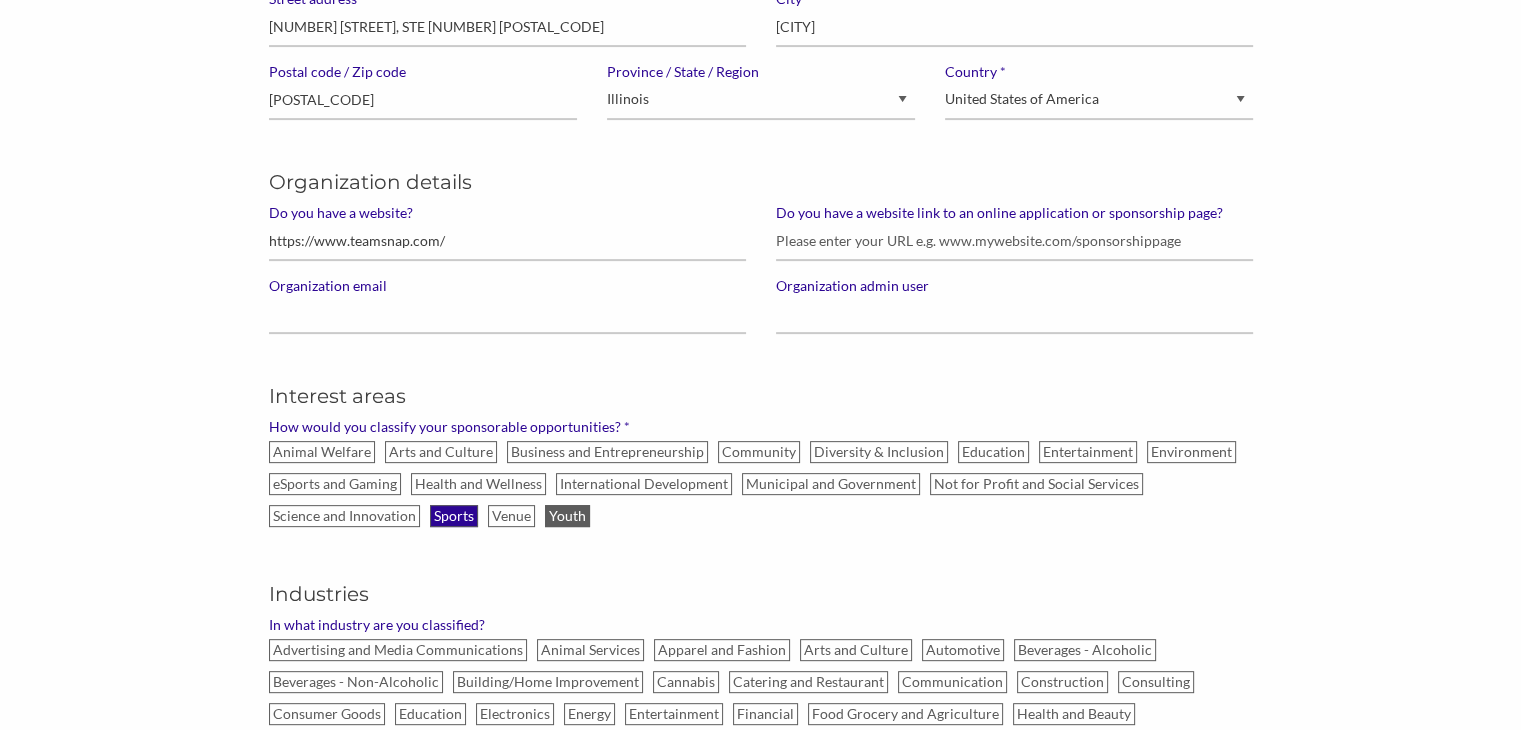 click on "Sports" at bounding box center (454, 516) 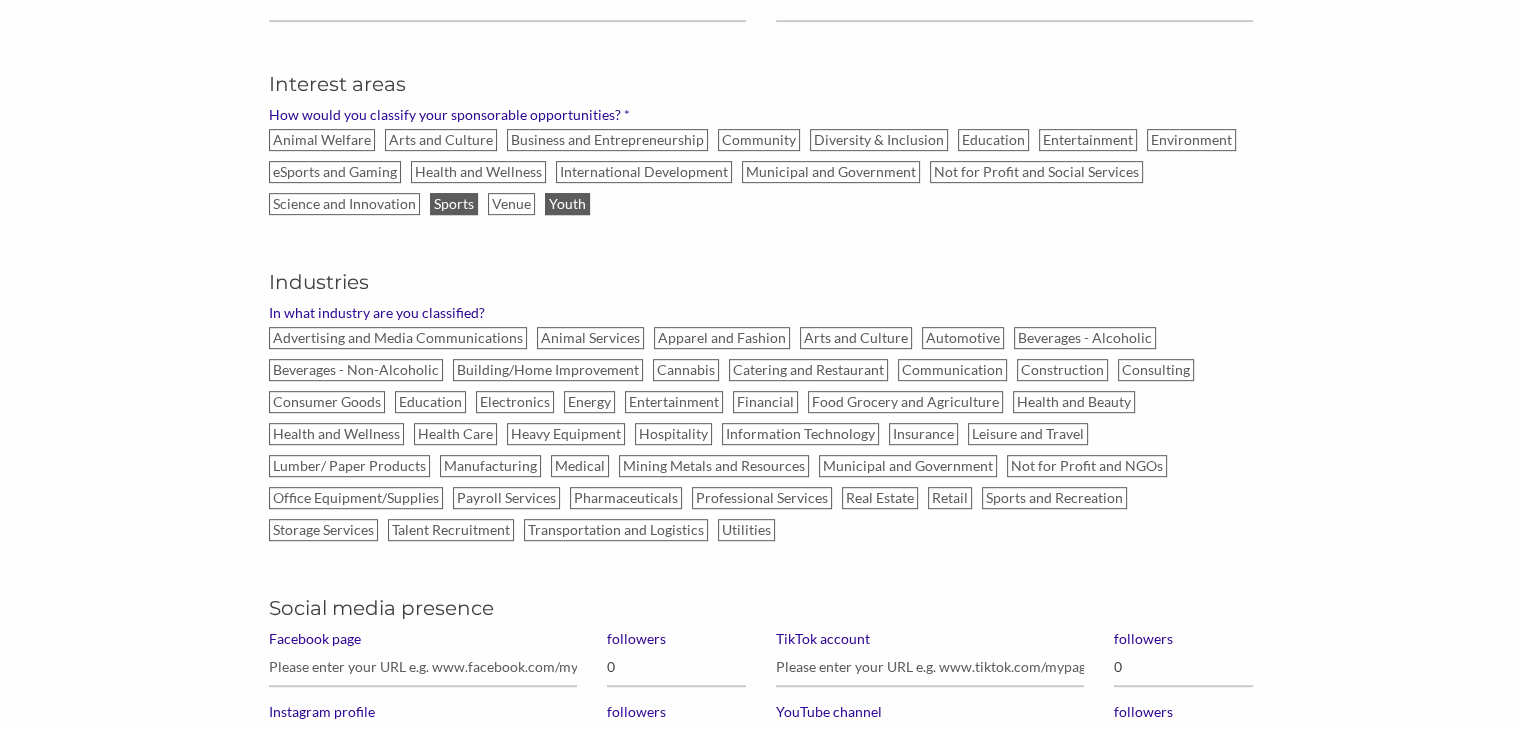 scroll, scrollTop: 955, scrollLeft: 0, axis: vertical 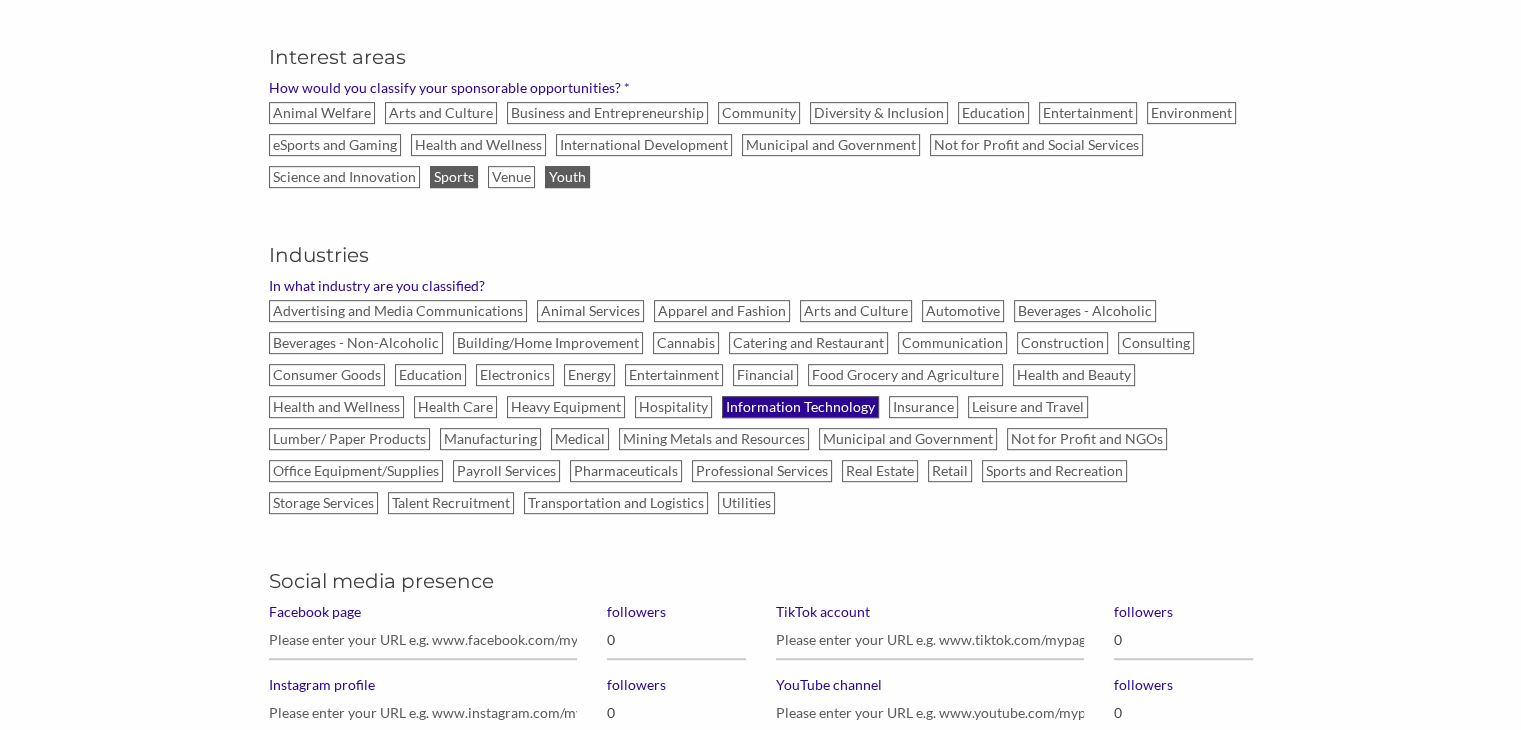 click on "Information Technology" at bounding box center (800, 407) 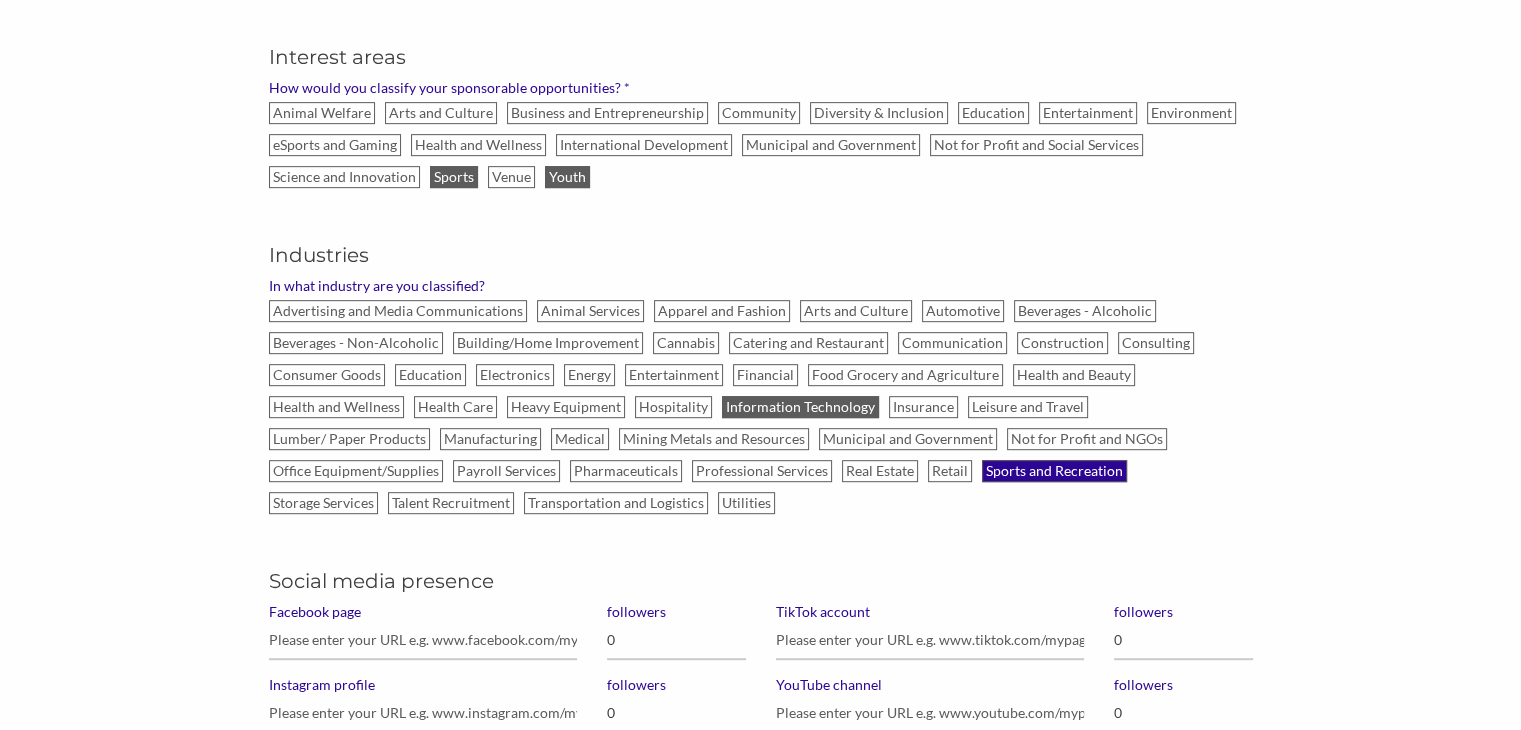 click on "Sports and Recreation" at bounding box center (1054, 471) 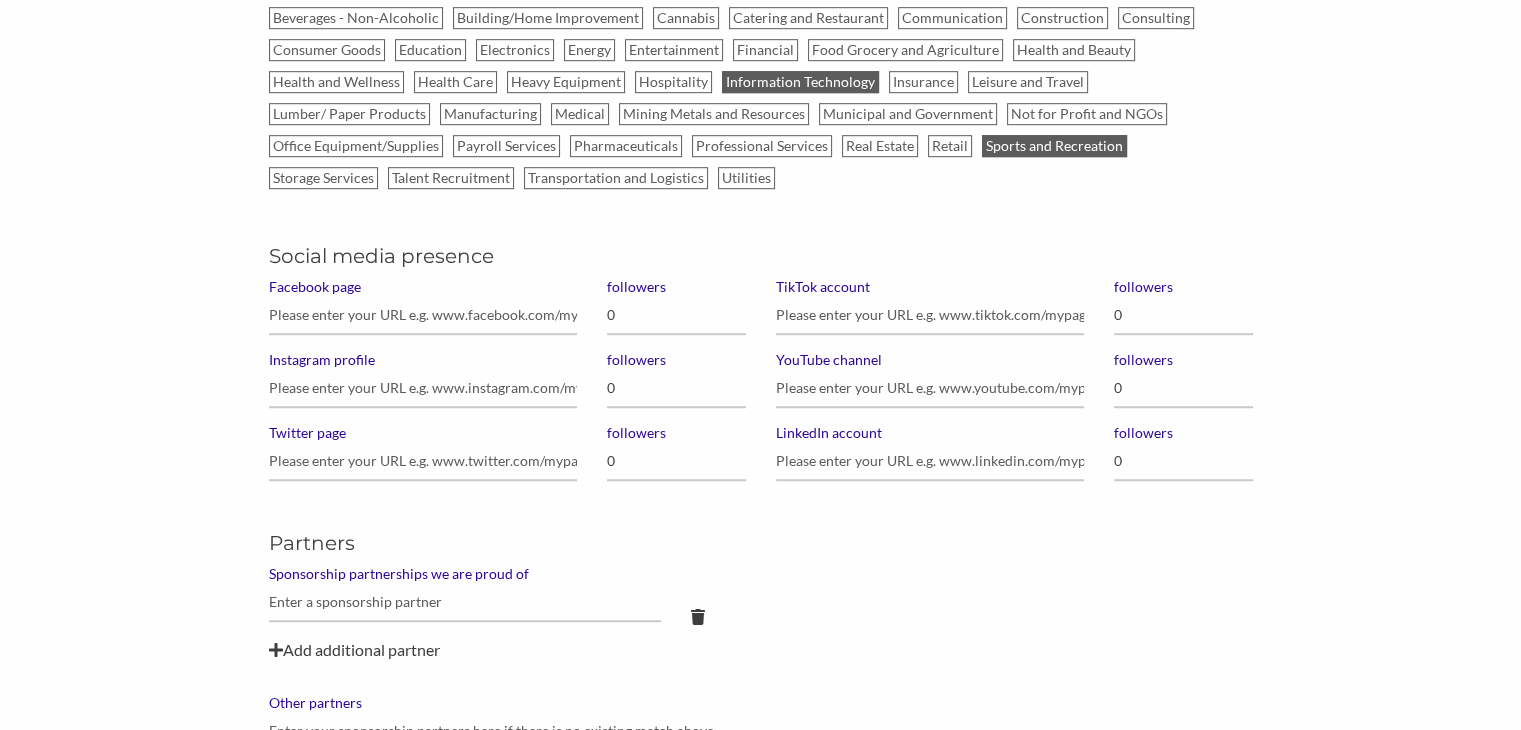 scroll, scrollTop: 1288, scrollLeft: 0, axis: vertical 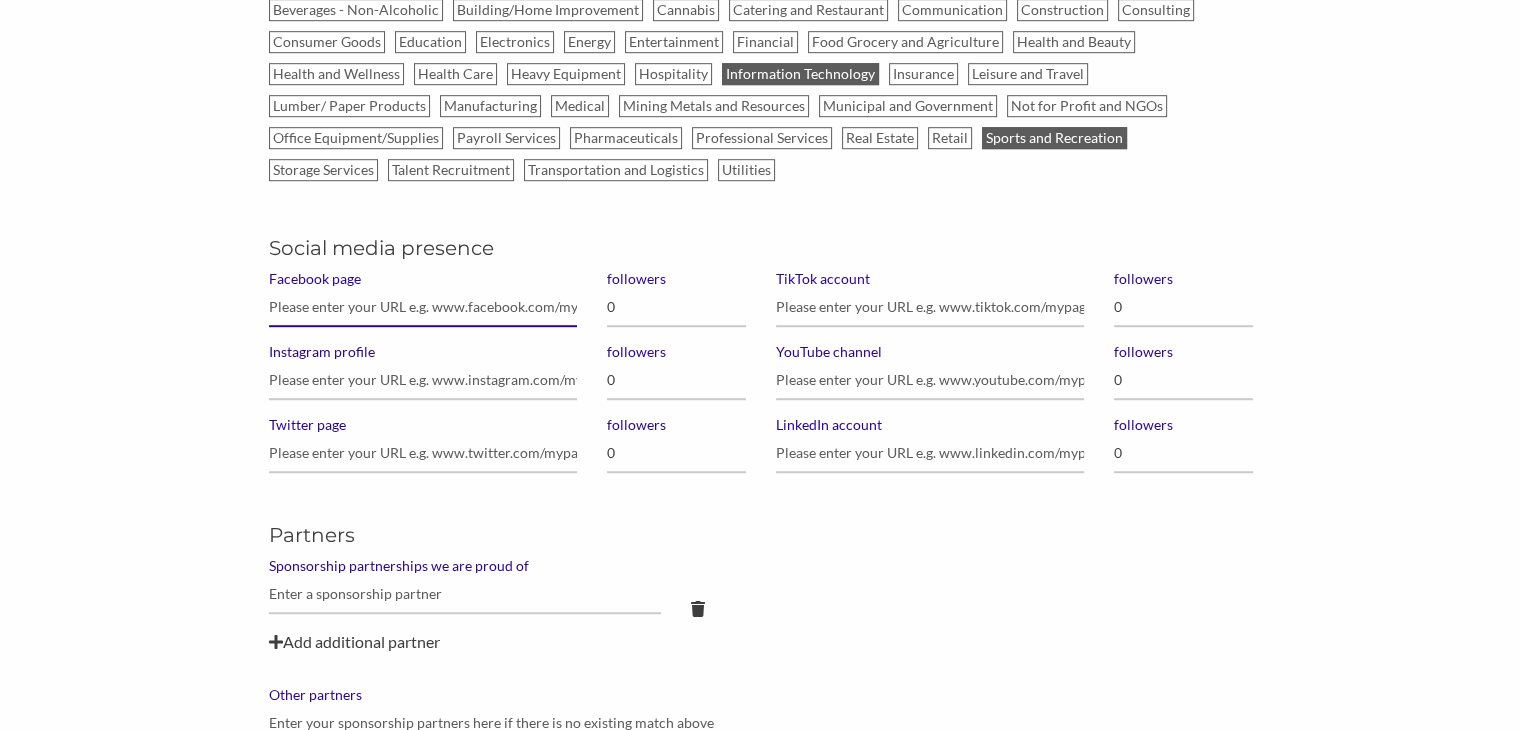 click on "Facebook page" at bounding box center (423, 307) 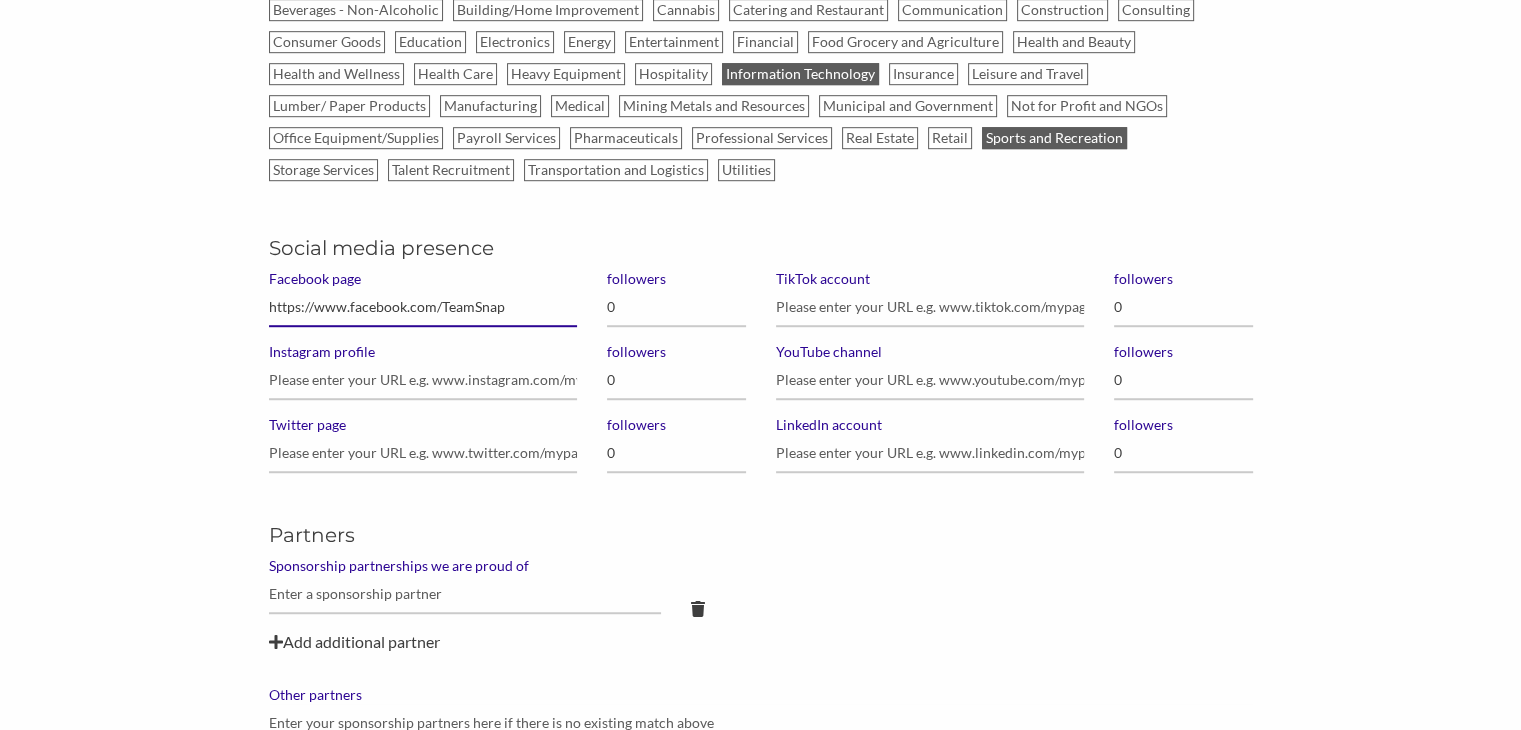 type on "https://www.facebook.com/TeamSnap" 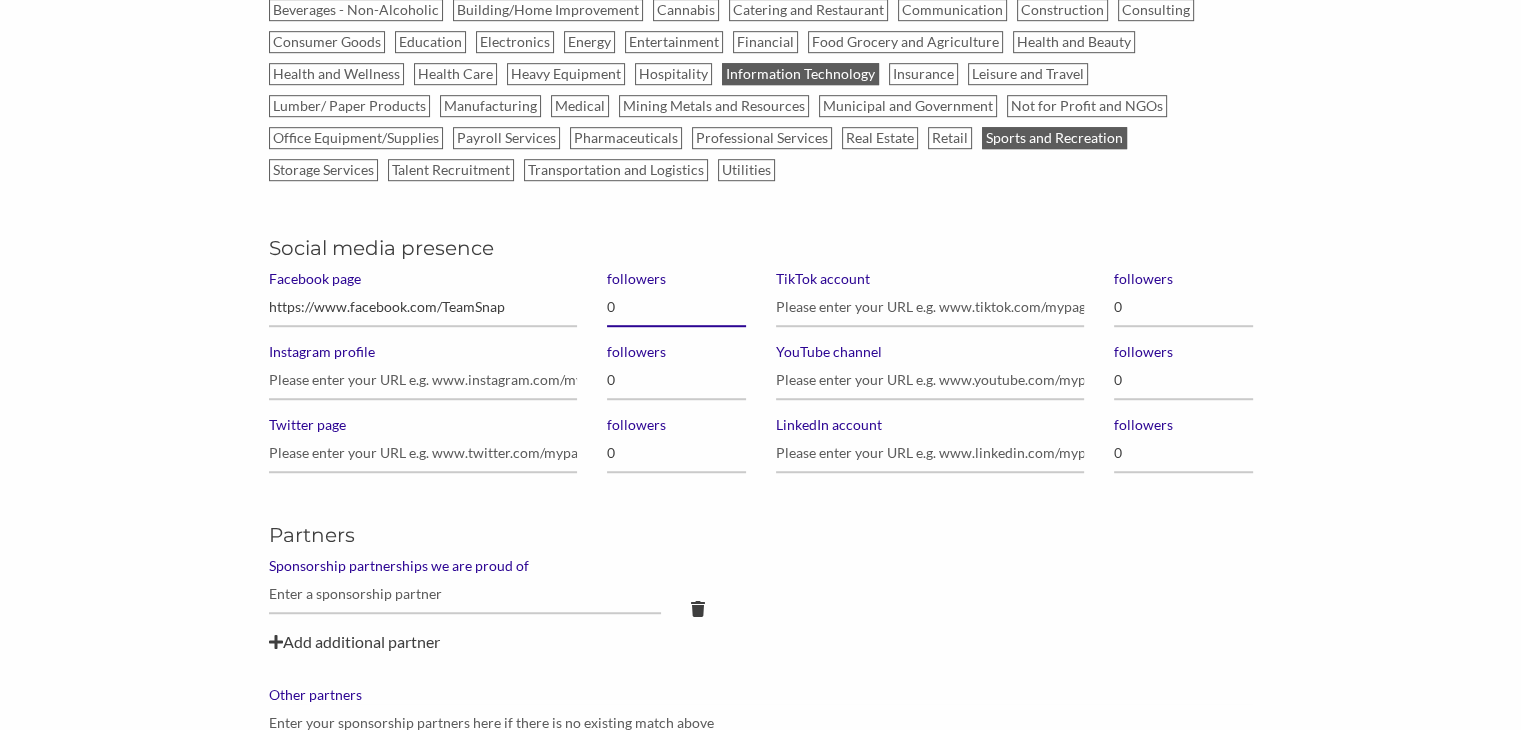 click on "0" at bounding box center [676, 307] 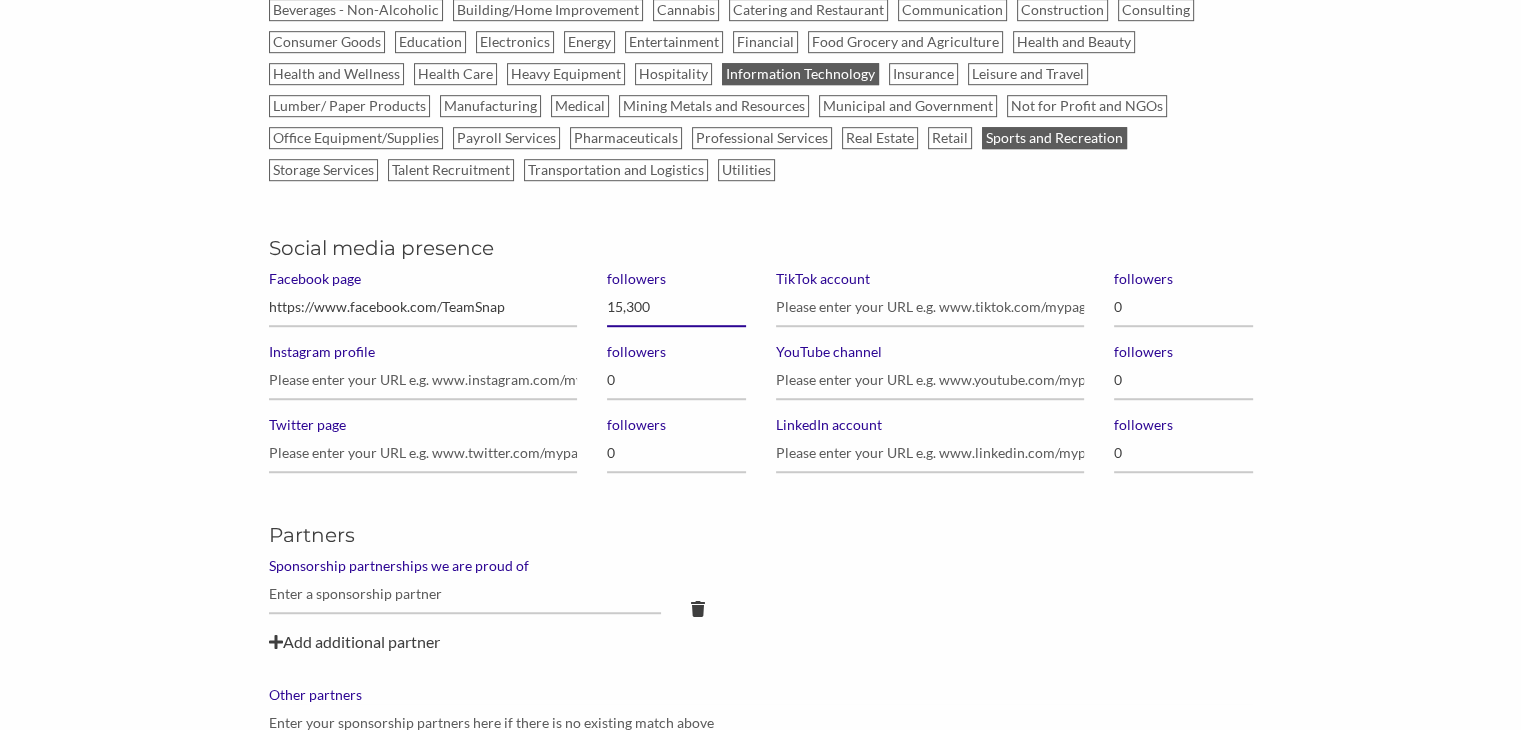 type on "153,000" 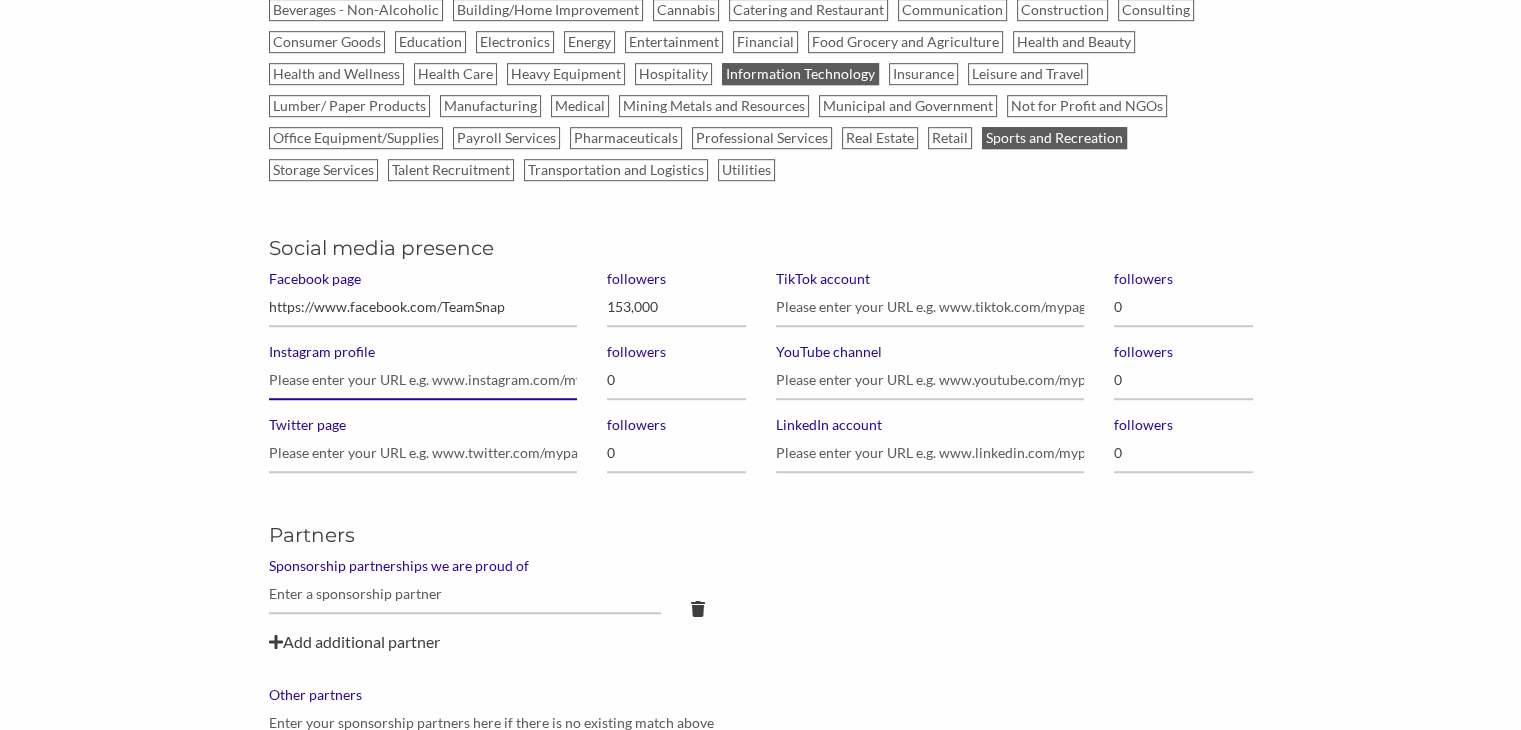click on "Instagram profile" at bounding box center (423, 380) 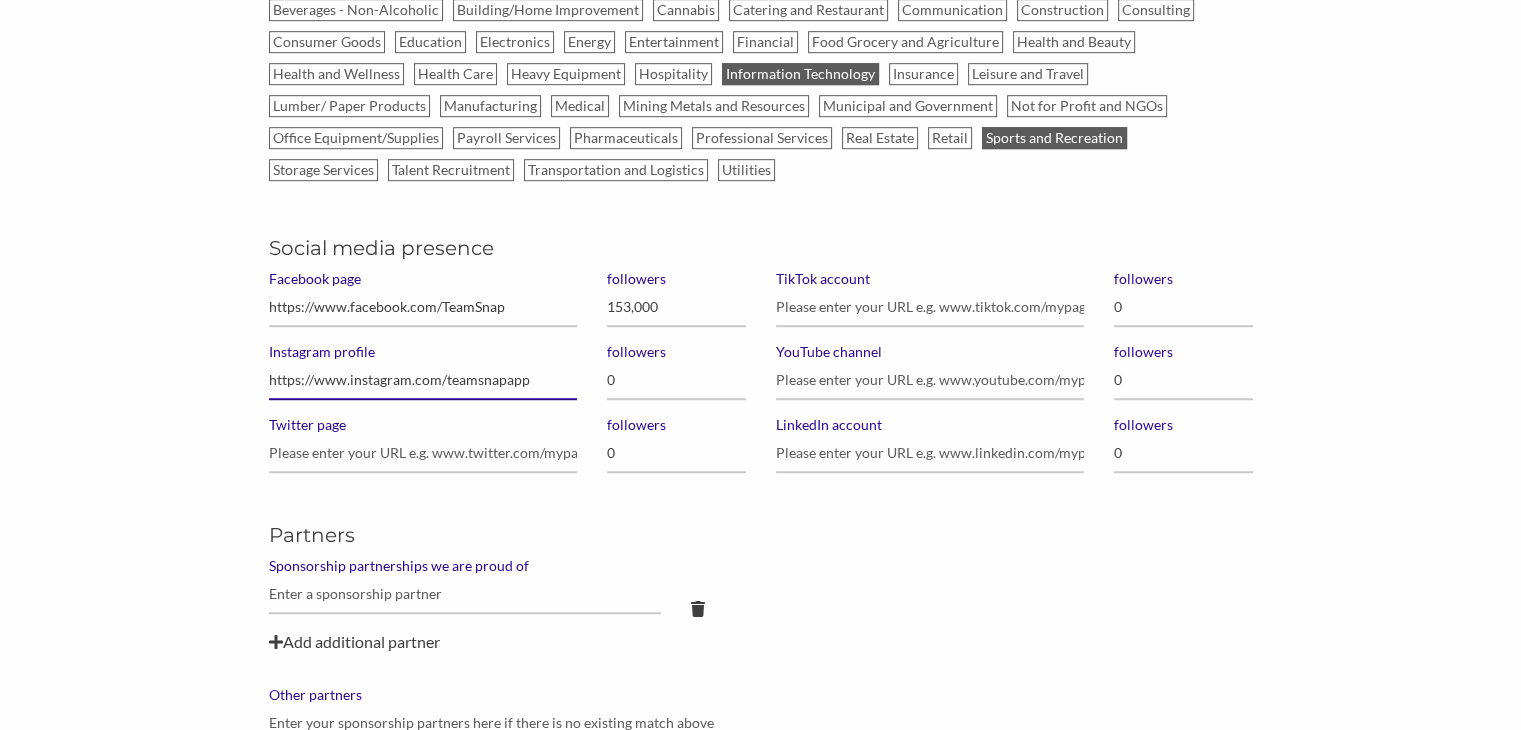 type on "https://www.instagram.com/teamsnapapp" 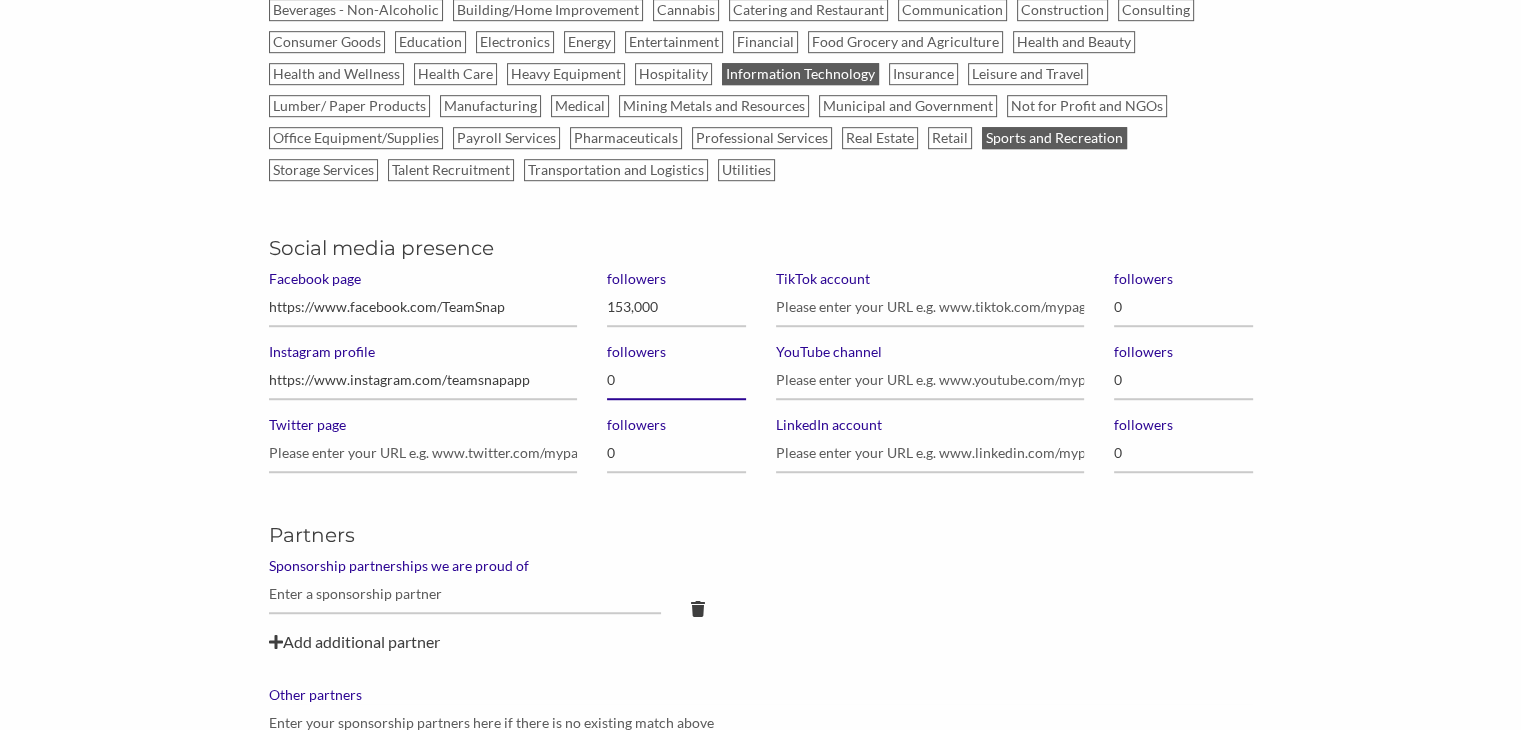 click on "0" at bounding box center [676, 380] 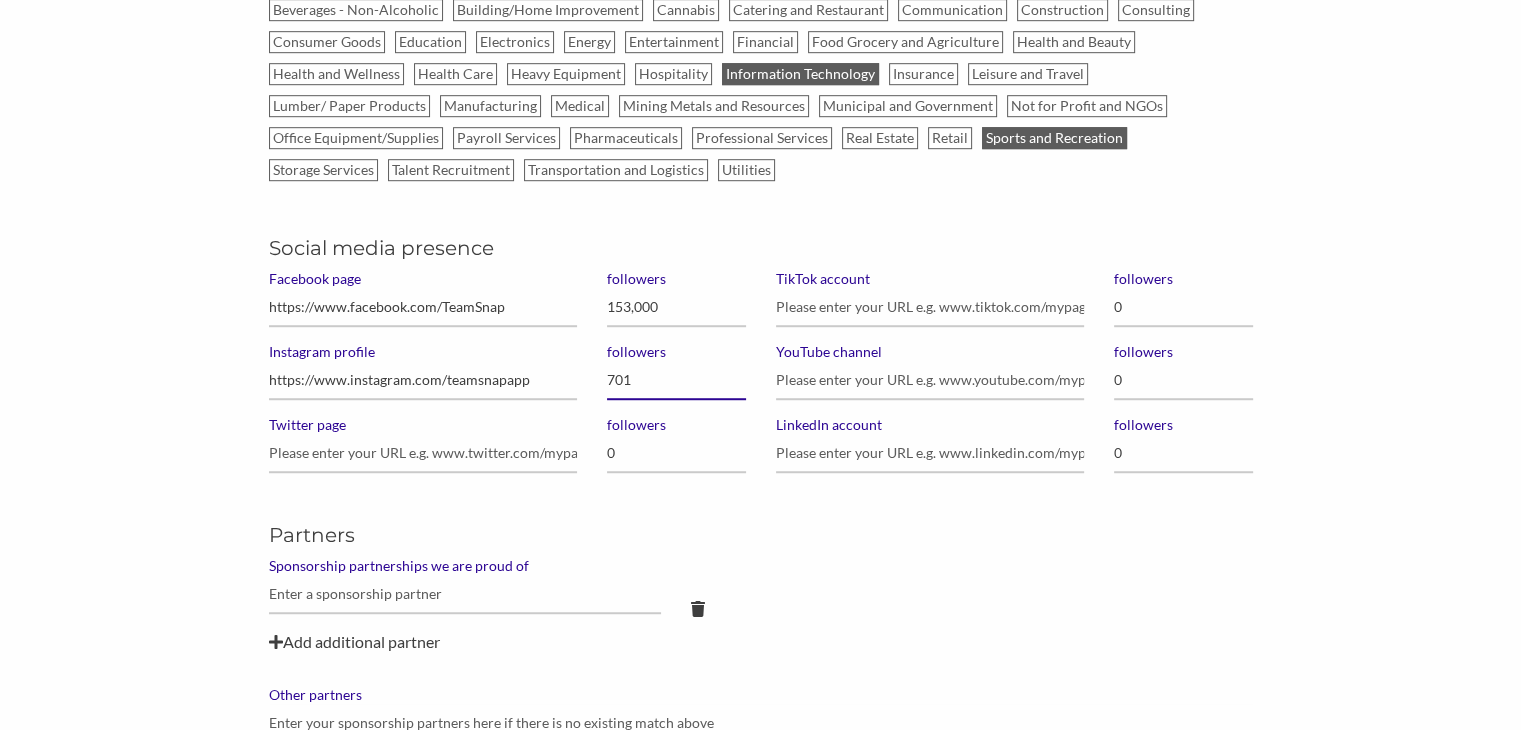 type on "7,015" 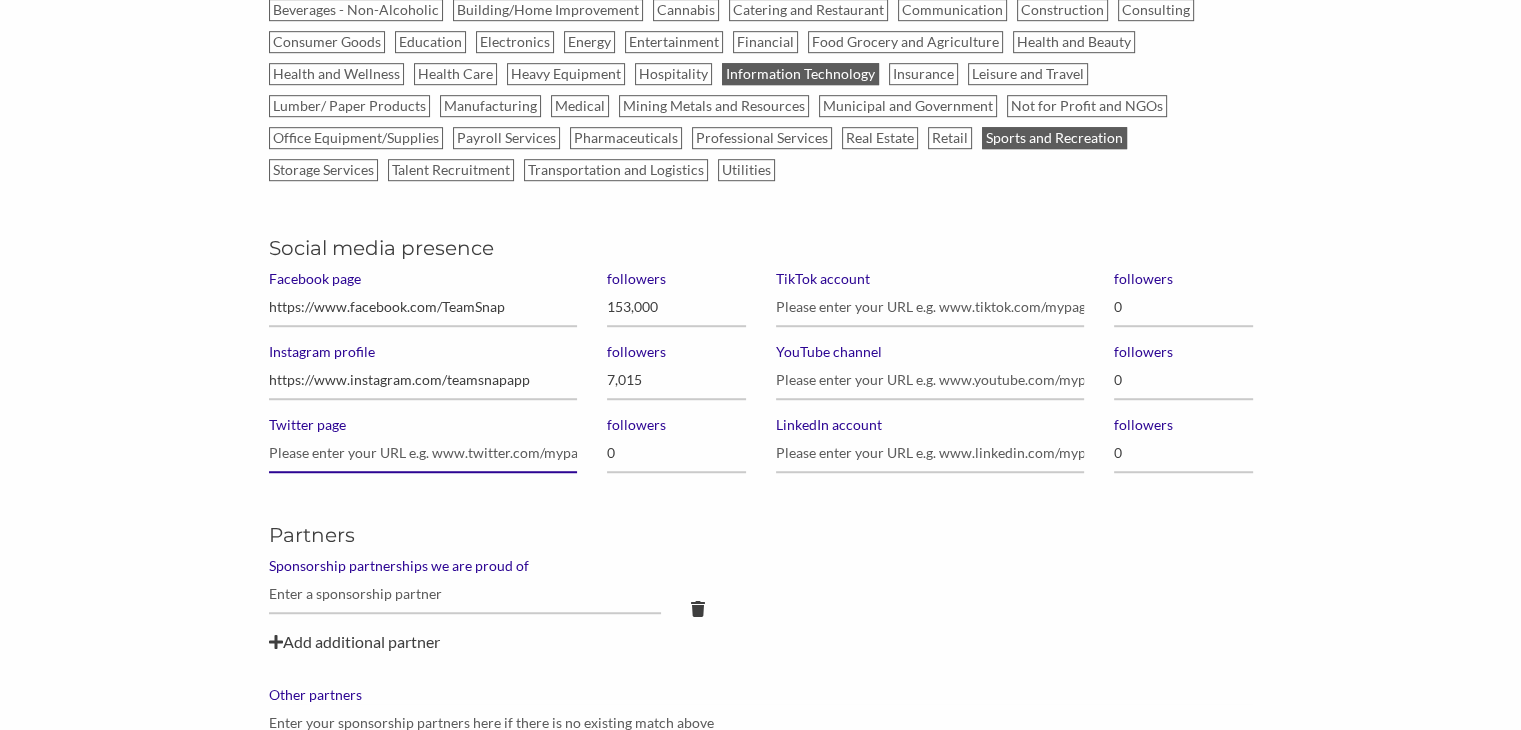 click on "Twitter page" at bounding box center [423, 453] 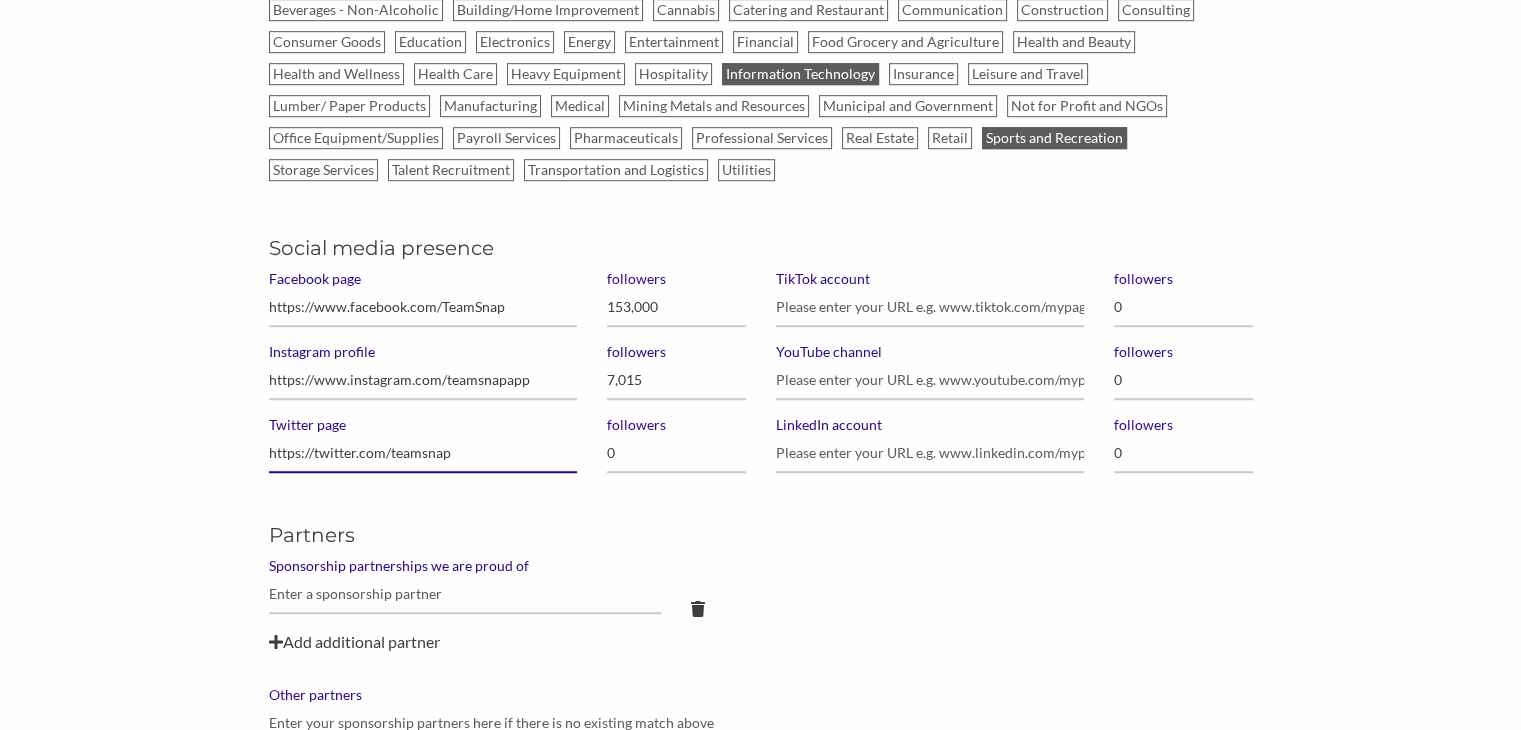 type on "https://twitter.com/teamsnap" 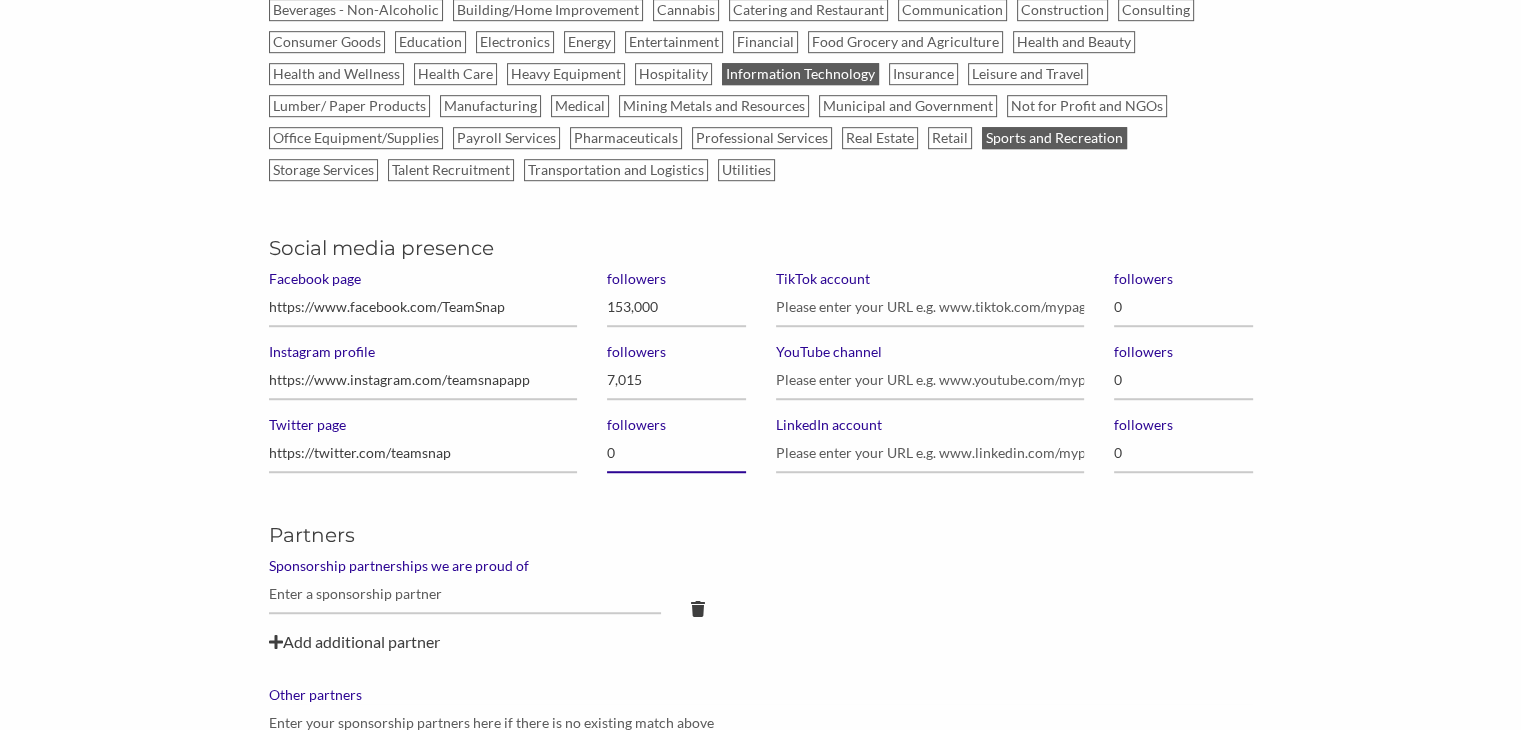 click on "0" at bounding box center (676, 453) 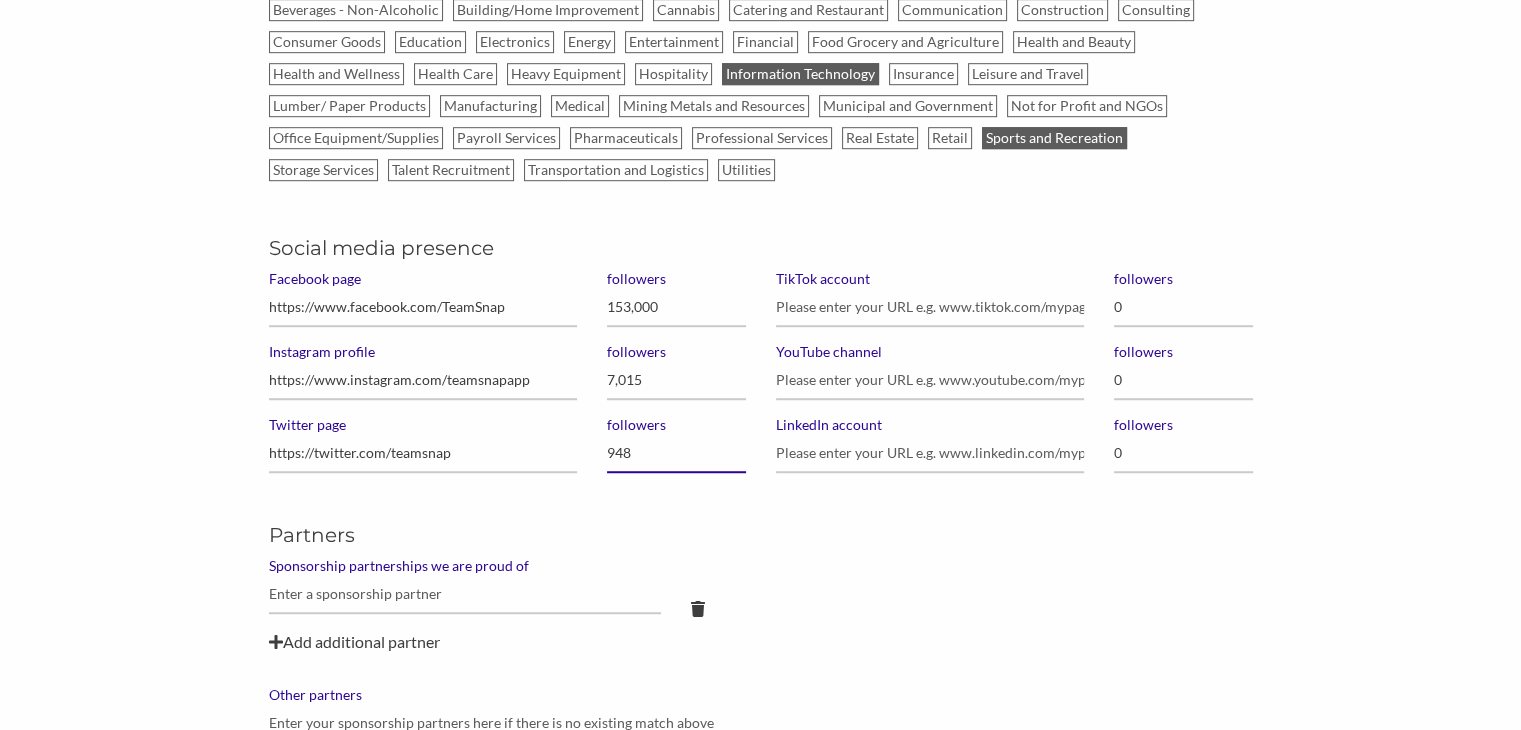type on "9,489" 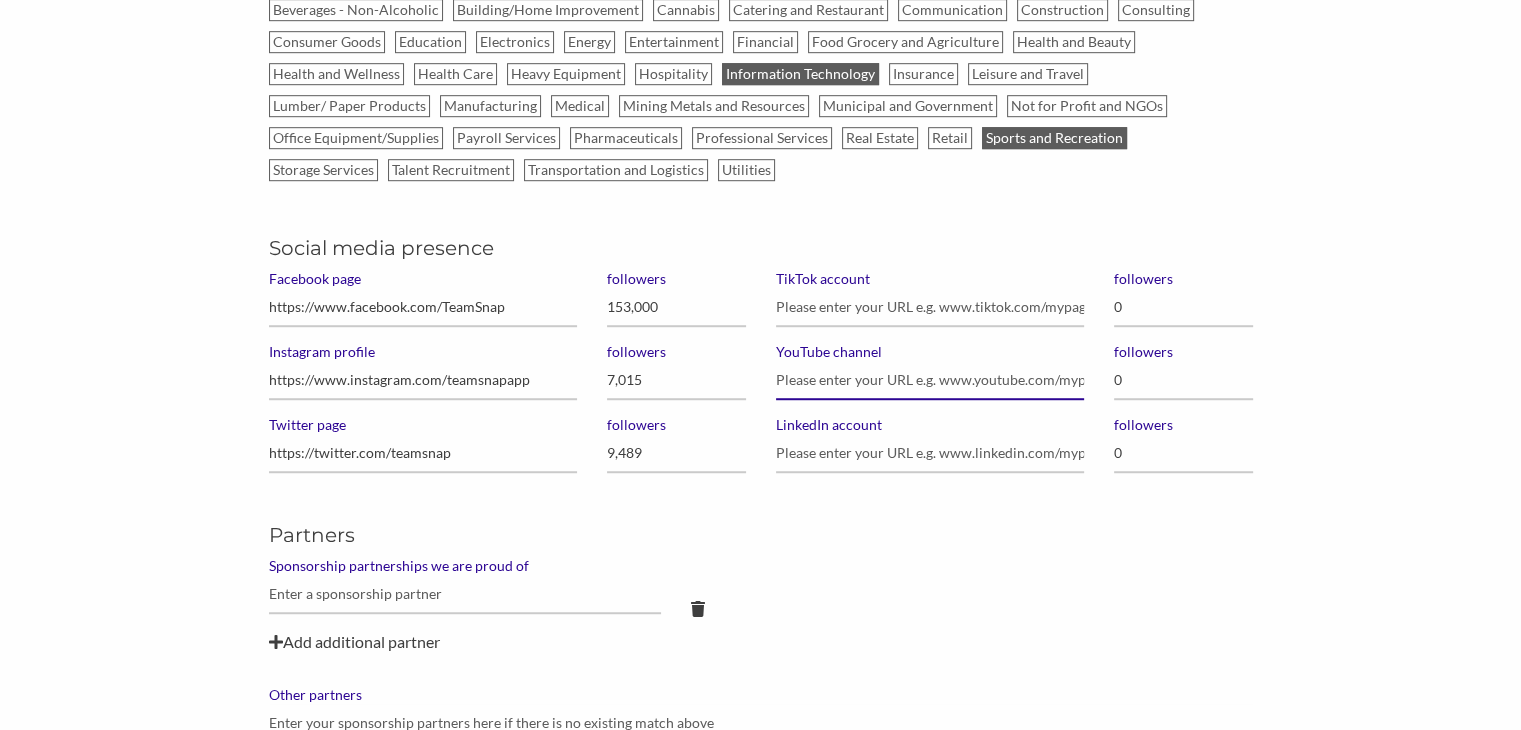 click on "YouTube channel" at bounding box center [930, 380] 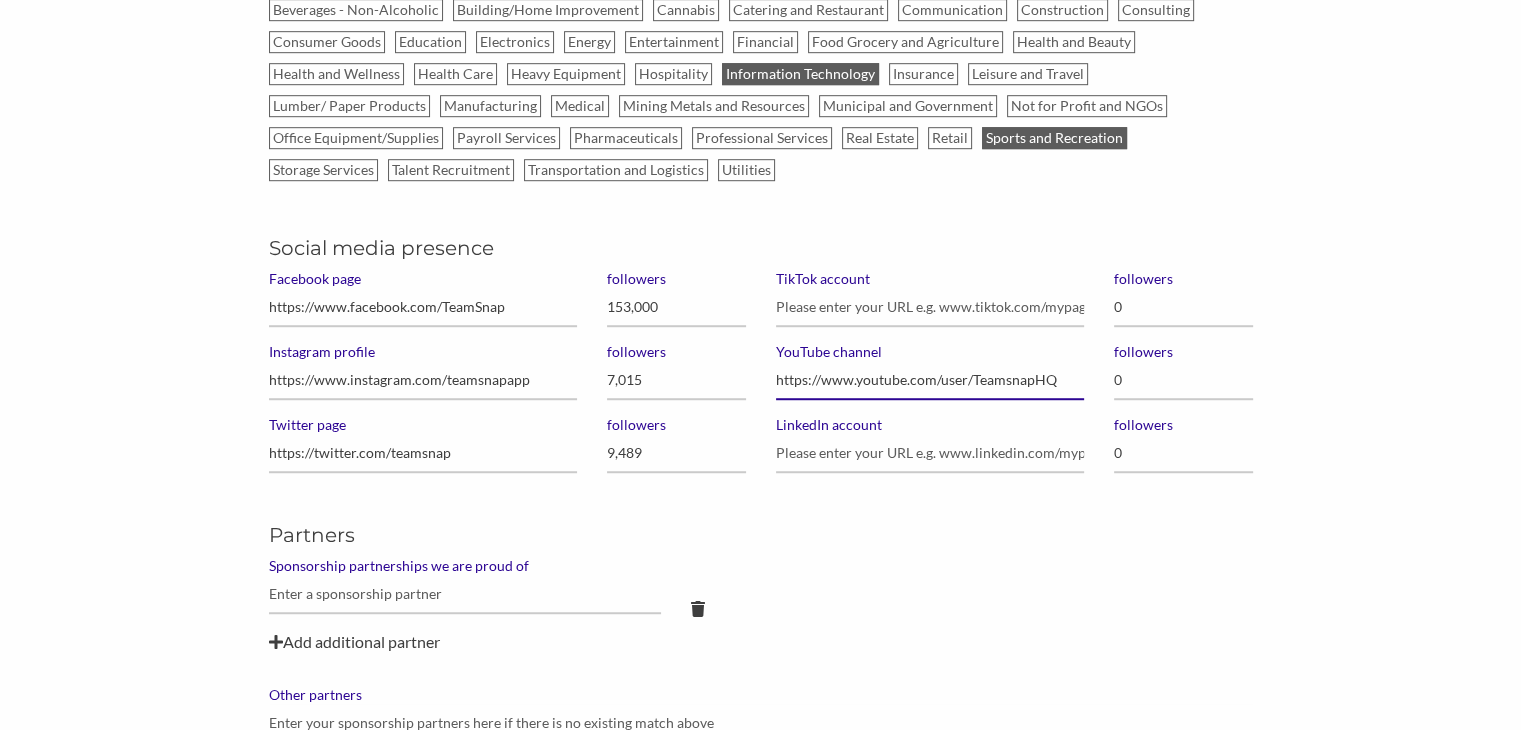 type on "https://www.youtube.com/user/TeamsnapHQ" 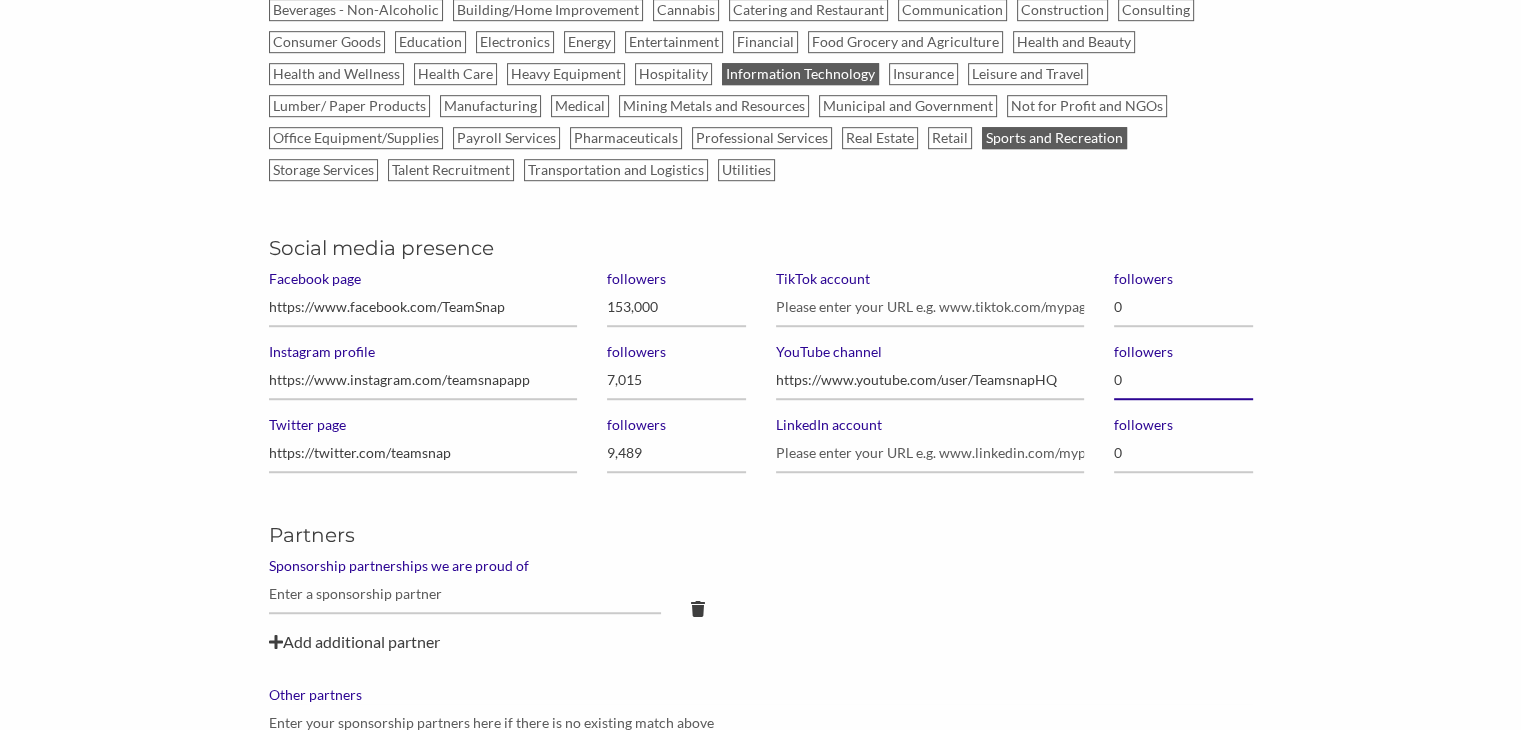 click on "0" at bounding box center [1183, 380] 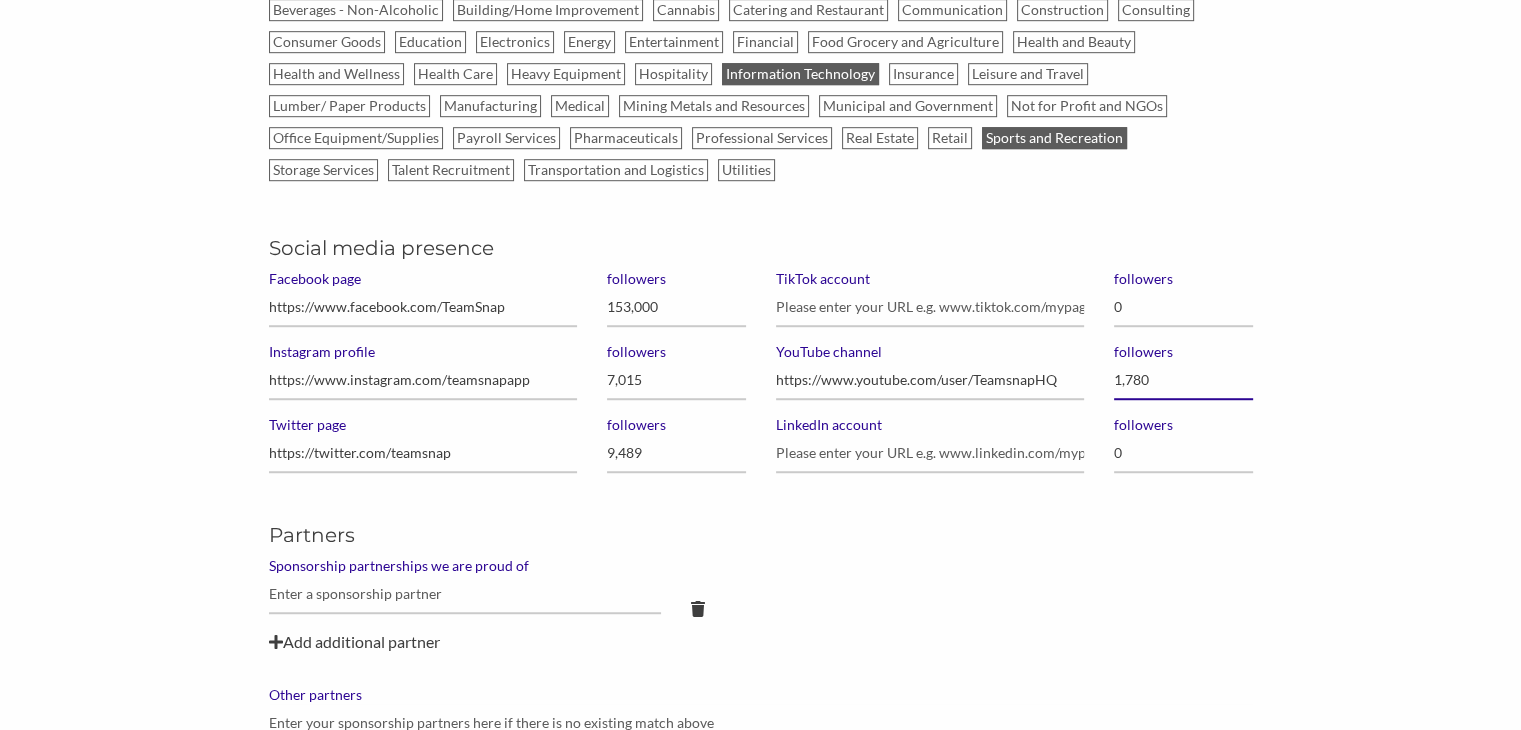 type on "17,800" 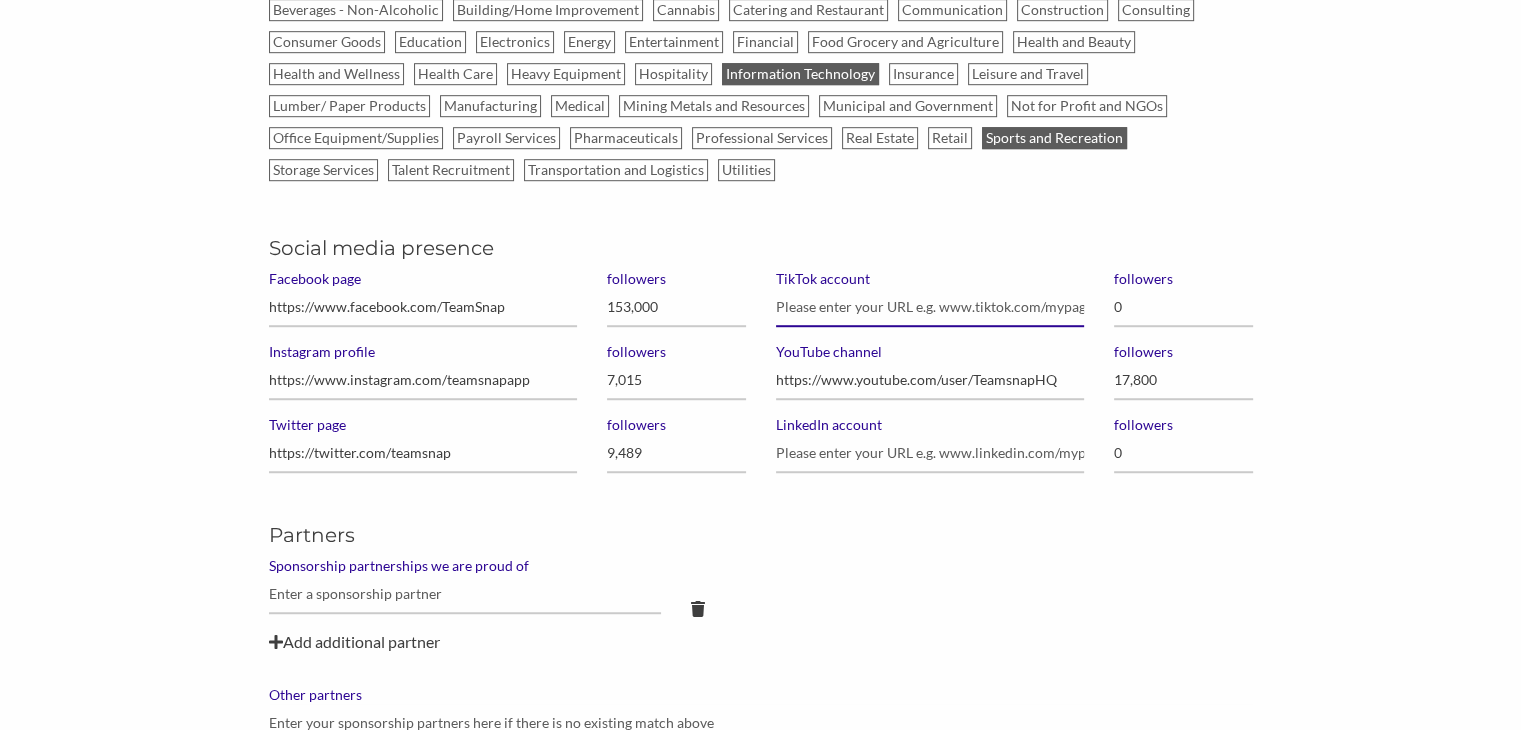 click on "TikTok account" at bounding box center (930, 307) 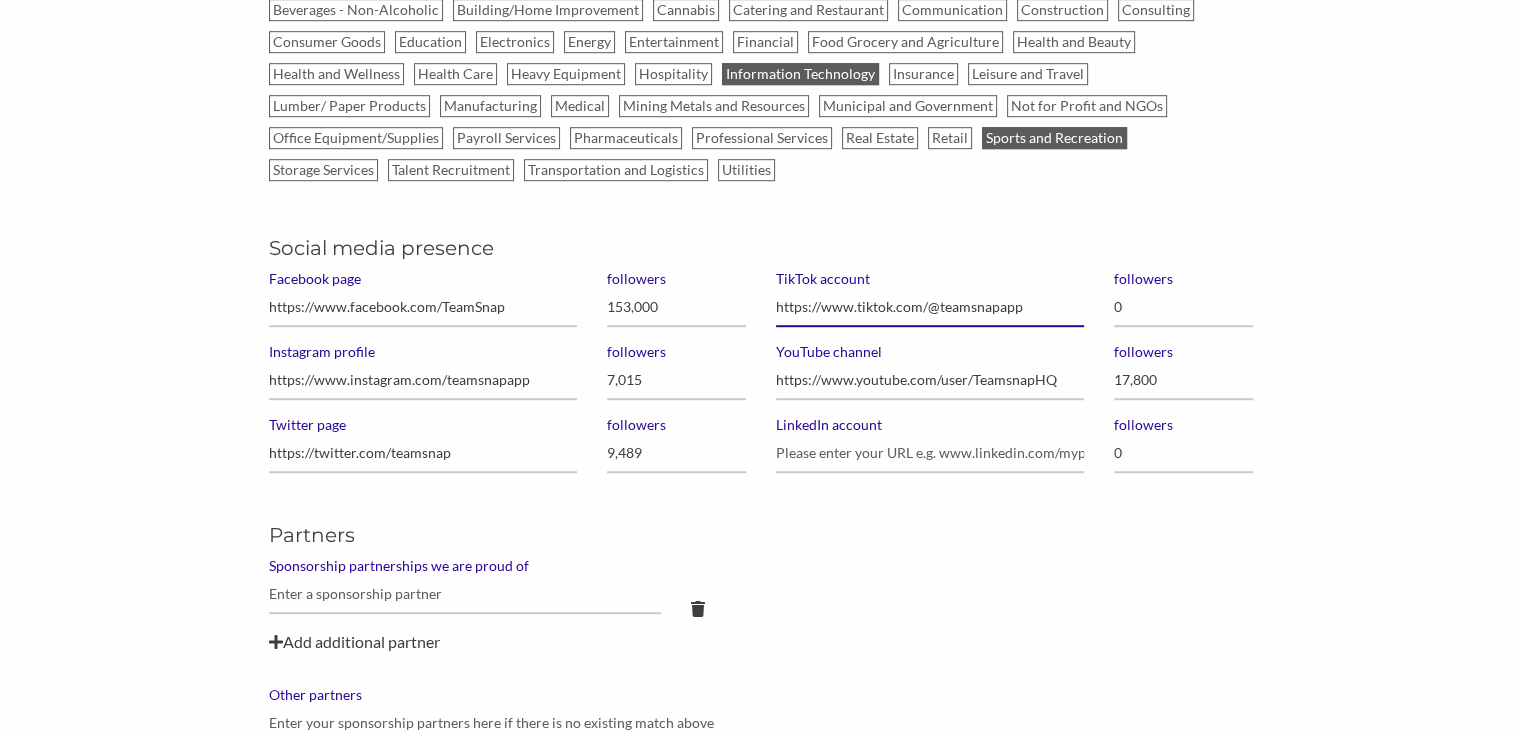 type on "https://www.tiktok.com/@teamsnapapp" 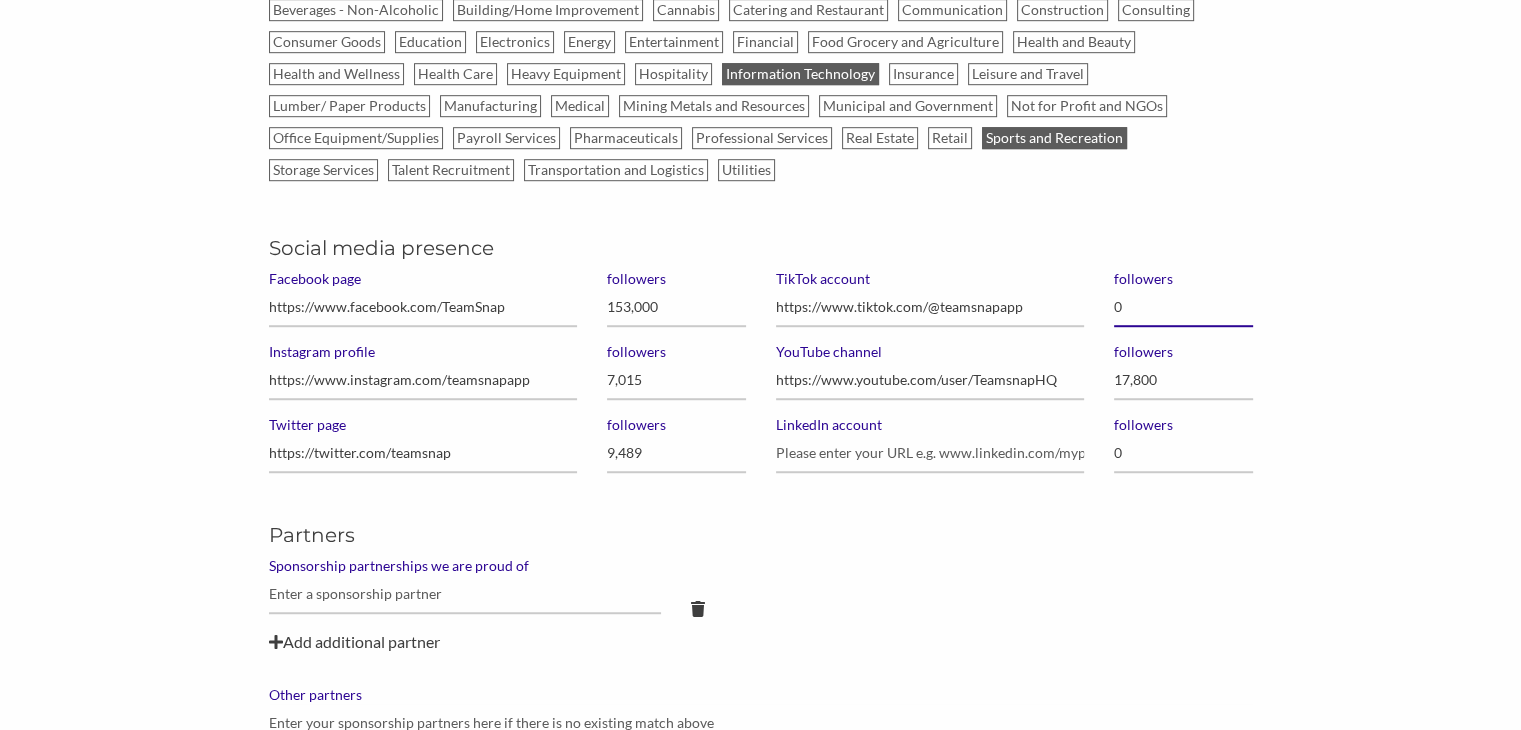 click on "0" at bounding box center (1183, 307) 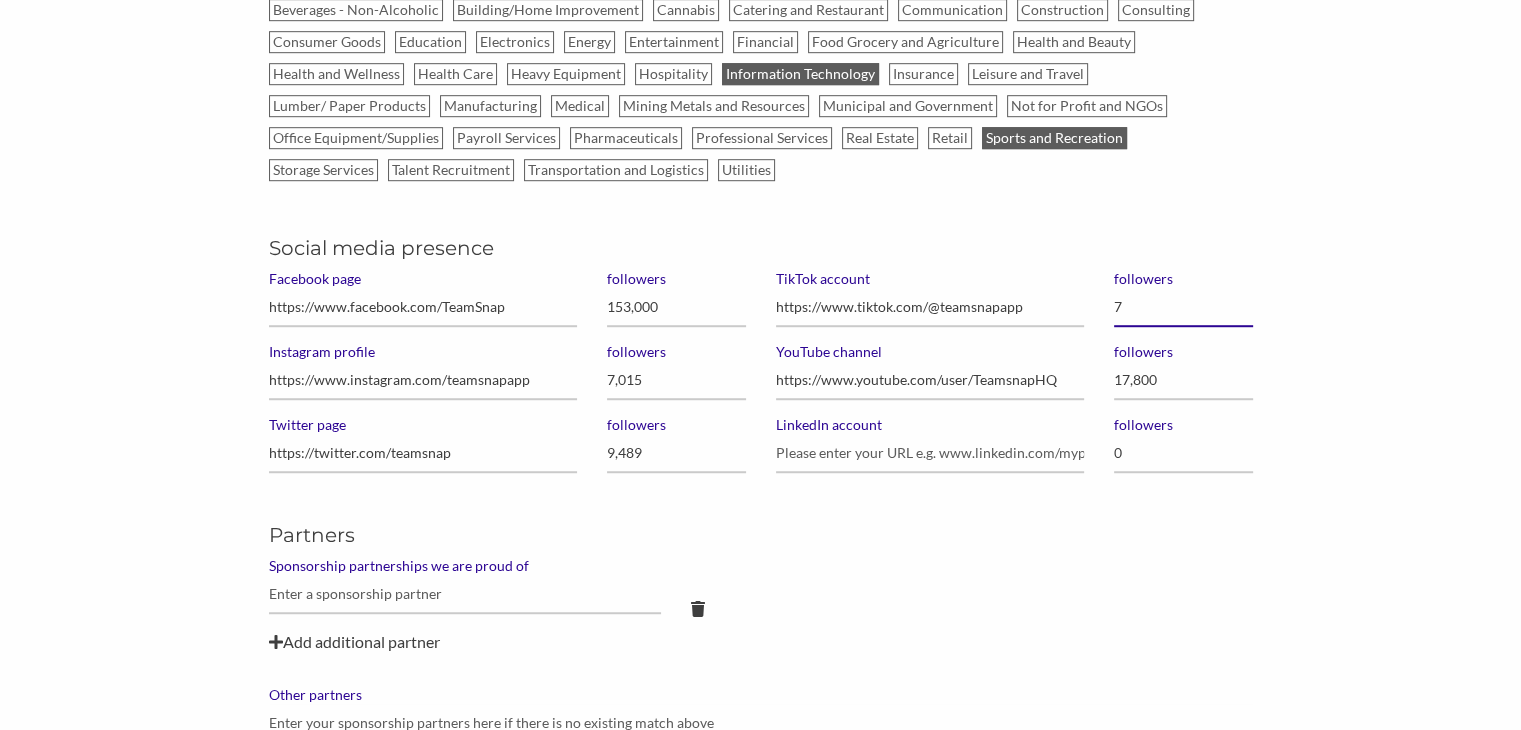 type on "78" 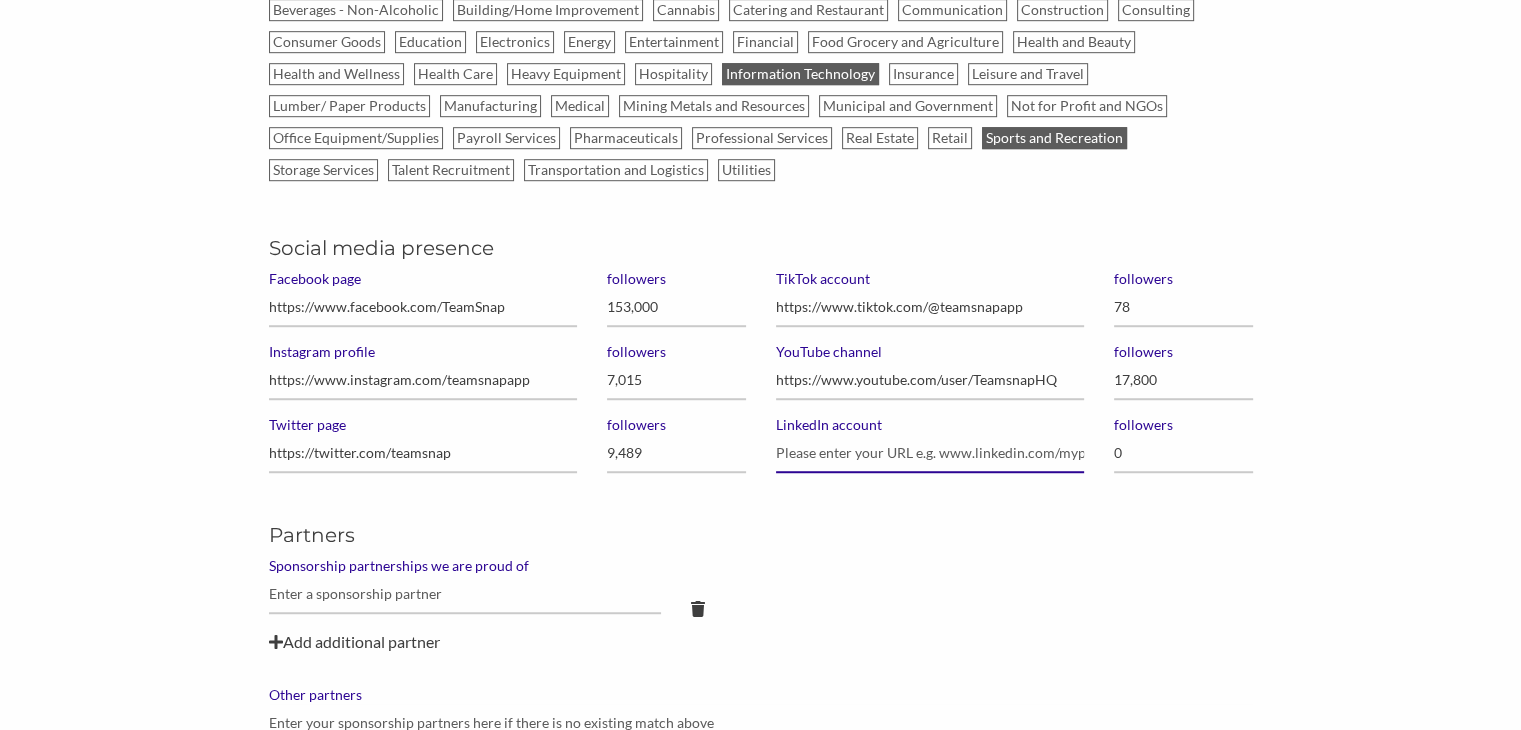 click on "LinkedIn account" at bounding box center (930, 453) 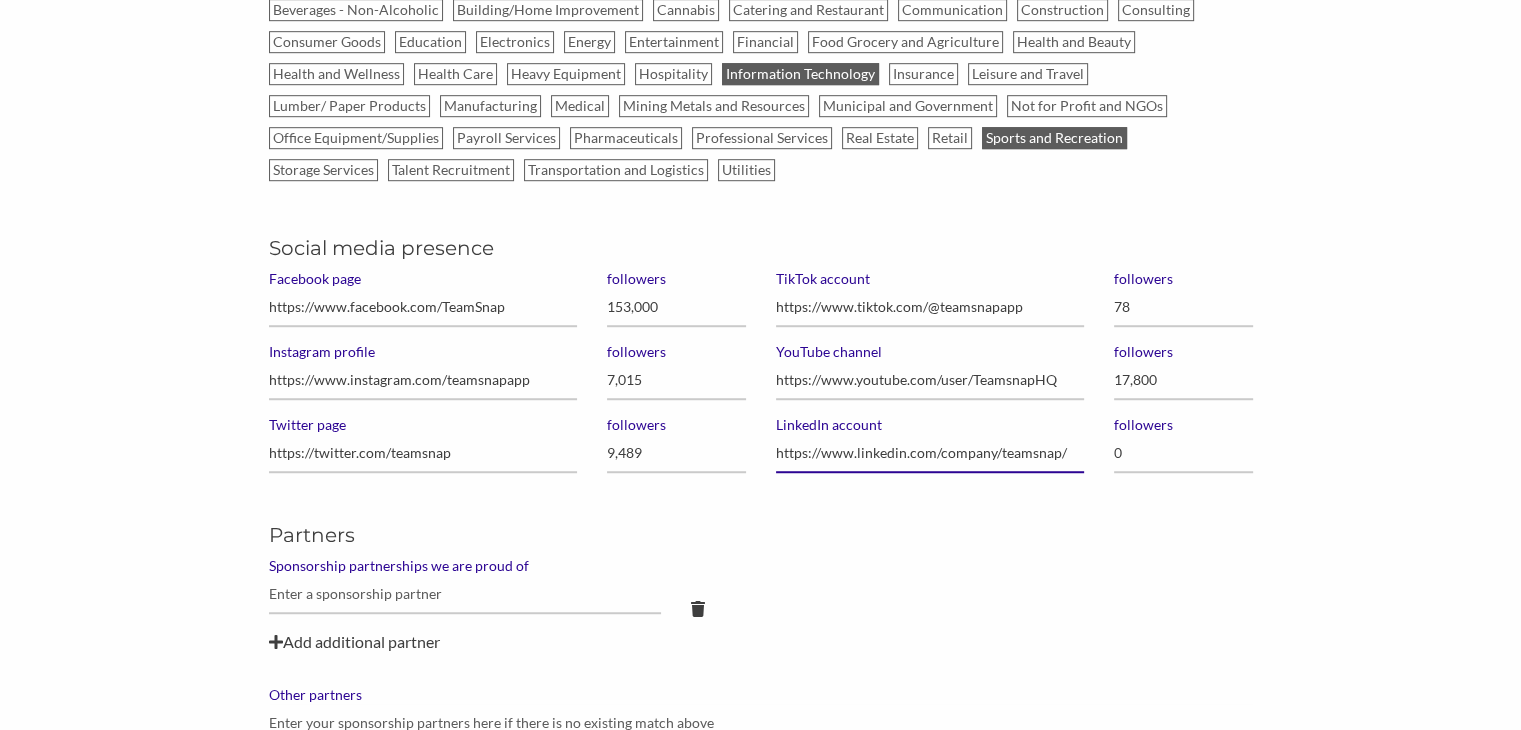 type on "https://www.linkedin.com/company/teamsnap/" 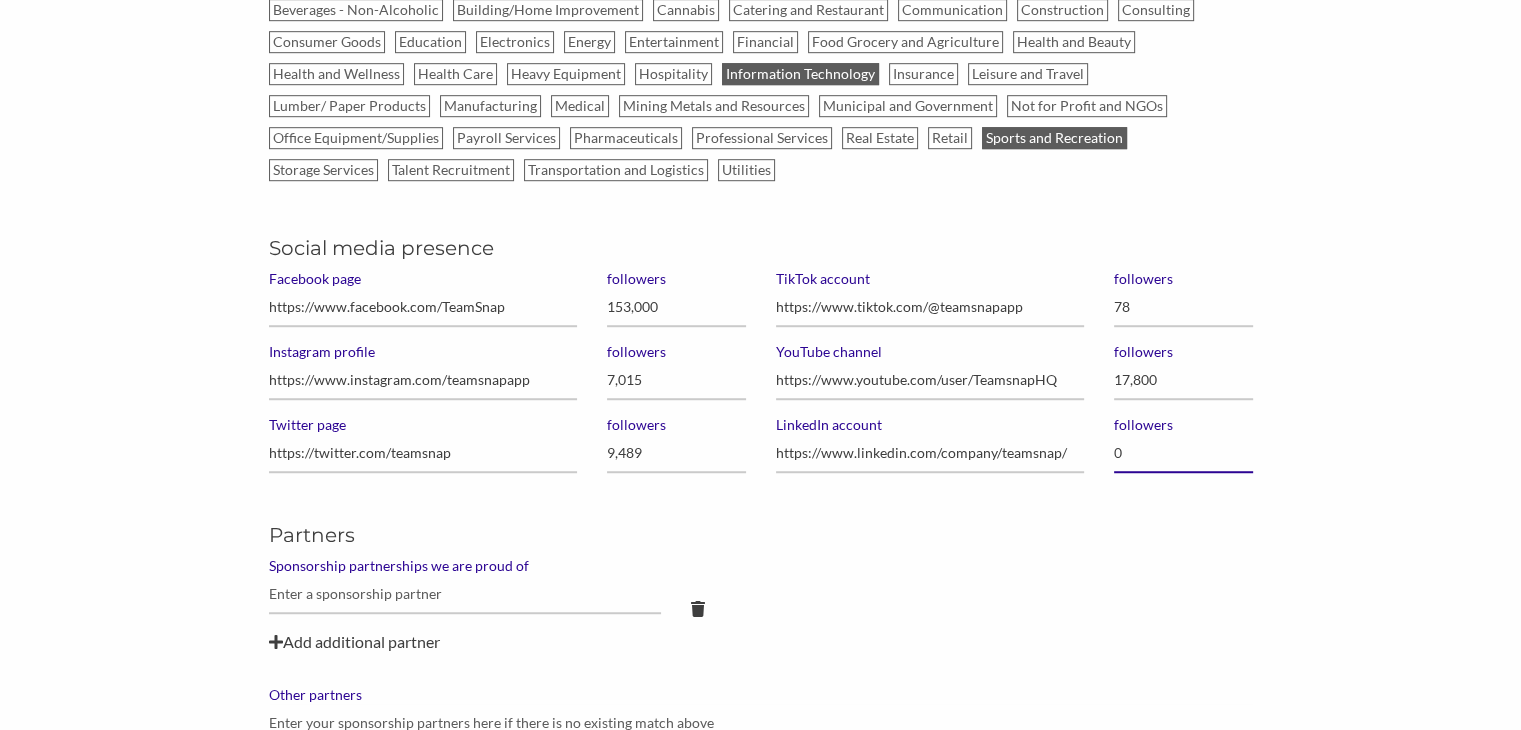 click on "0" at bounding box center [1183, 453] 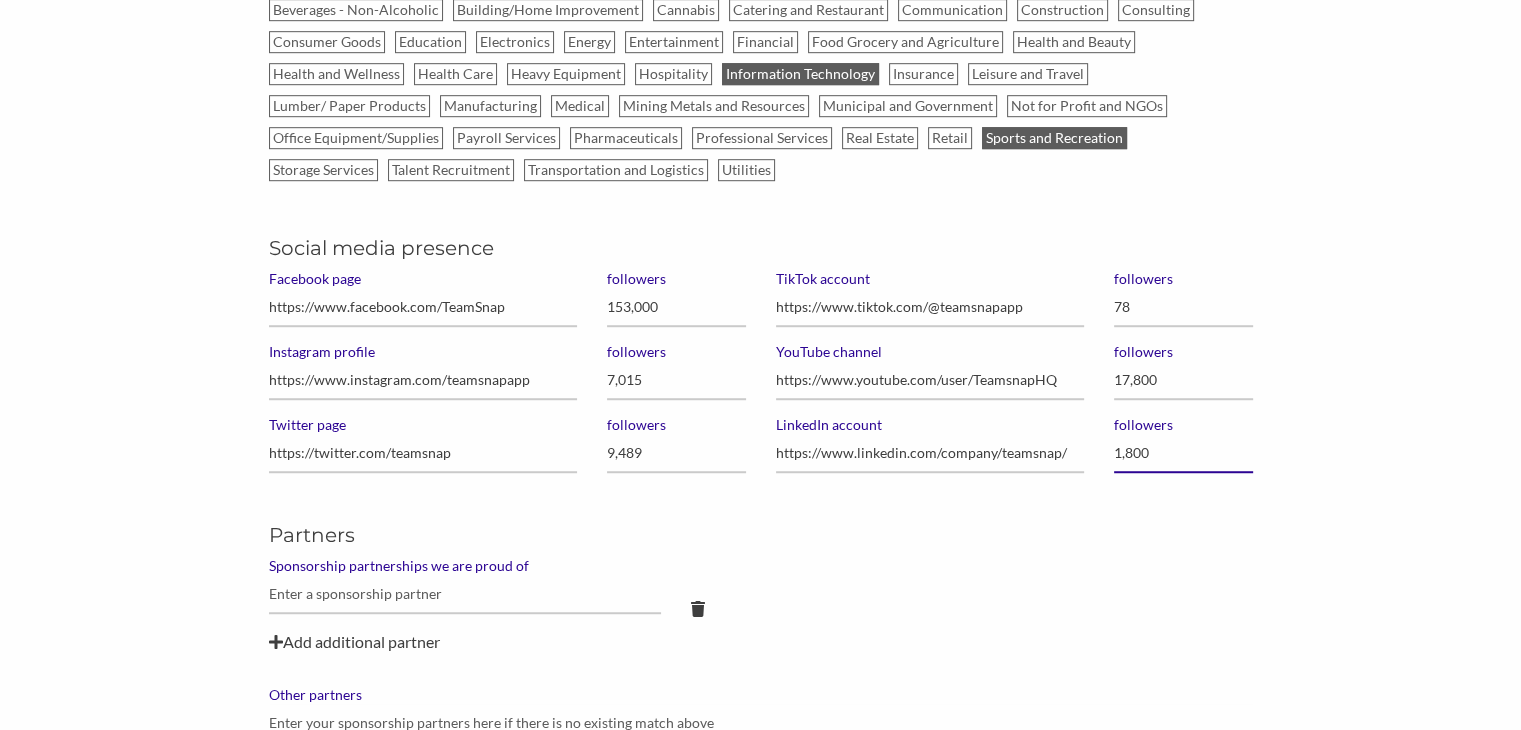 type on "18,000" 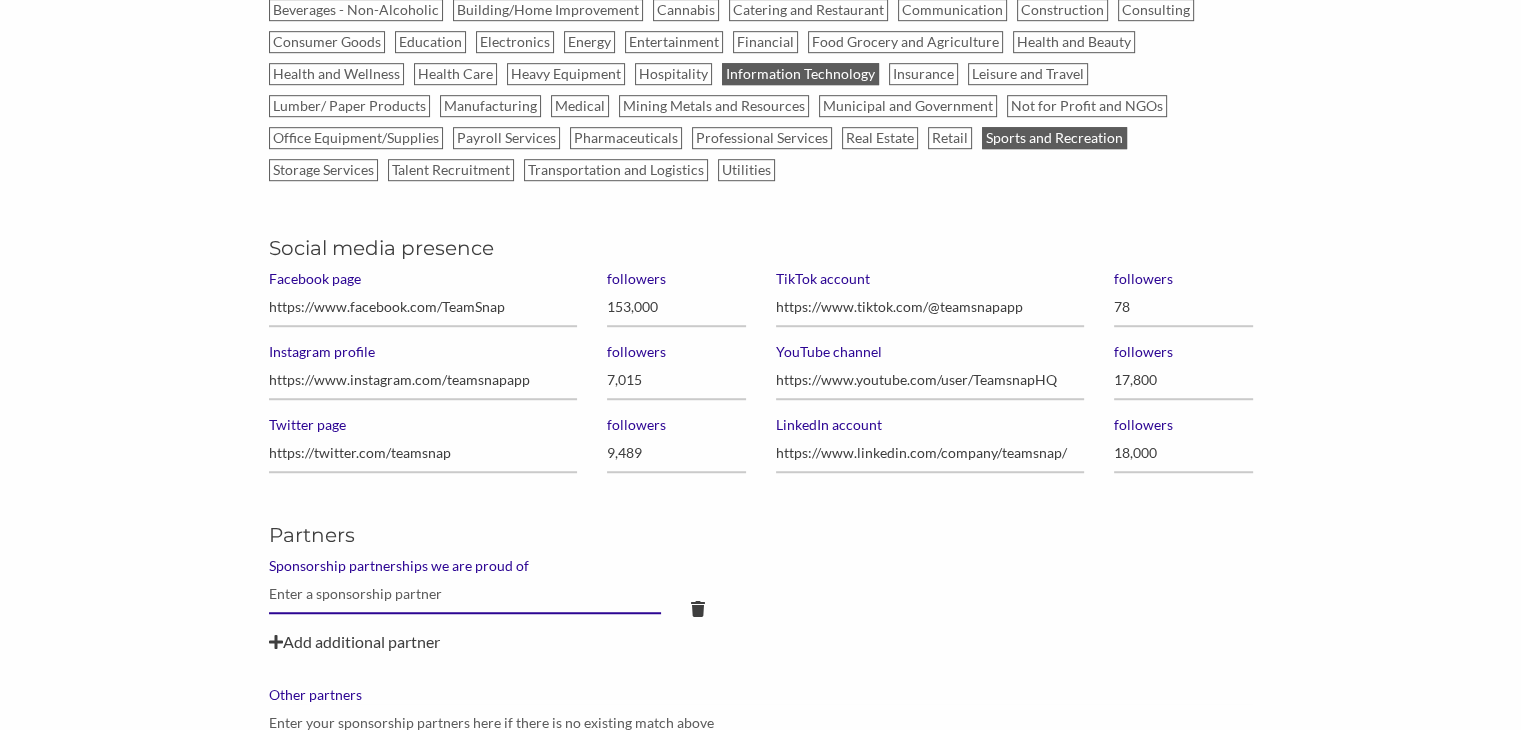 click at bounding box center [465, 594] 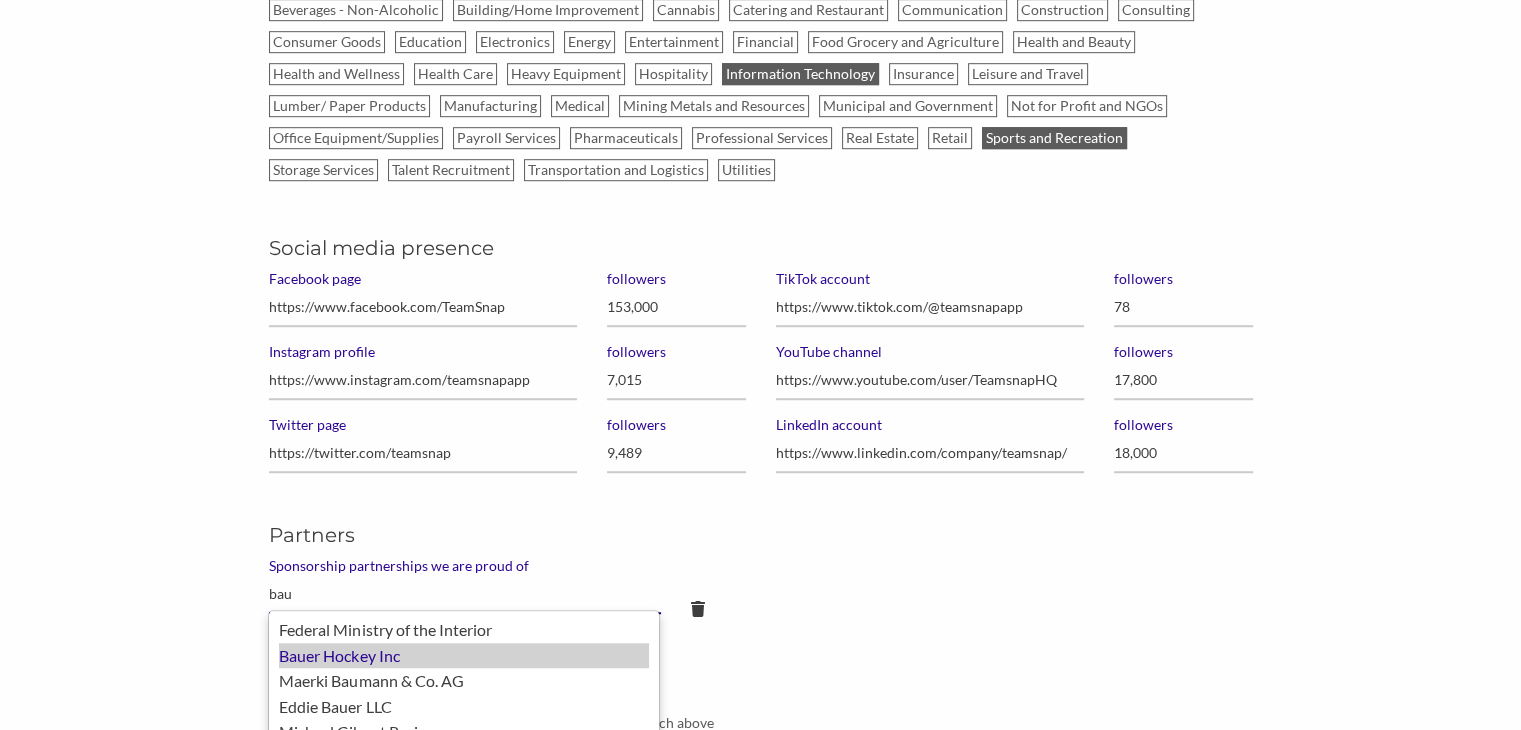 click on "Bauer Hockey Inc" at bounding box center [464, 656] 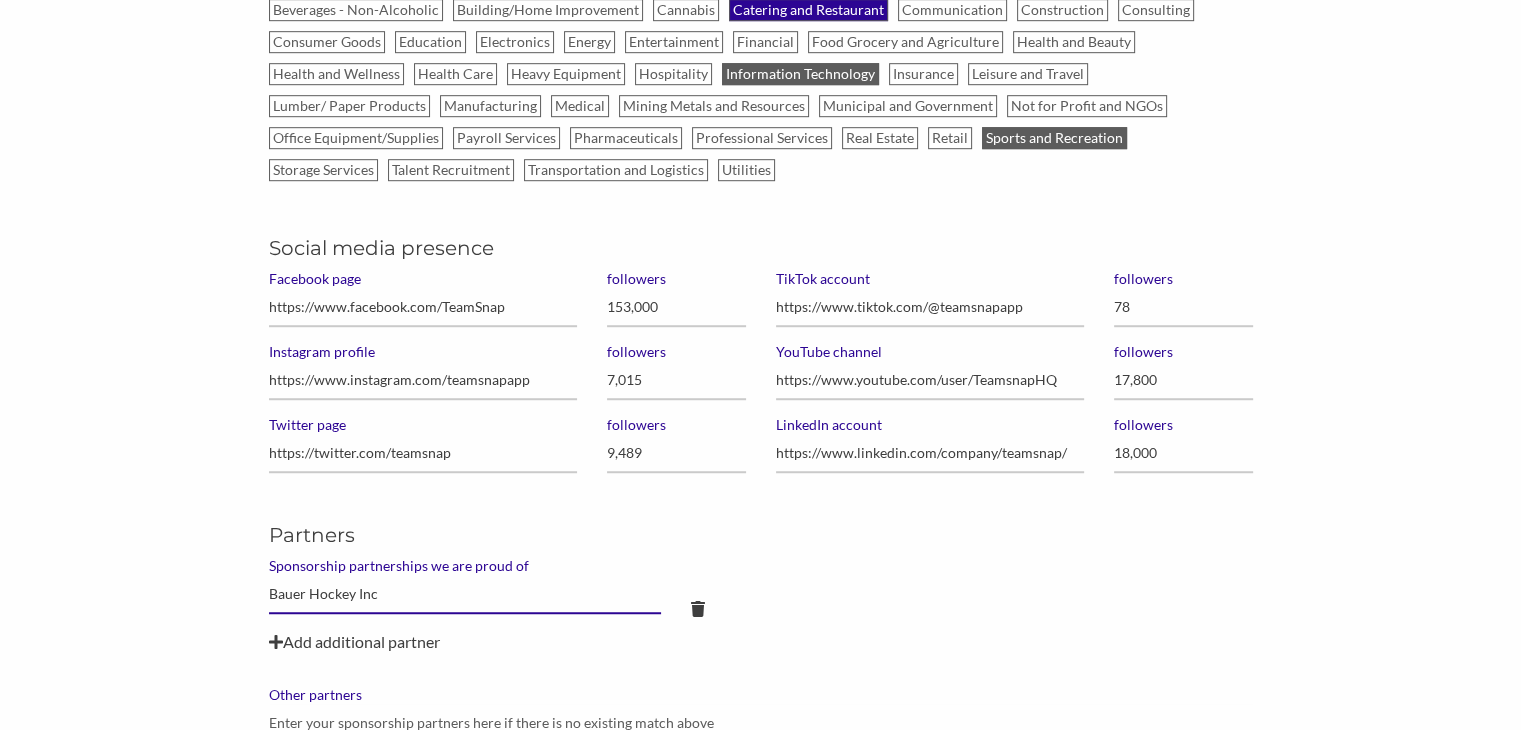 type on "Bauer Hockey Inc" 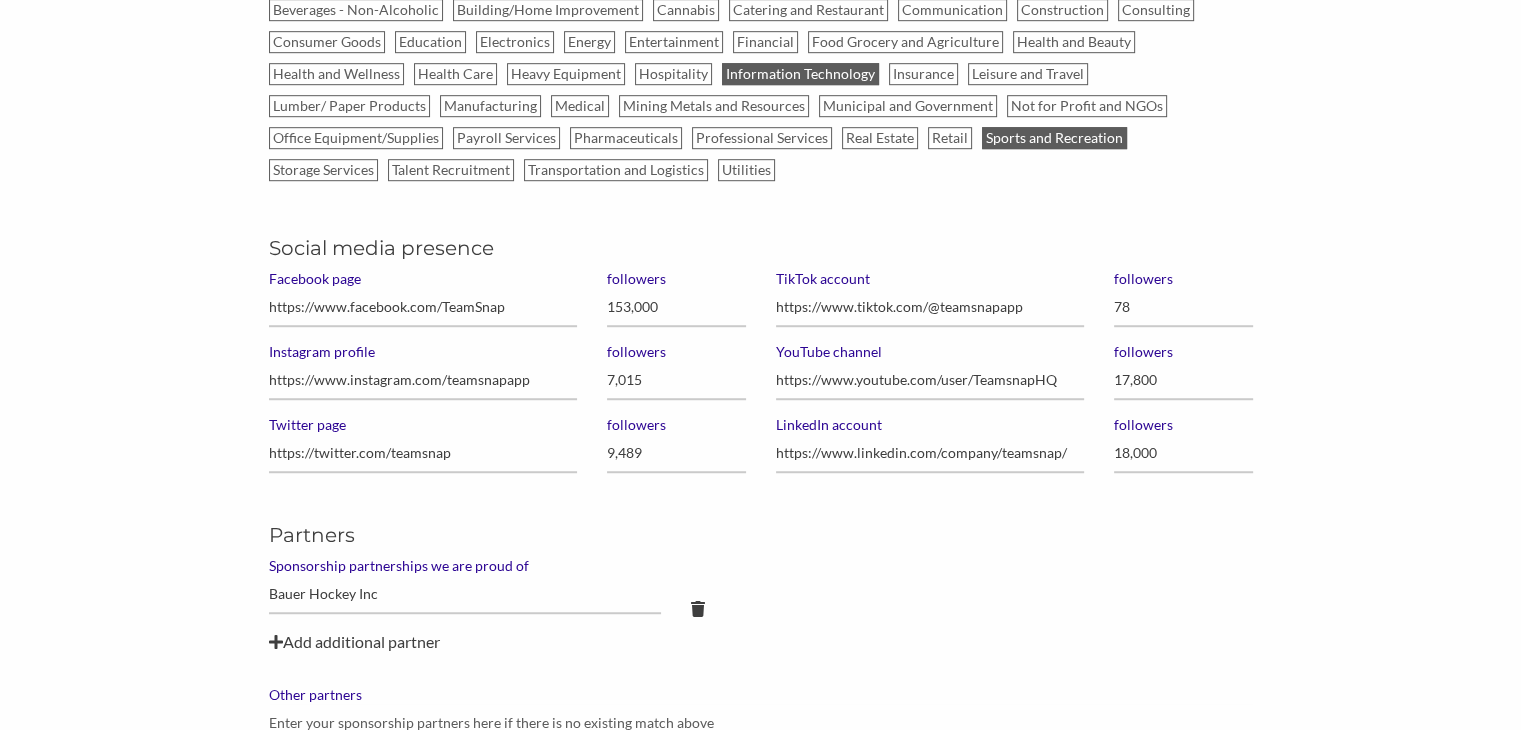 click on "Add additional partner" at bounding box center (761, 642) 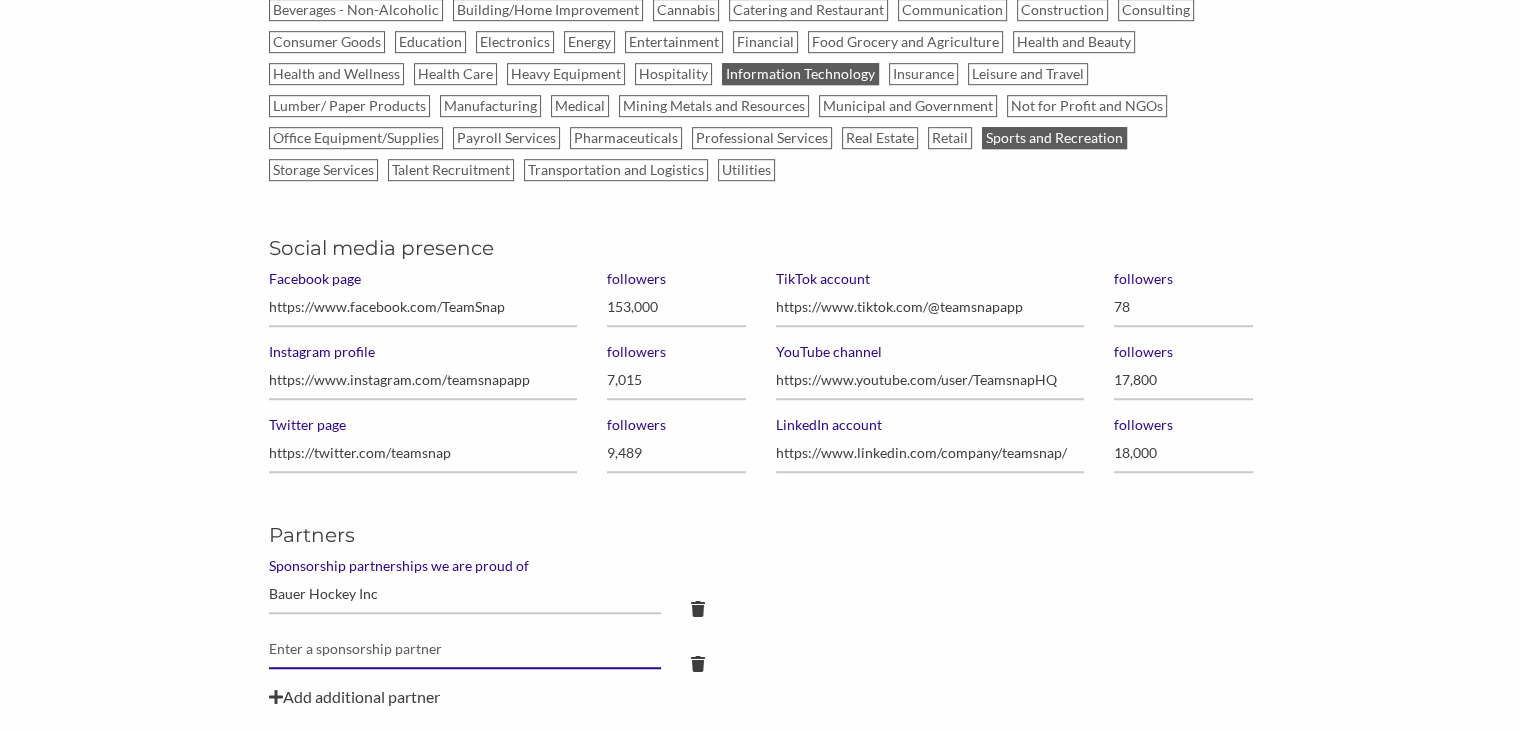 click at bounding box center (465, 594) 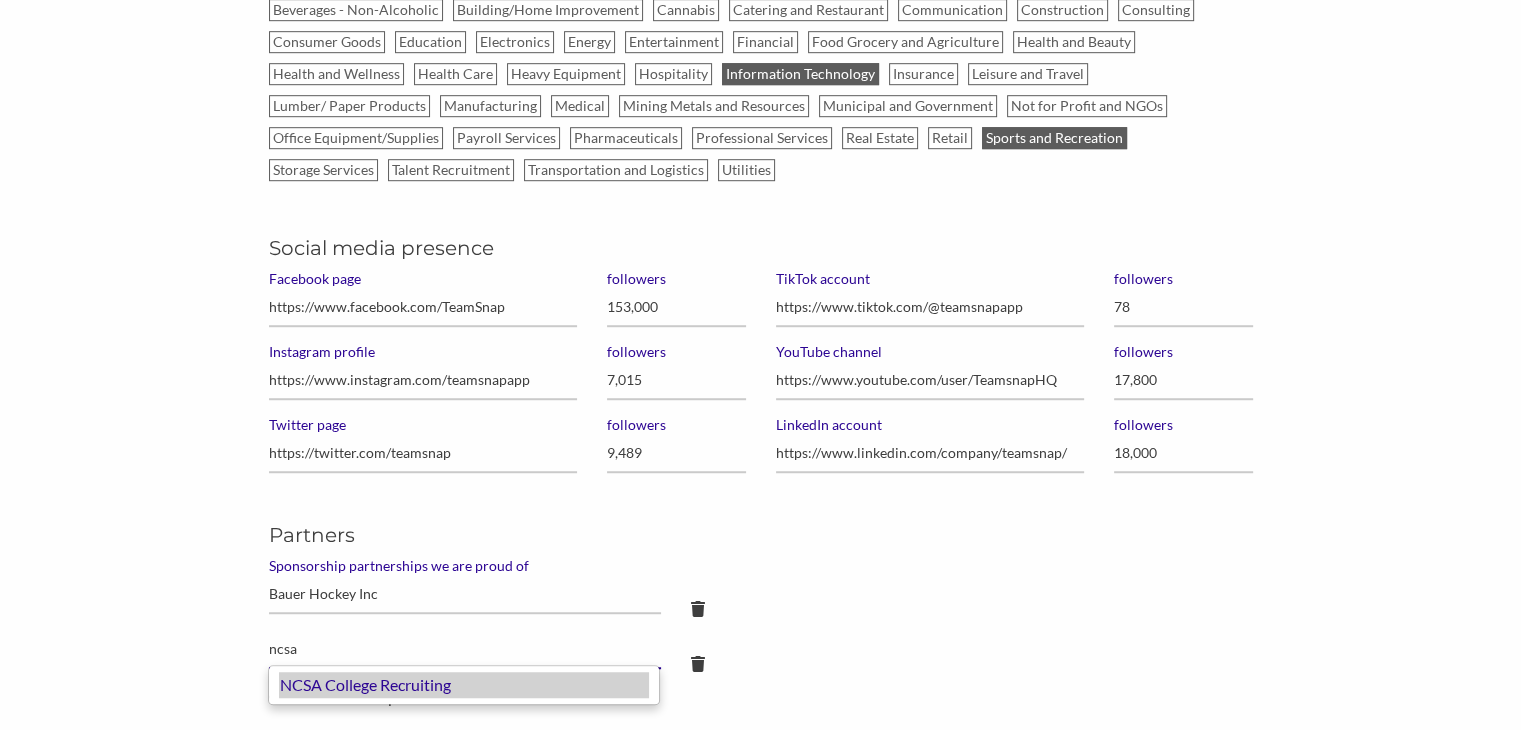 click on "NCSA College Recruiting" at bounding box center (464, 685) 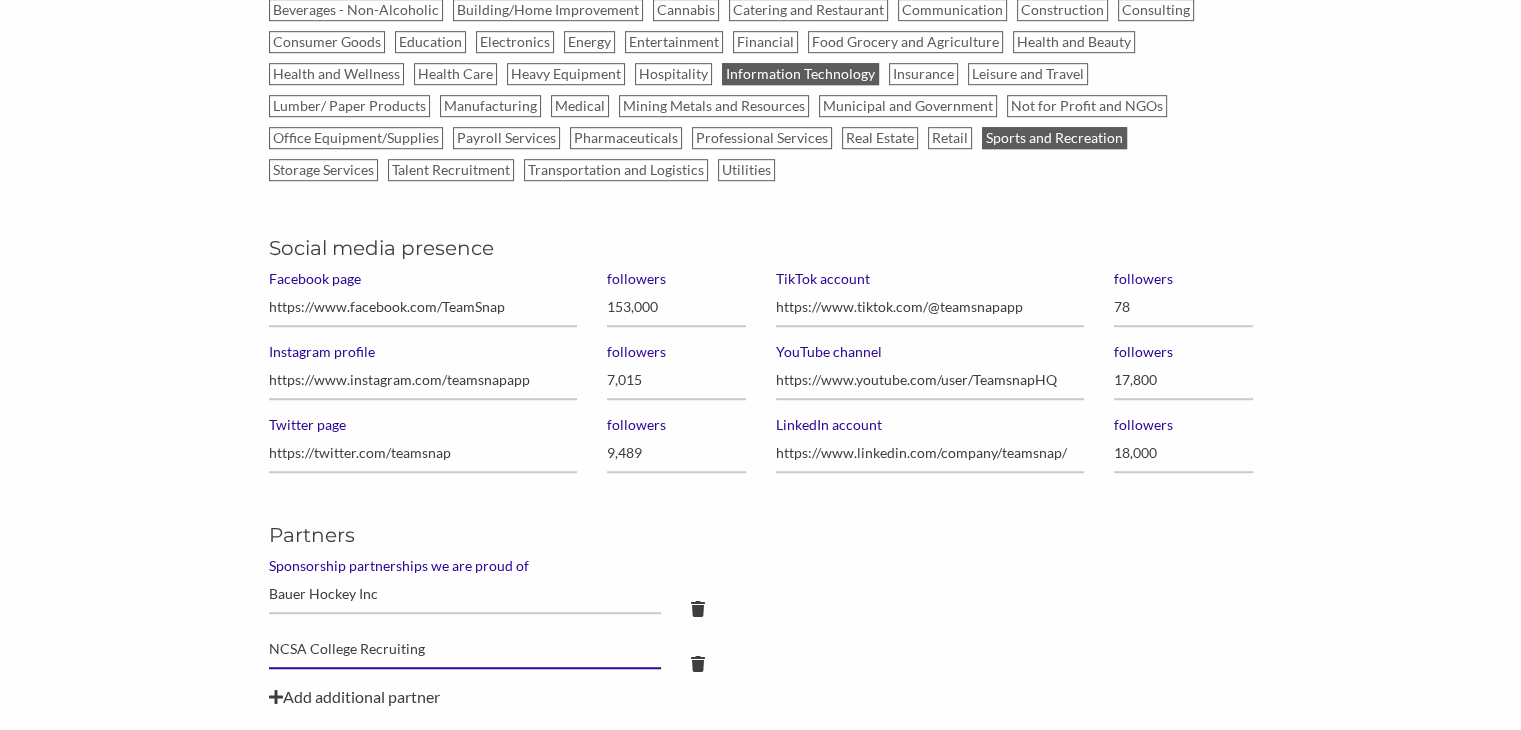 type on "NCSA College Recruiting" 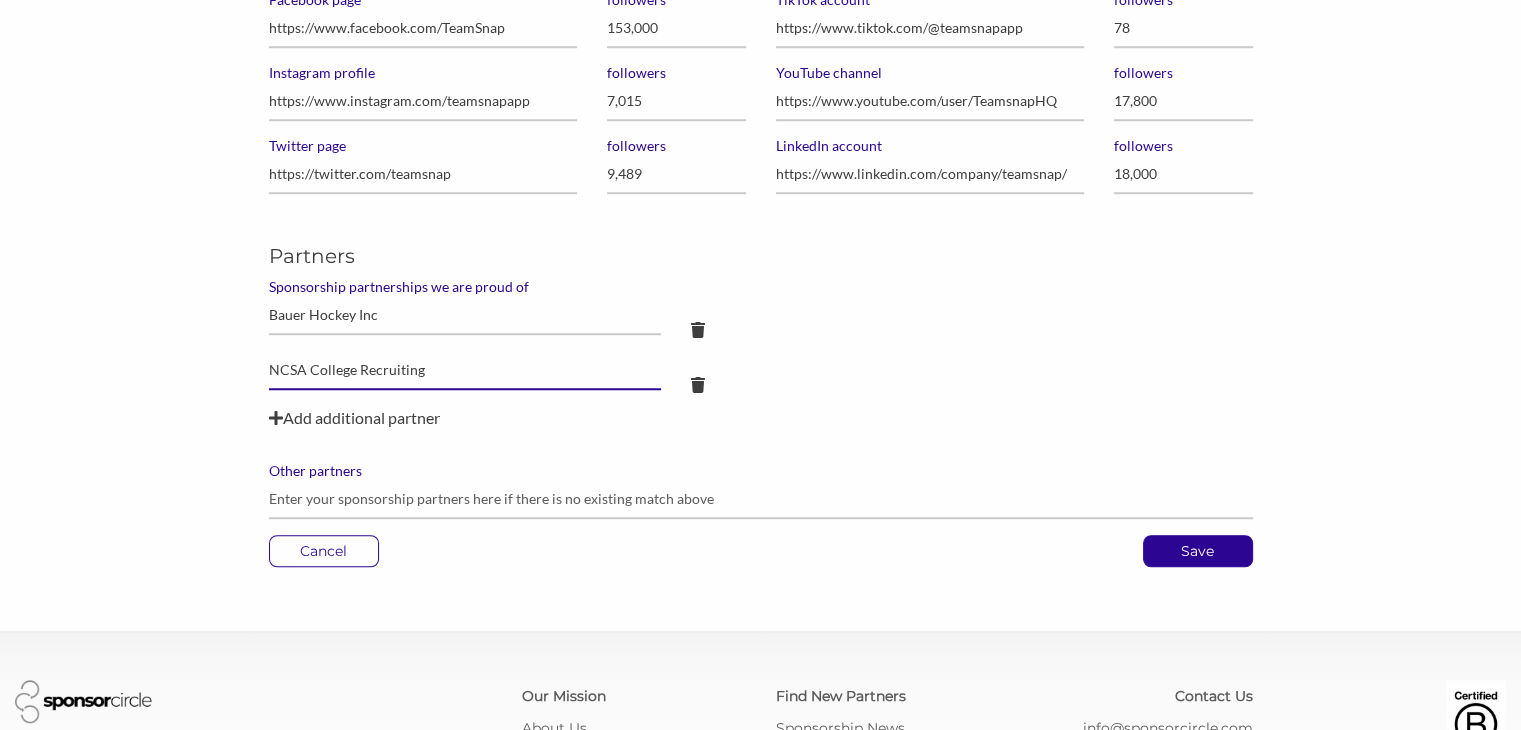 scroll, scrollTop: 1568, scrollLeft: 0, axis: vertical 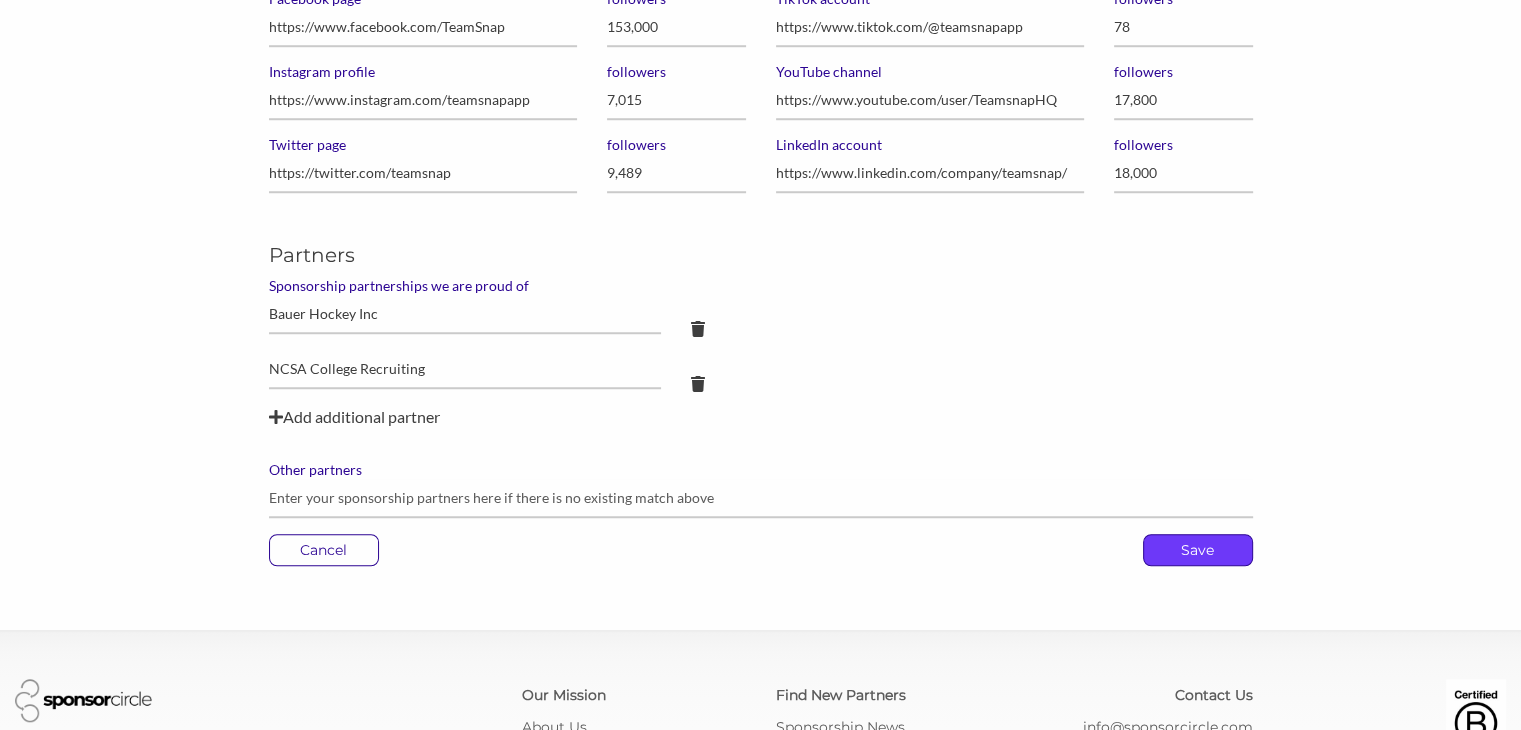 click on "Save" at bounding box center (1198, 550) 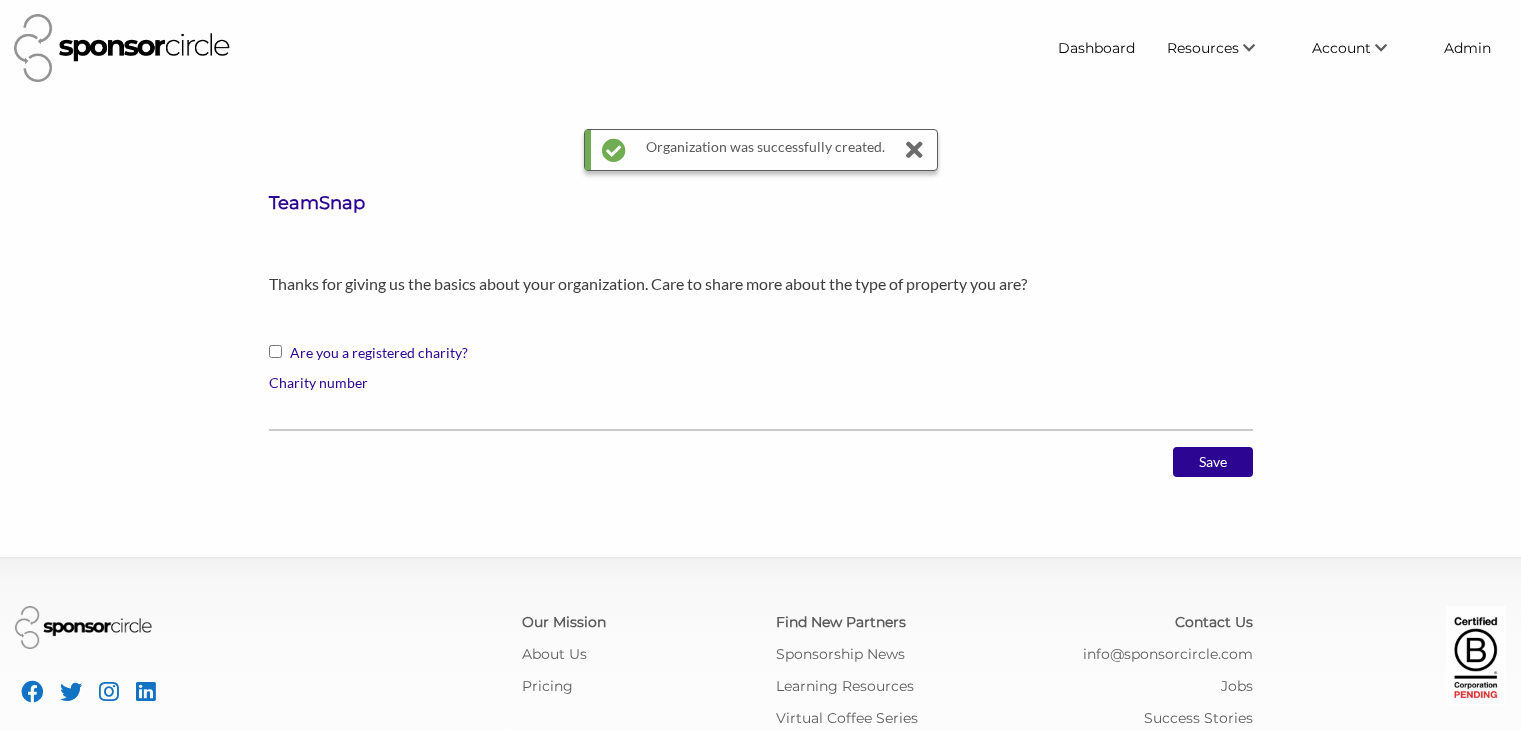 scroll, scrollTop: 0, scrollLeft: 0, axis: both 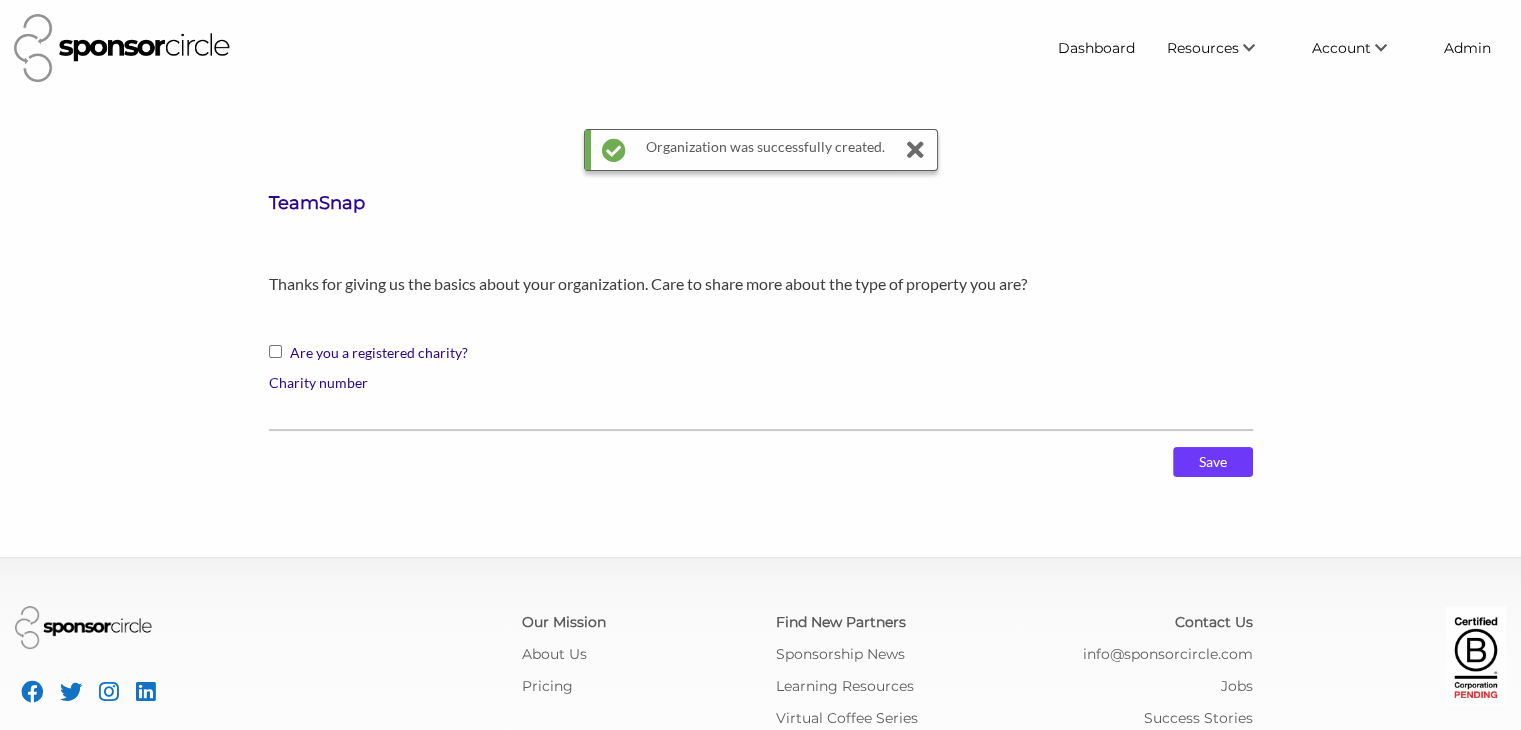click on "Save" at bounding box center (1213, 462) 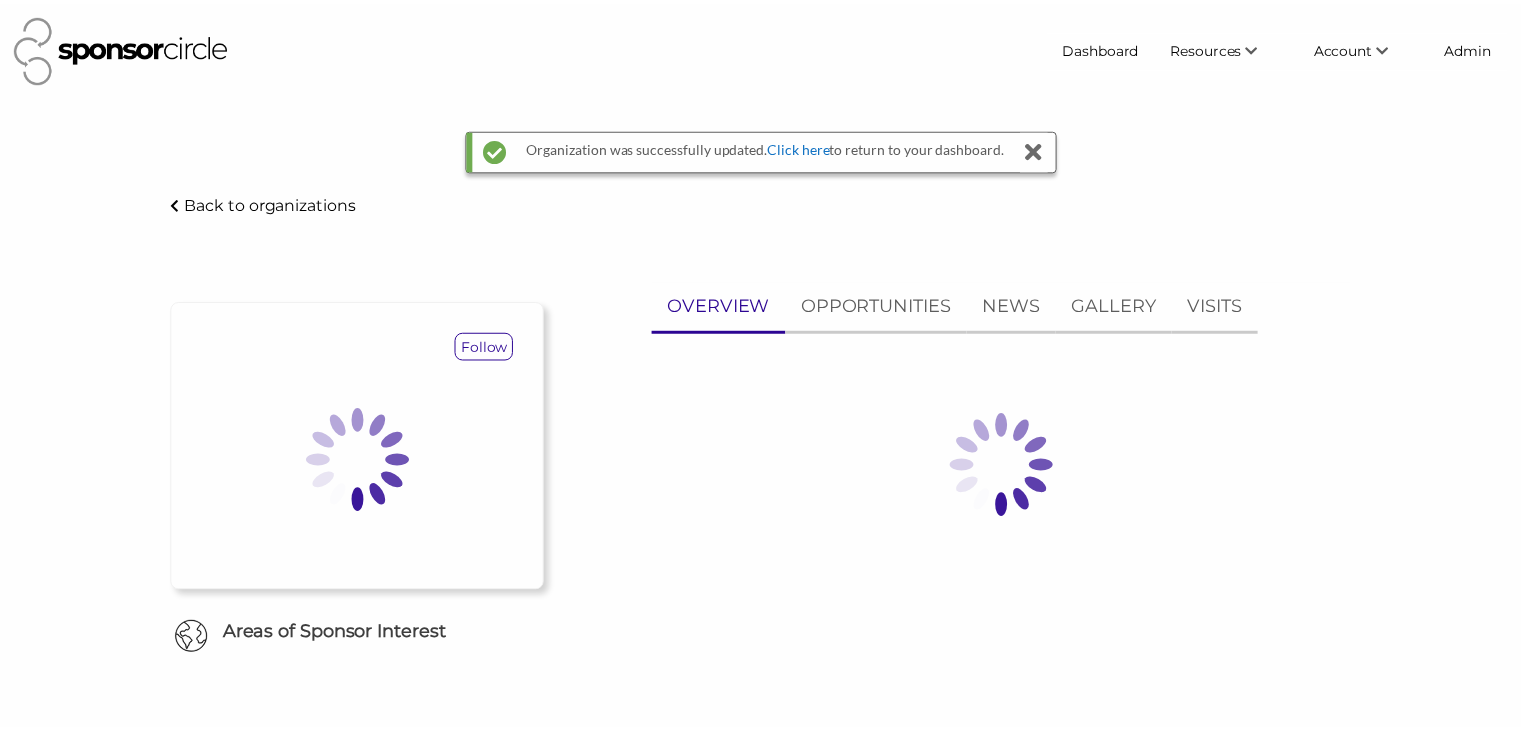 scroll, scrollTop: 0, scrollLeft: 0, axis: both 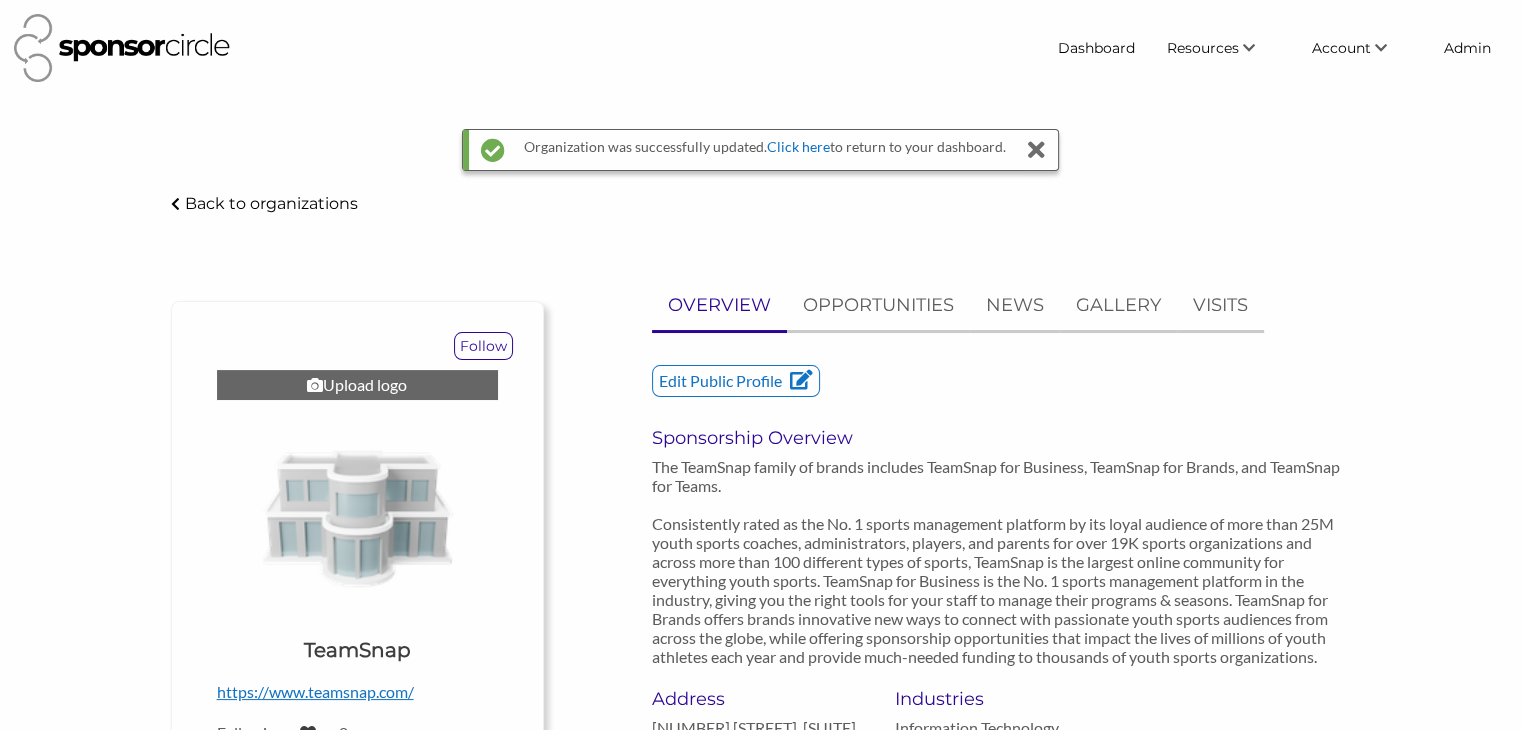 click on "Upload logo" at bounding box center (357, 385) 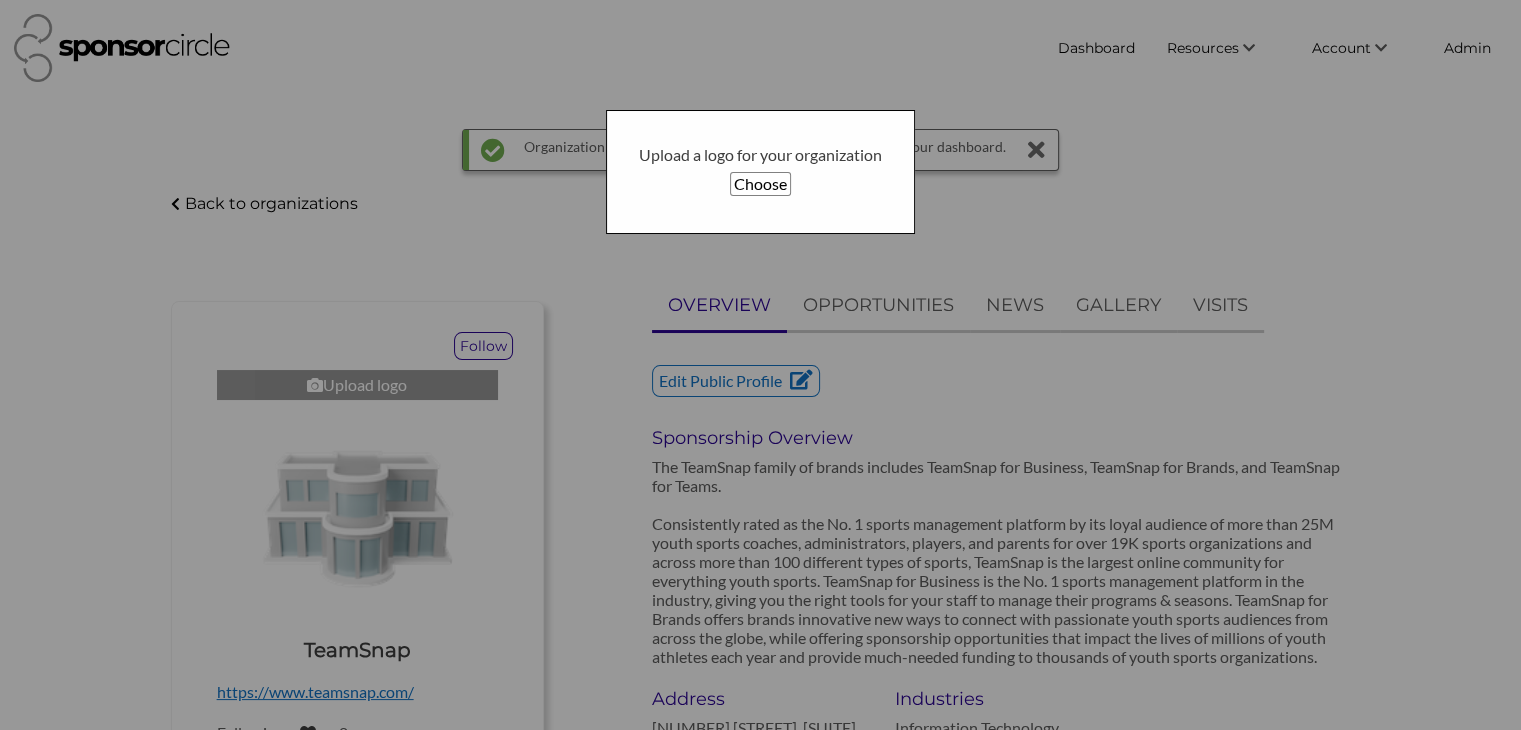 click on "Choose" at bounding box center [760, 184] 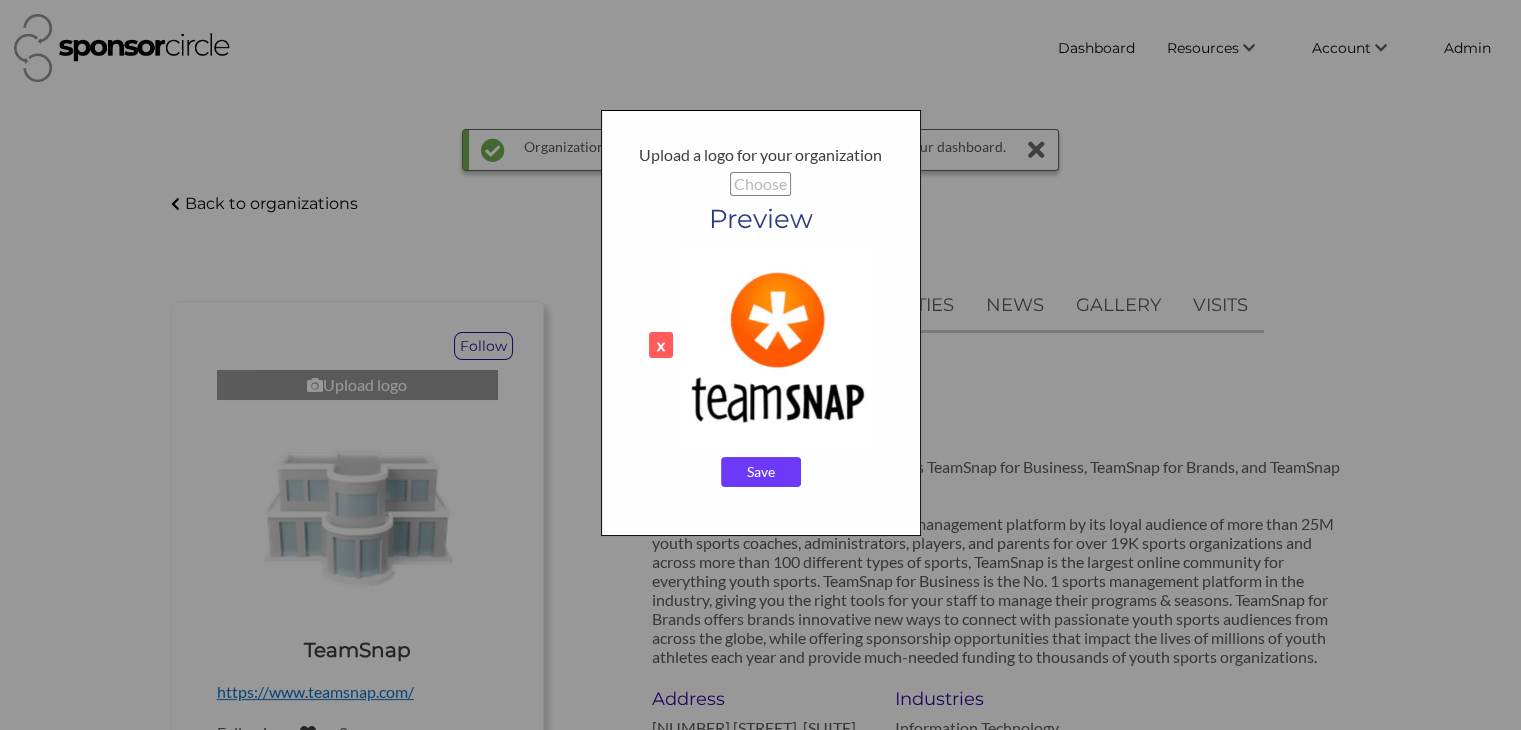 click on "Save" at bounding box center [761, 472] 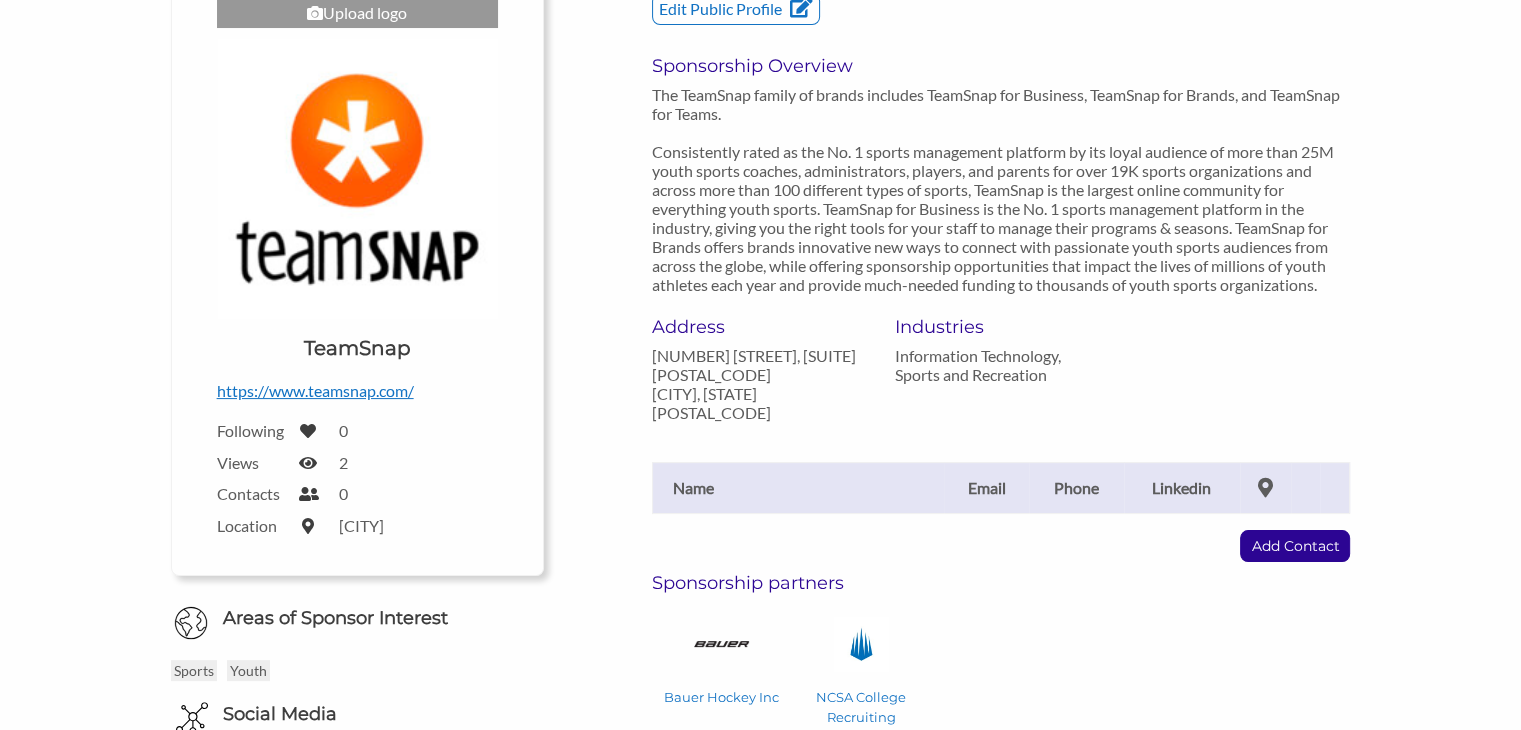 scroll, scrollTop: 311, scrollLeft: 0, axis: vertical 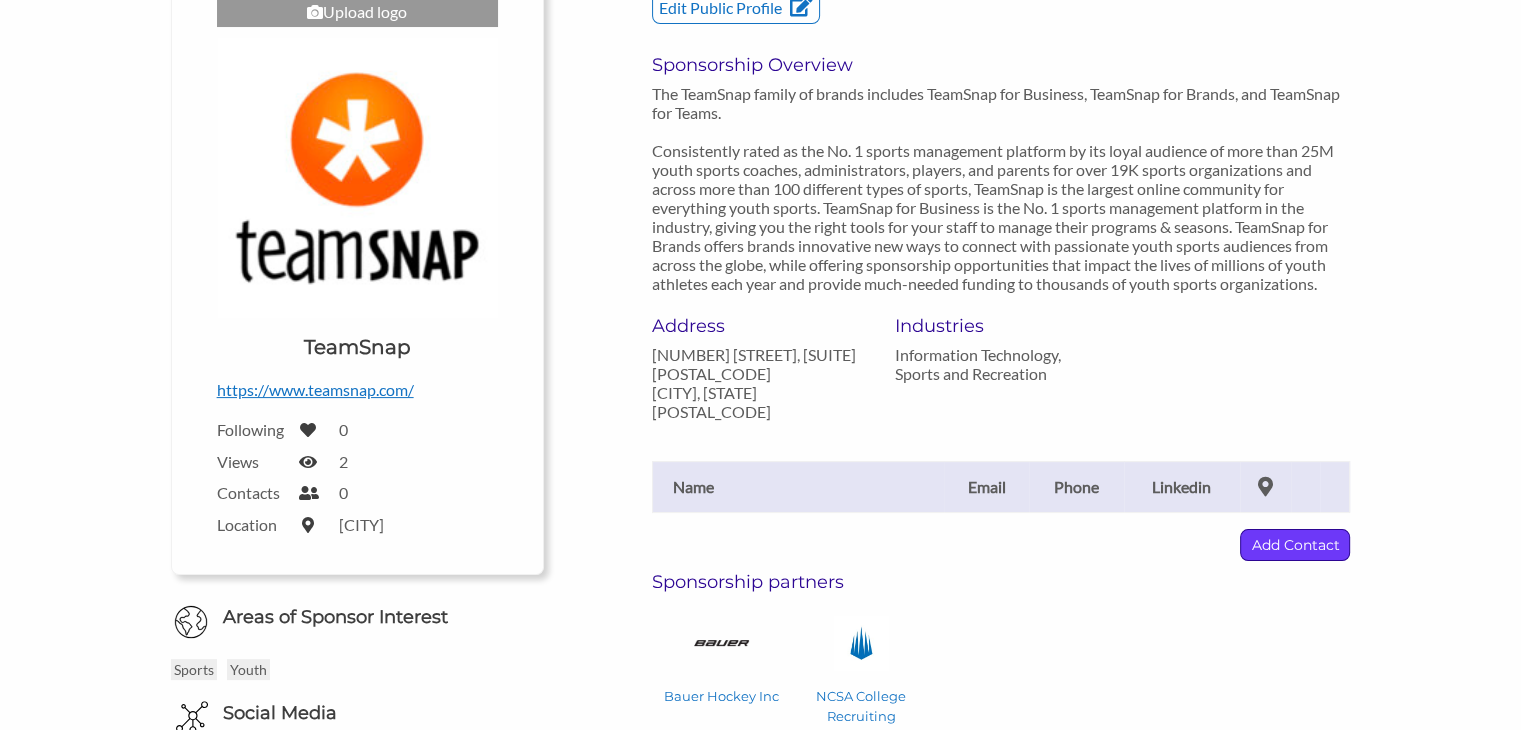 click on "Add Contact" at bounding box center (1295, 545) 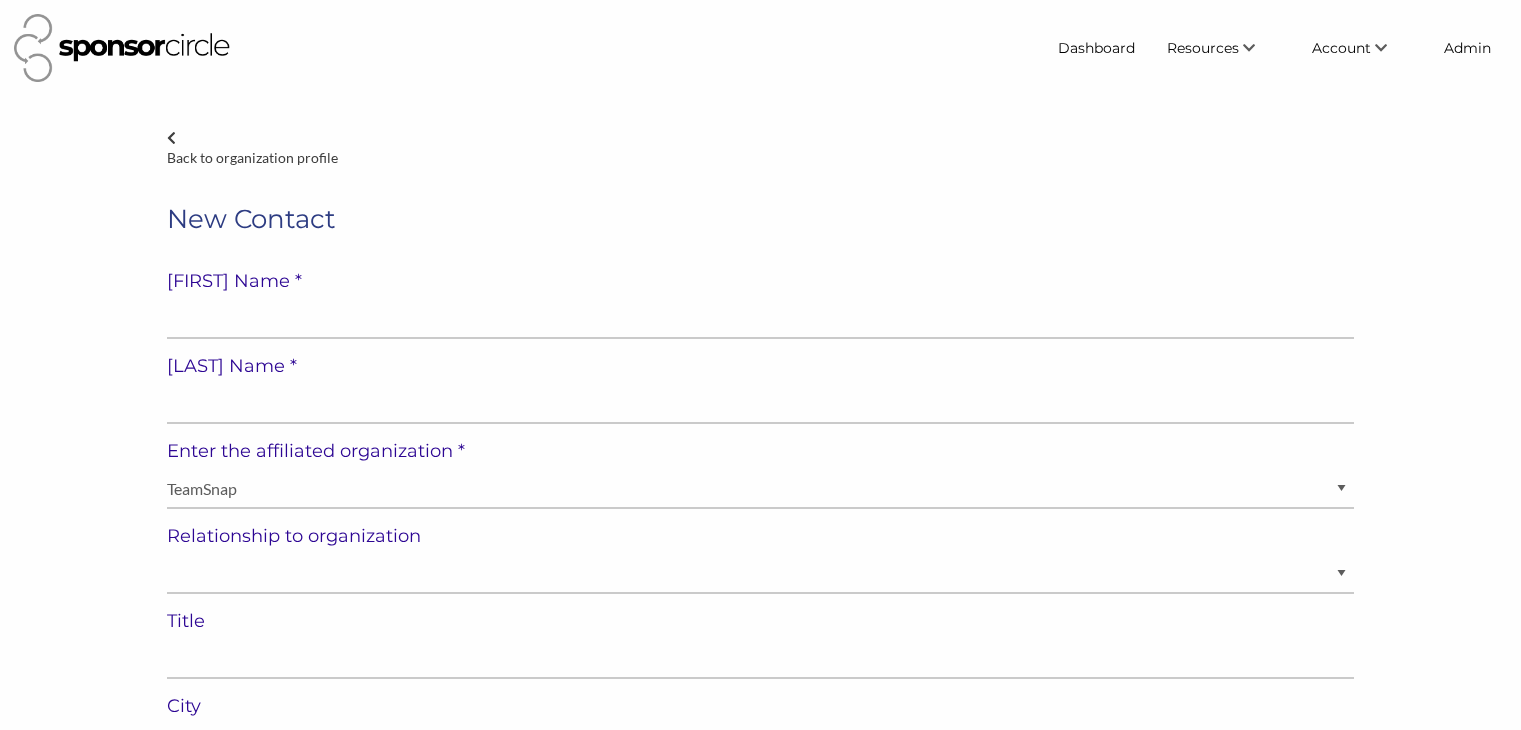 select on "United States of America" 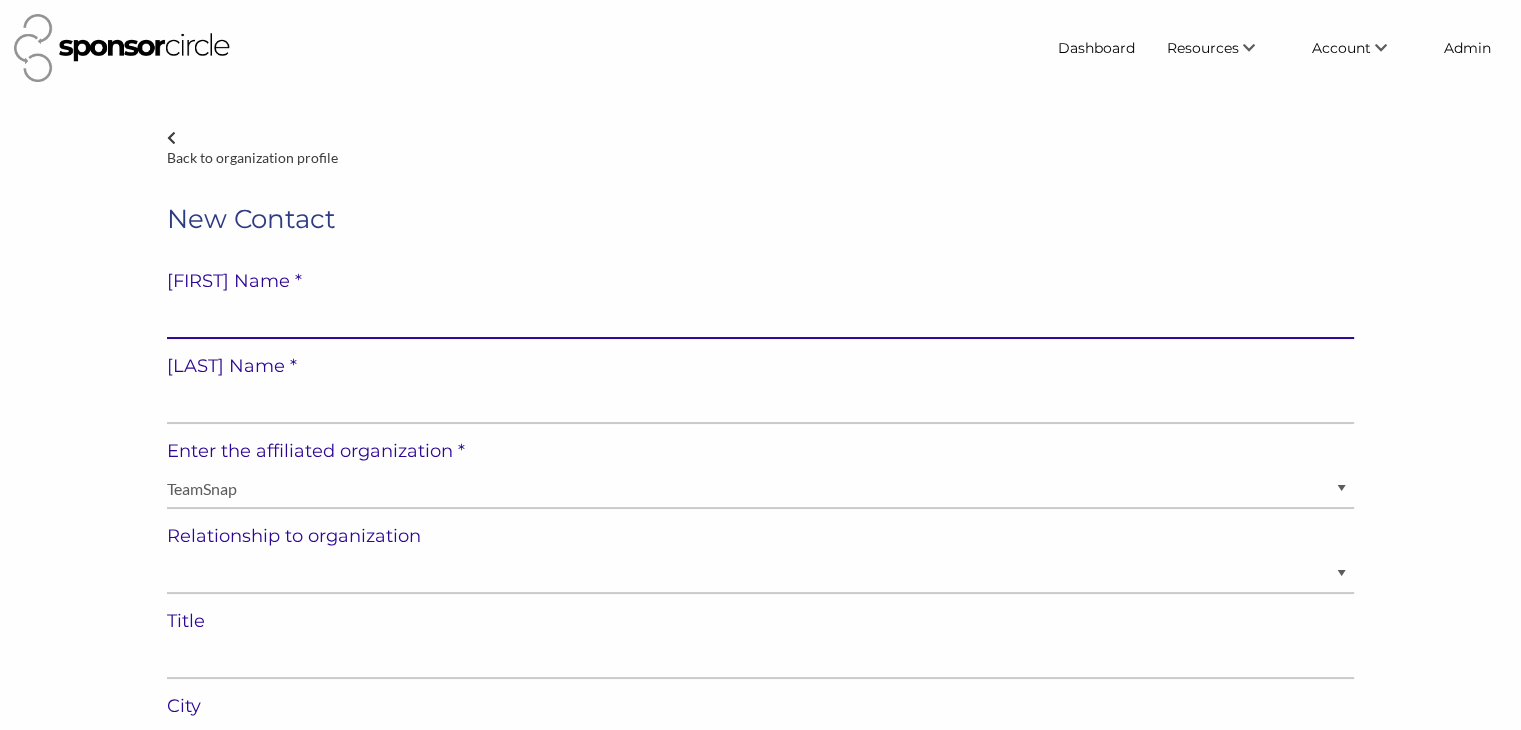 click at bounding box center [760, 319] 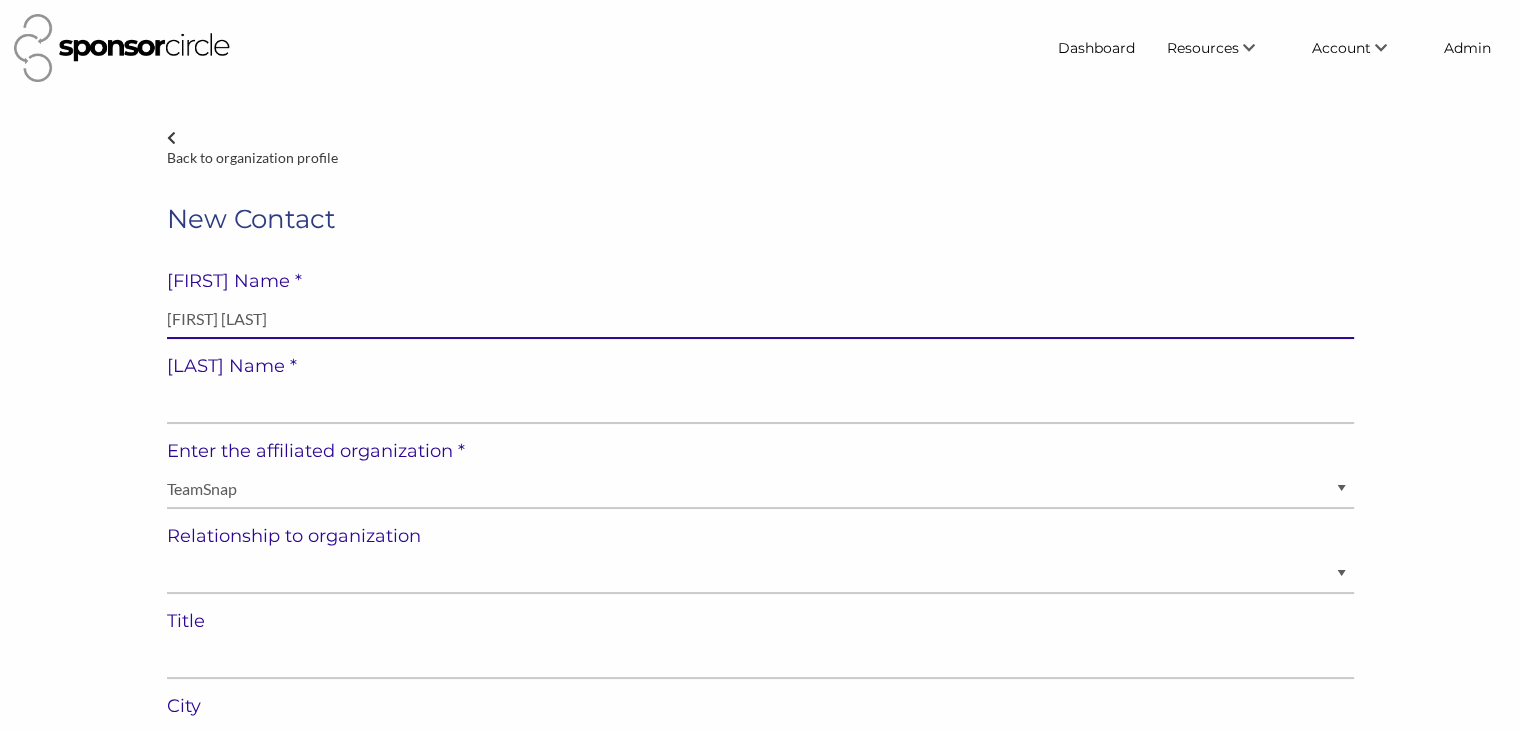 type on "Jay Bavishi" 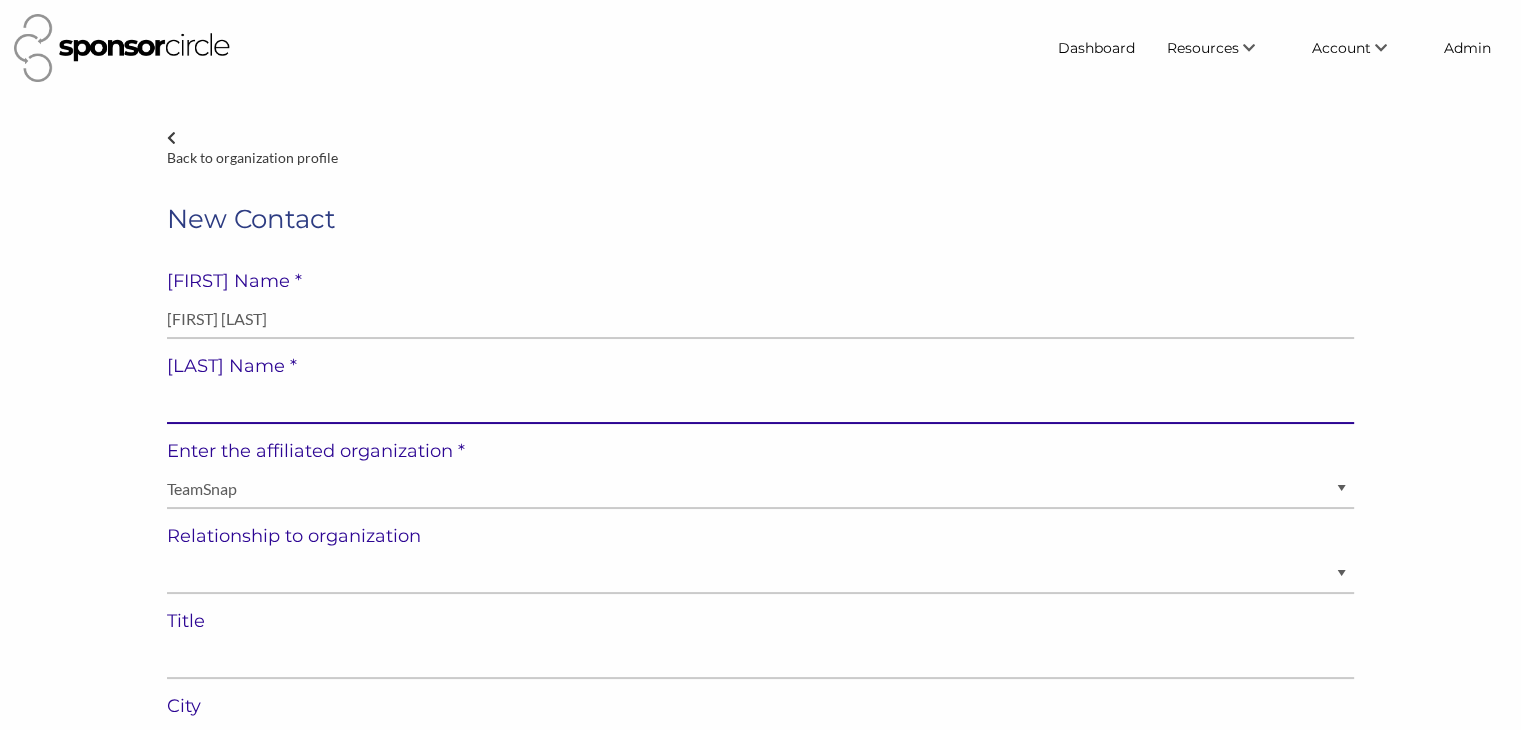 click at bounding box center (760, 404) 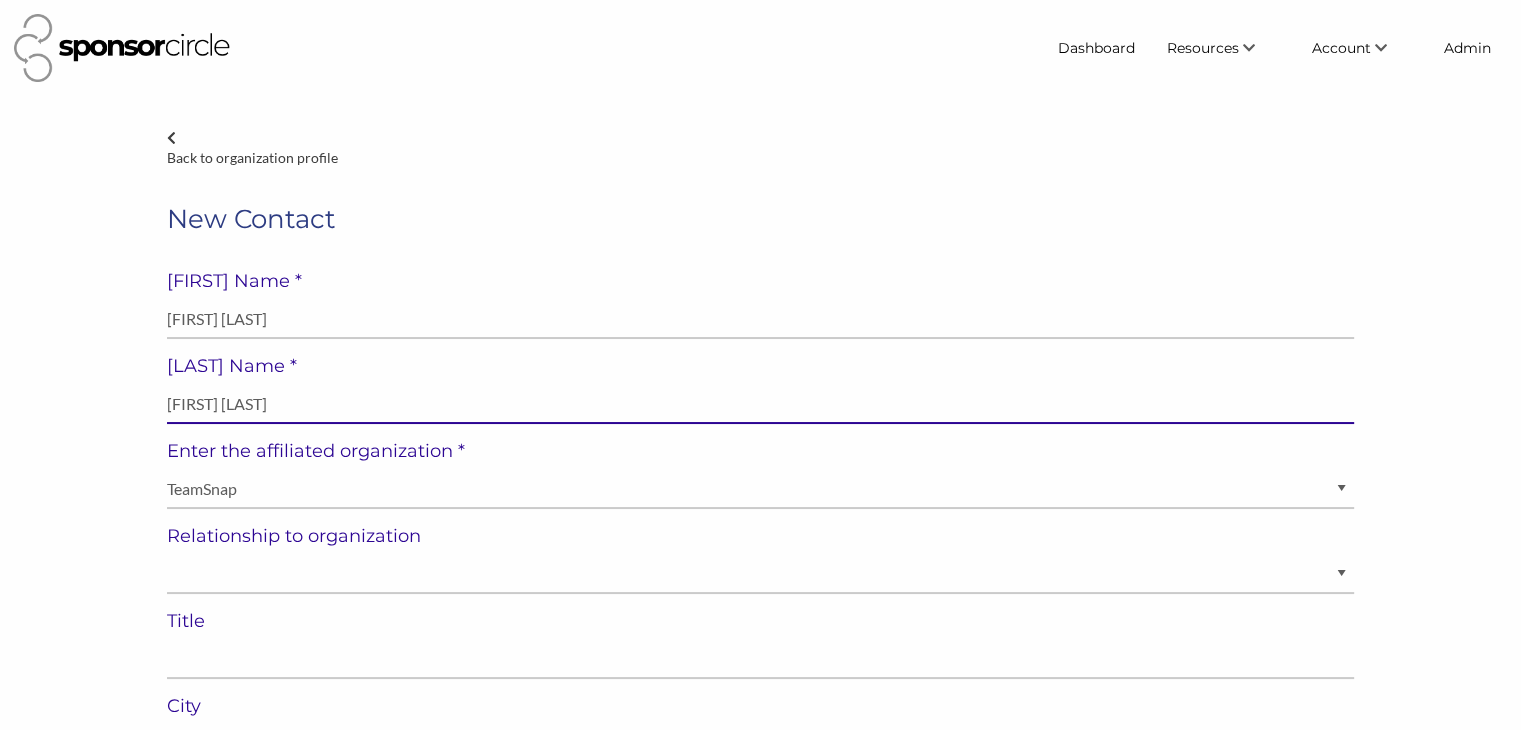 type on "Jay Bavishi" 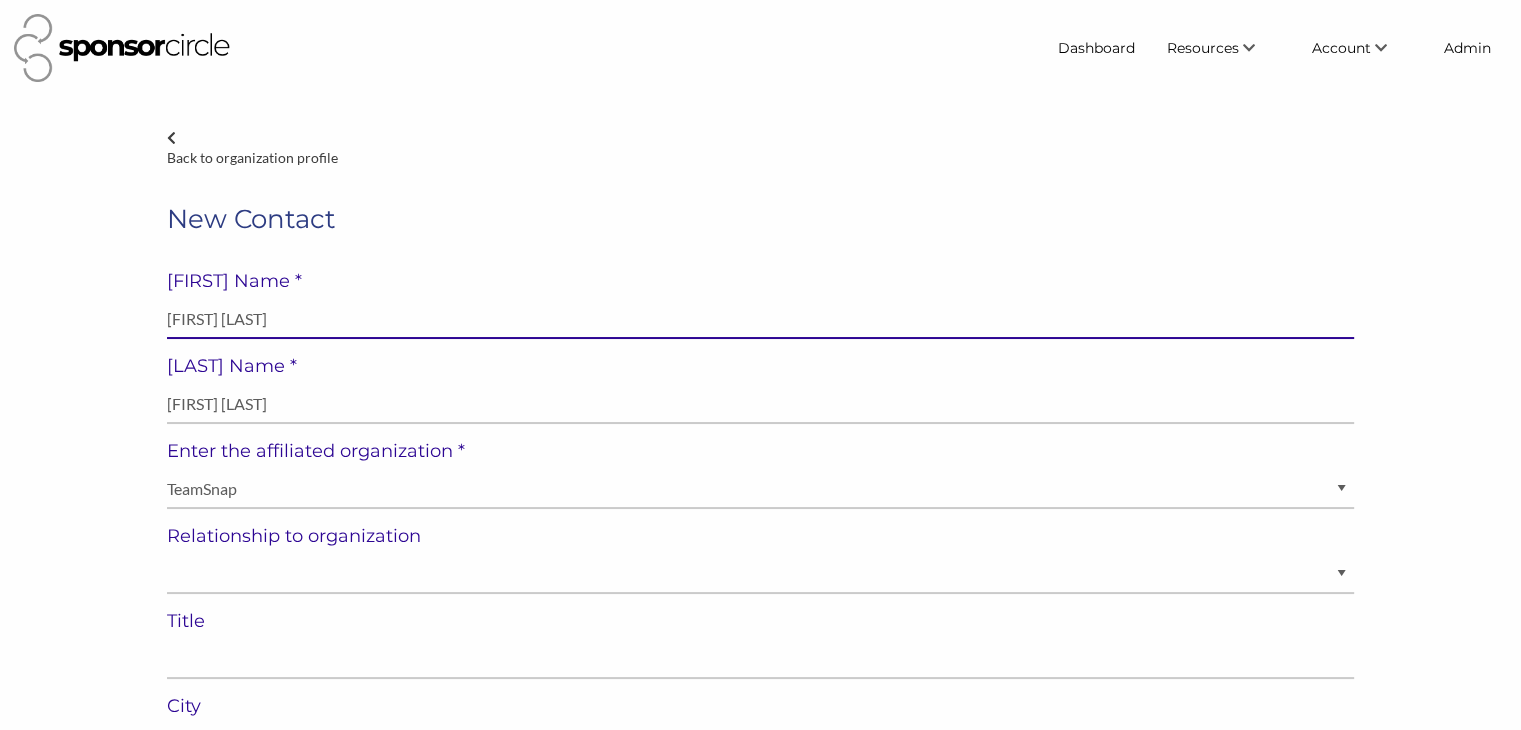 click on "Jay Bavishi" at bounding box center [760, 319] 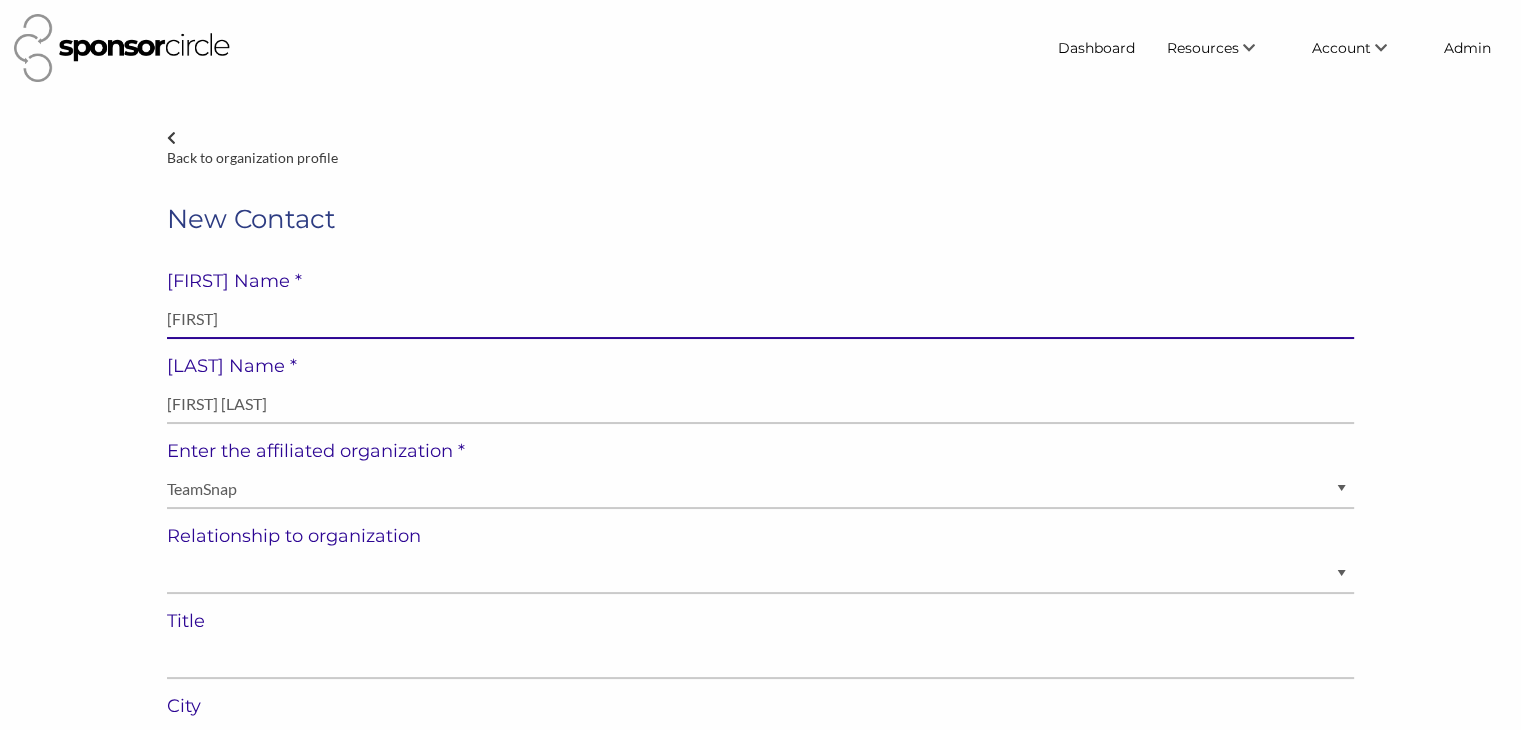 type on "Jay" 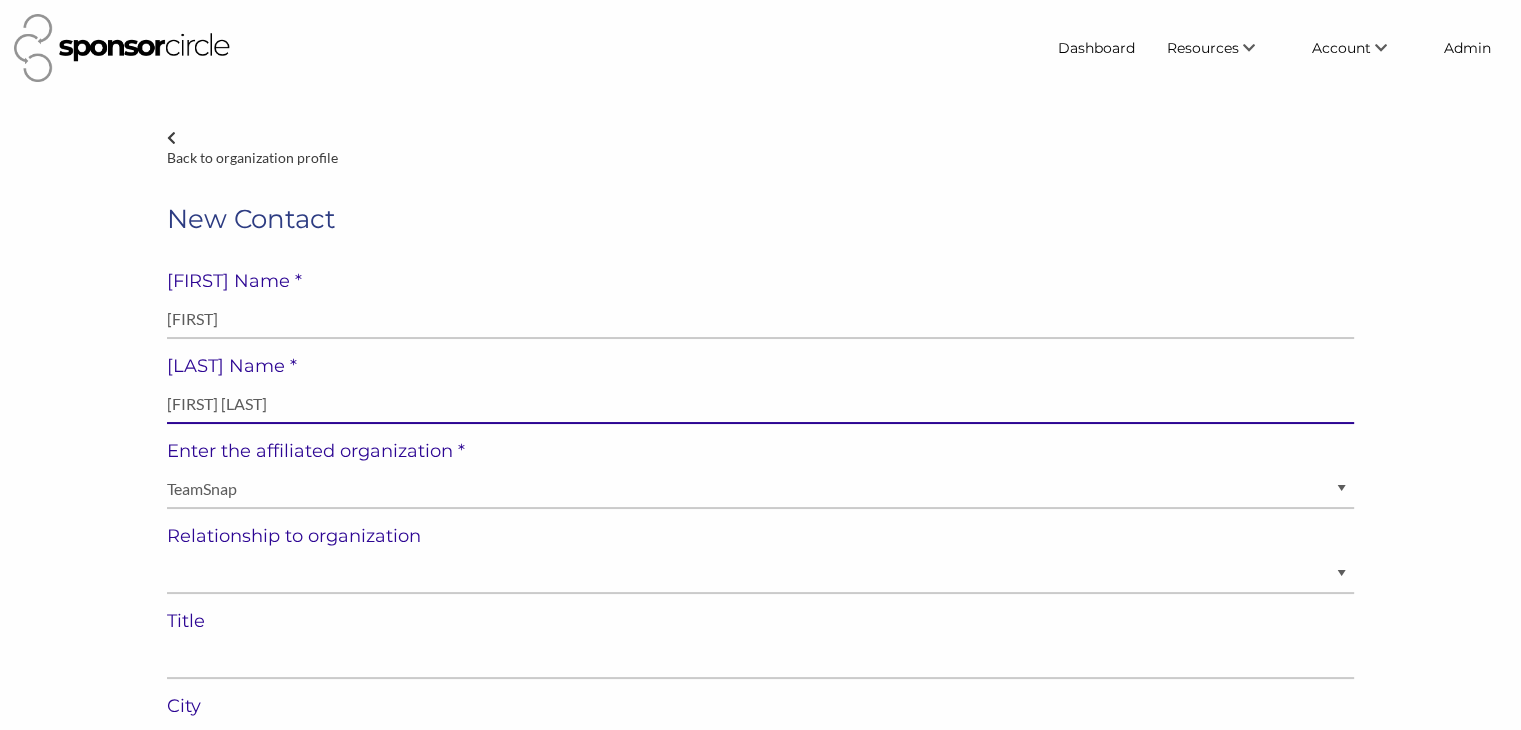 click on "Jay Bavishi" at bounding box center [760, 404] 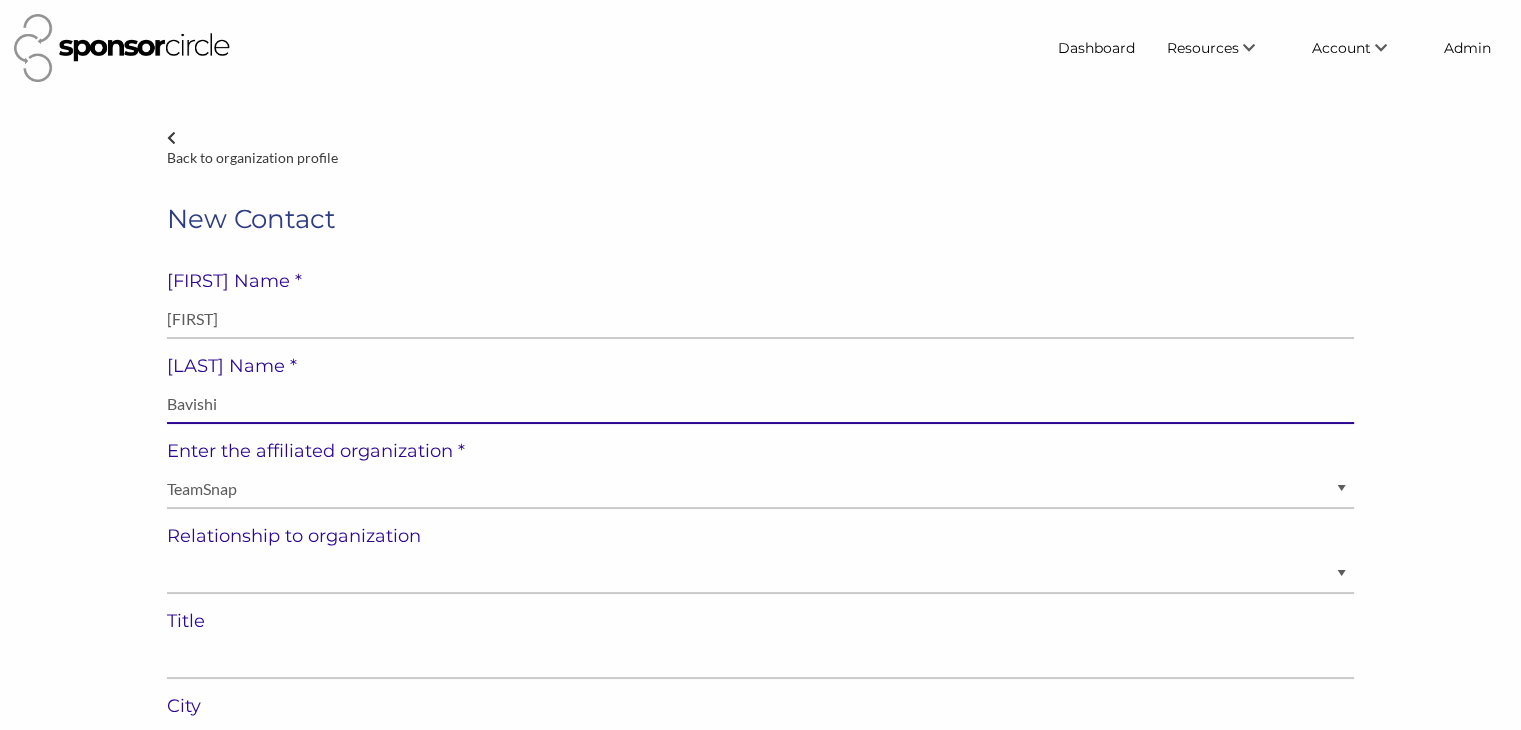 type on "Bavishi" 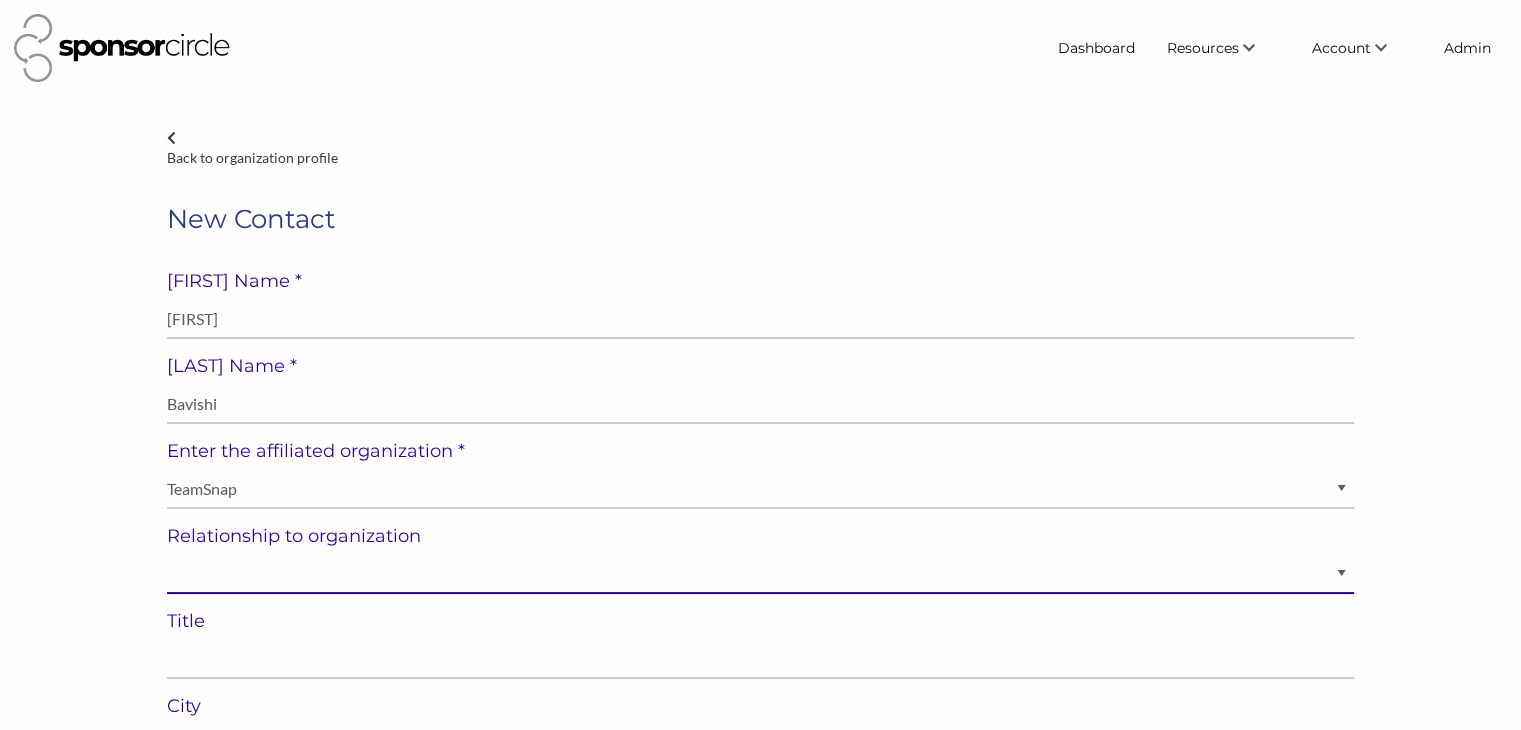 click on "Staff Volunteer" at bounding box center [760, 574] 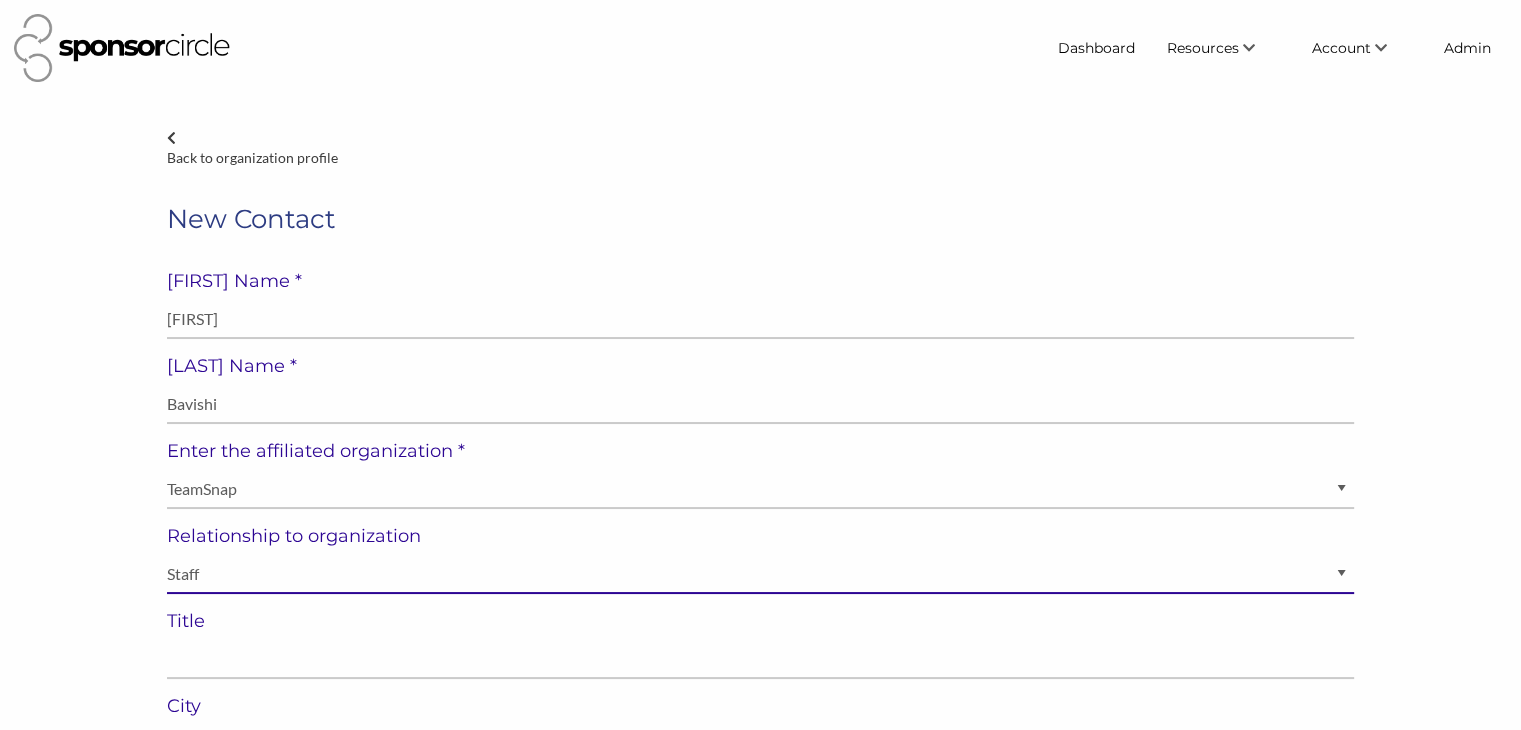 click on "Staff Volunteer" at bounding box center [760, 574] 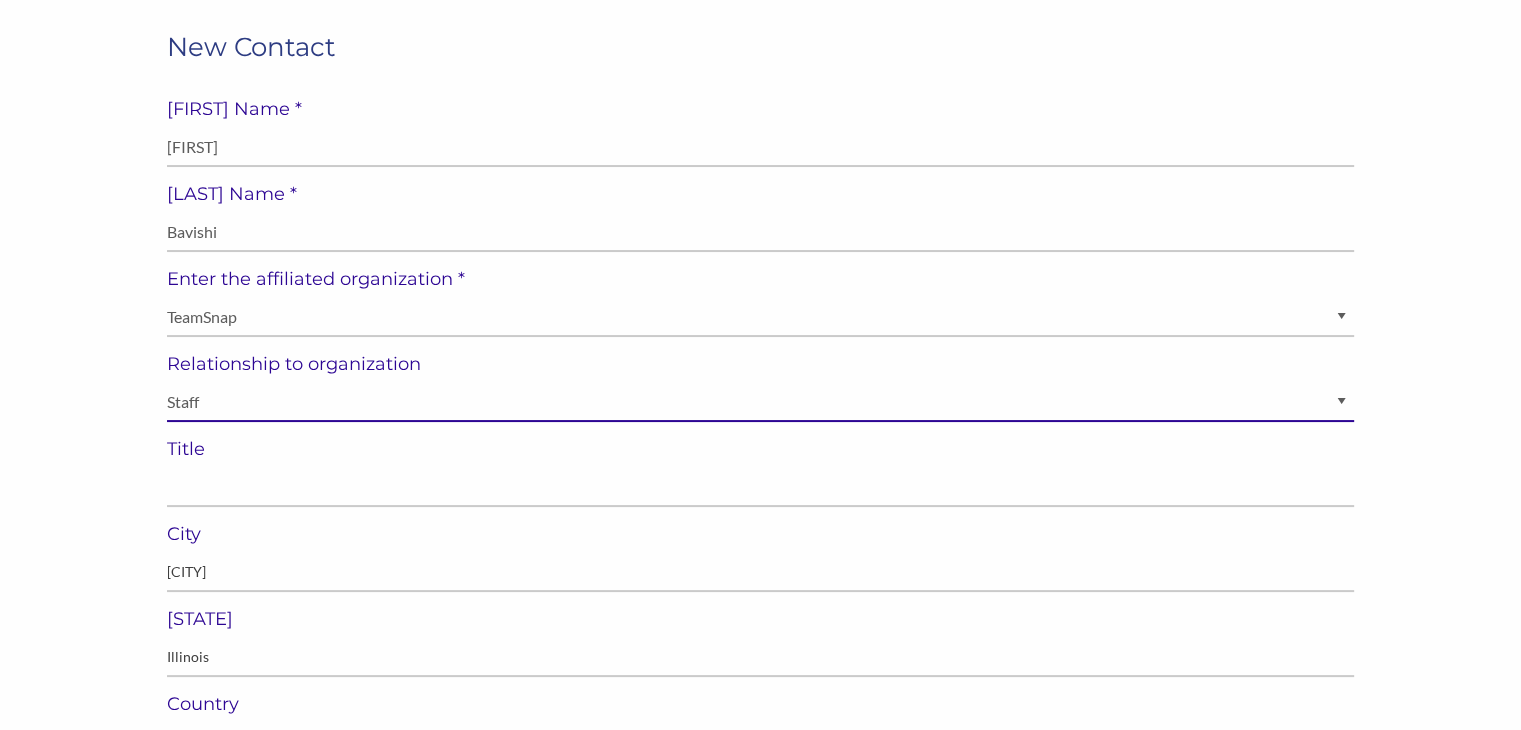 scroll, scrollTop: 182, scrollLeft: 0, axis: vertical 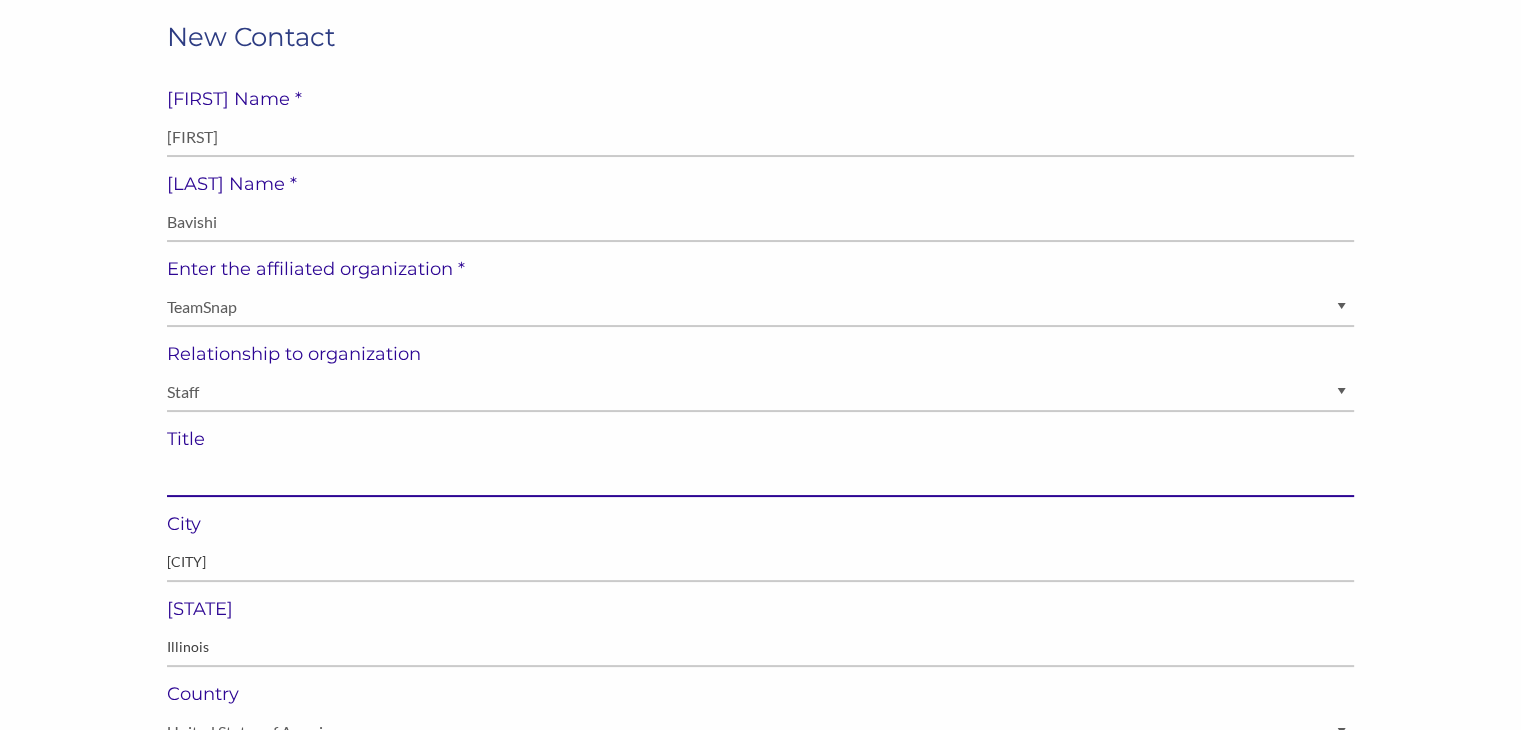 click at bounding box center [760, 477] 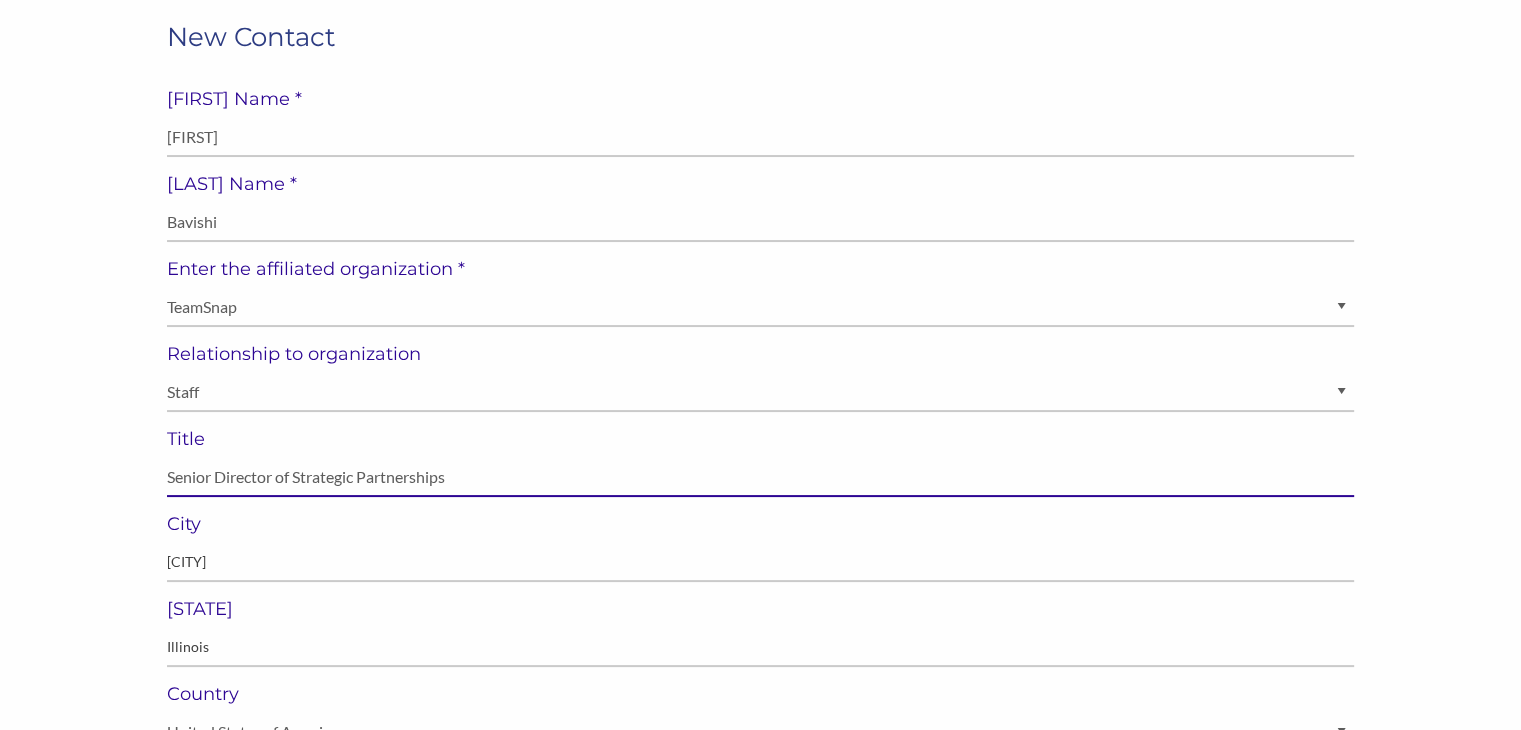type on "Senior Director of Strategic Partnerships" 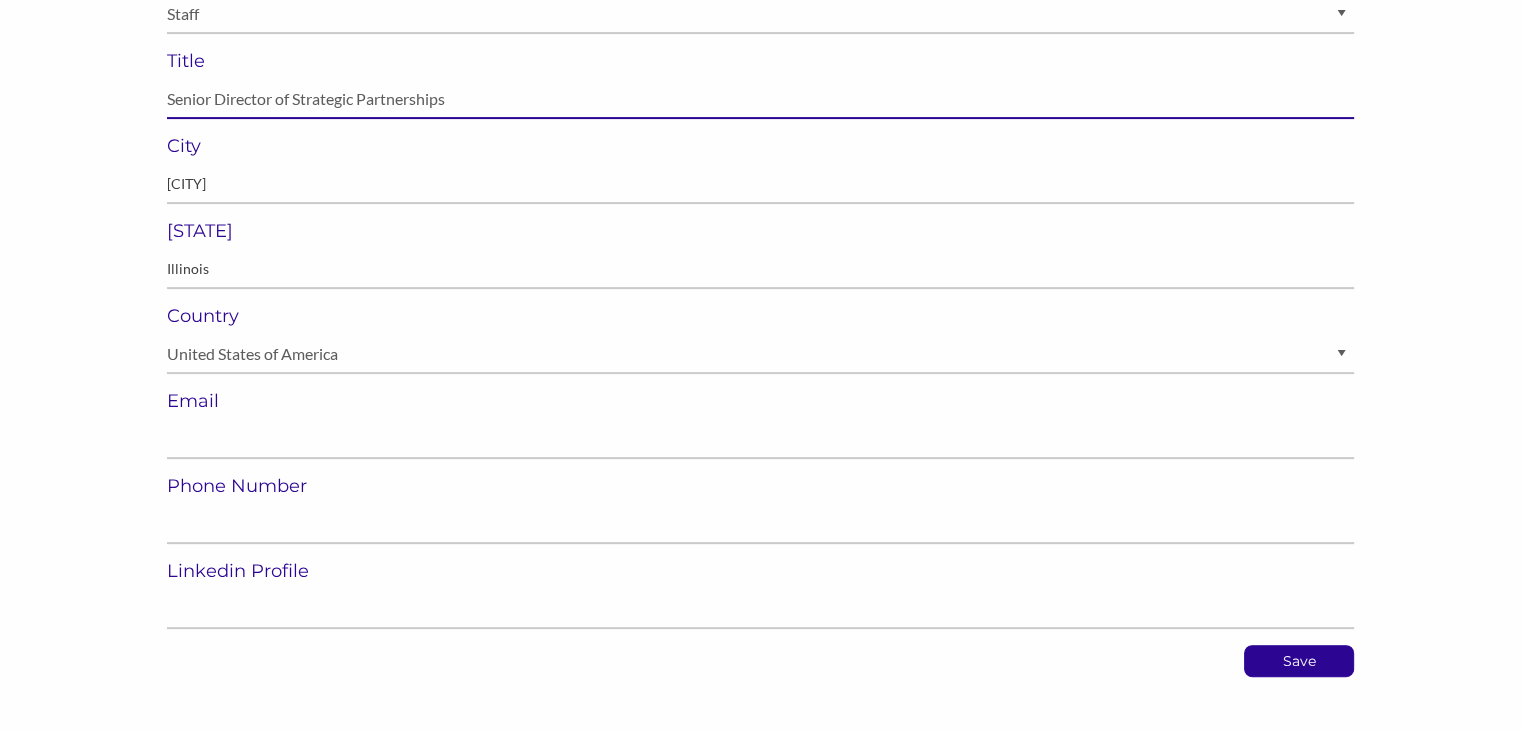 scroll, scrollTop: 562, scrollLeft: 0, axis: vertical 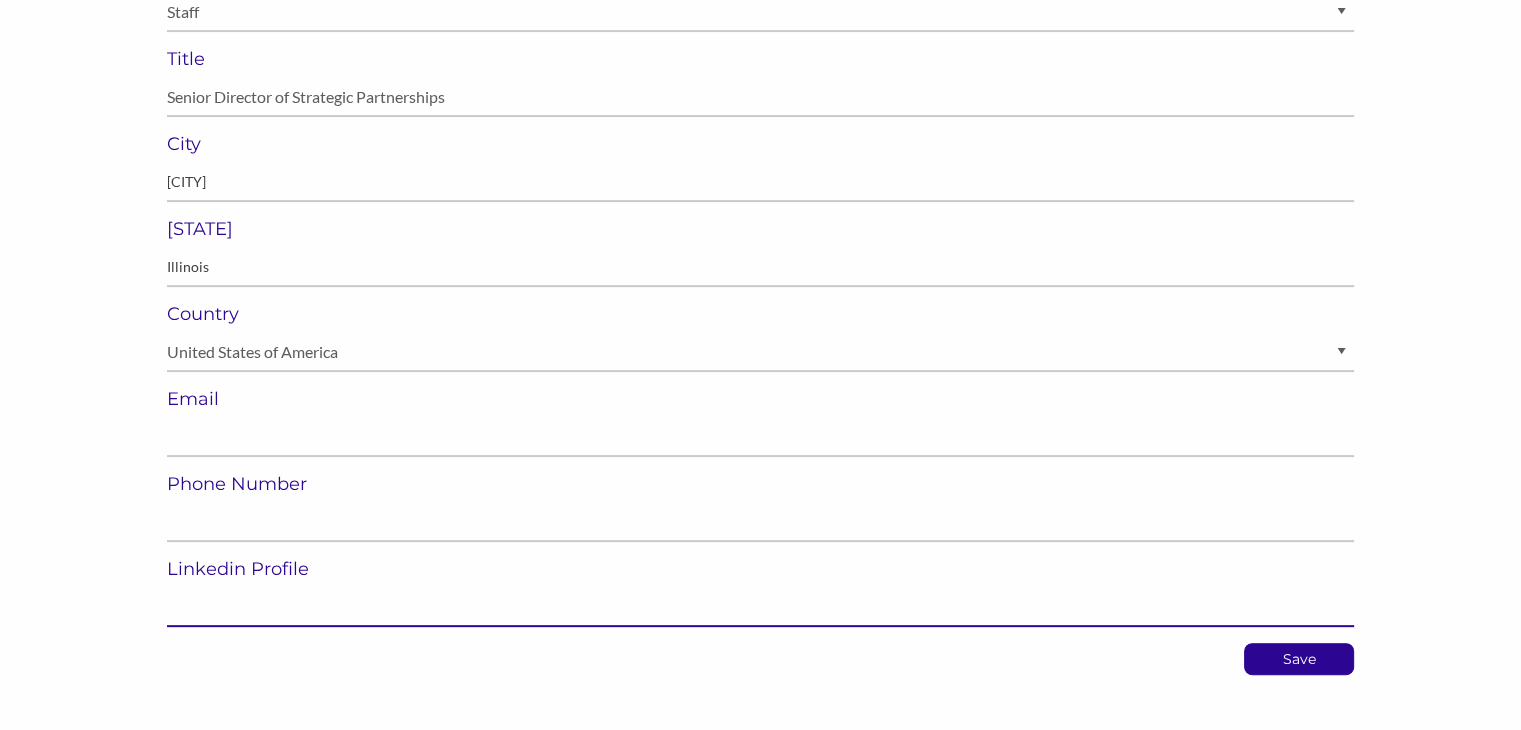 click at bounding box center (760, 607) 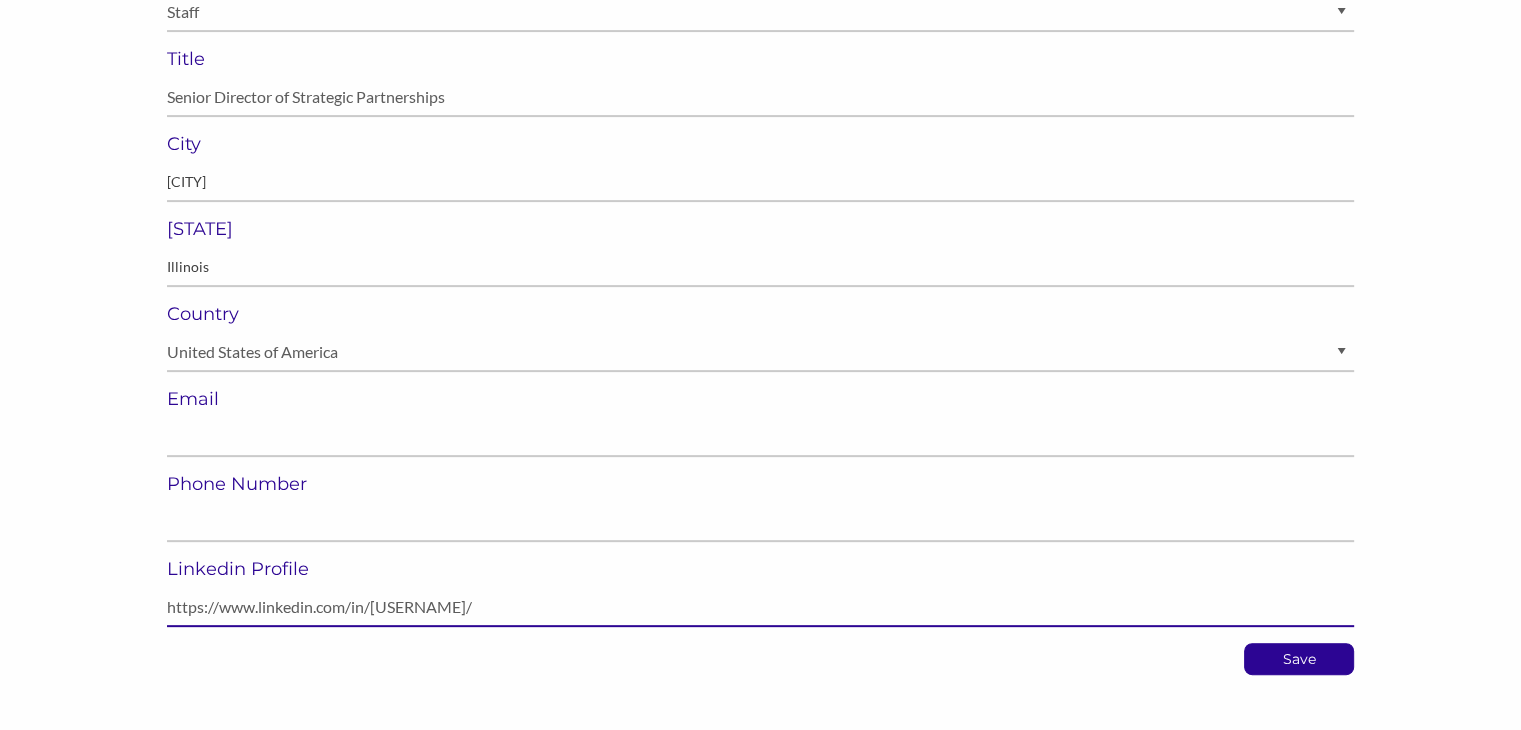 type on "https://www.linkedin.com/in/[NAME]/" 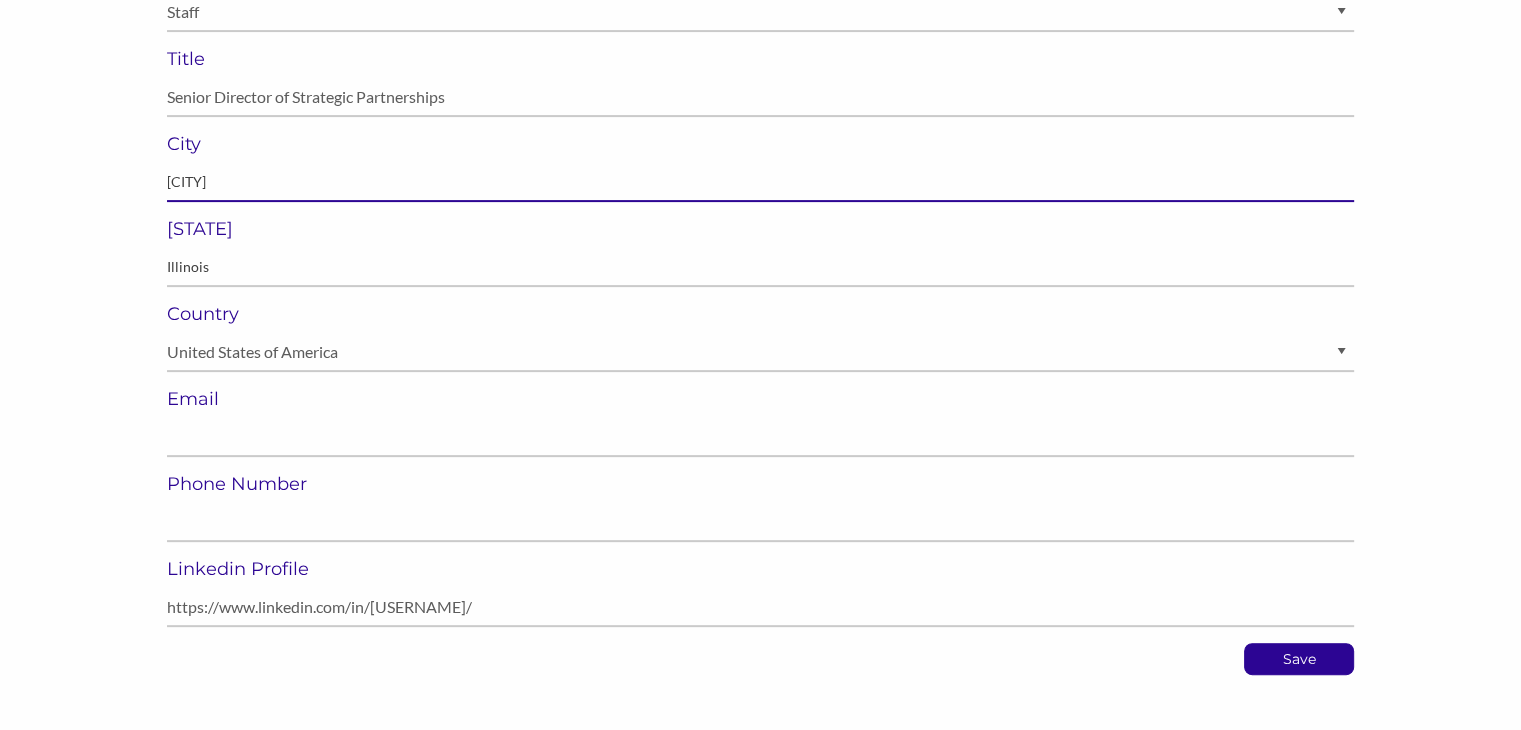 click at bounding box center (760, 182) 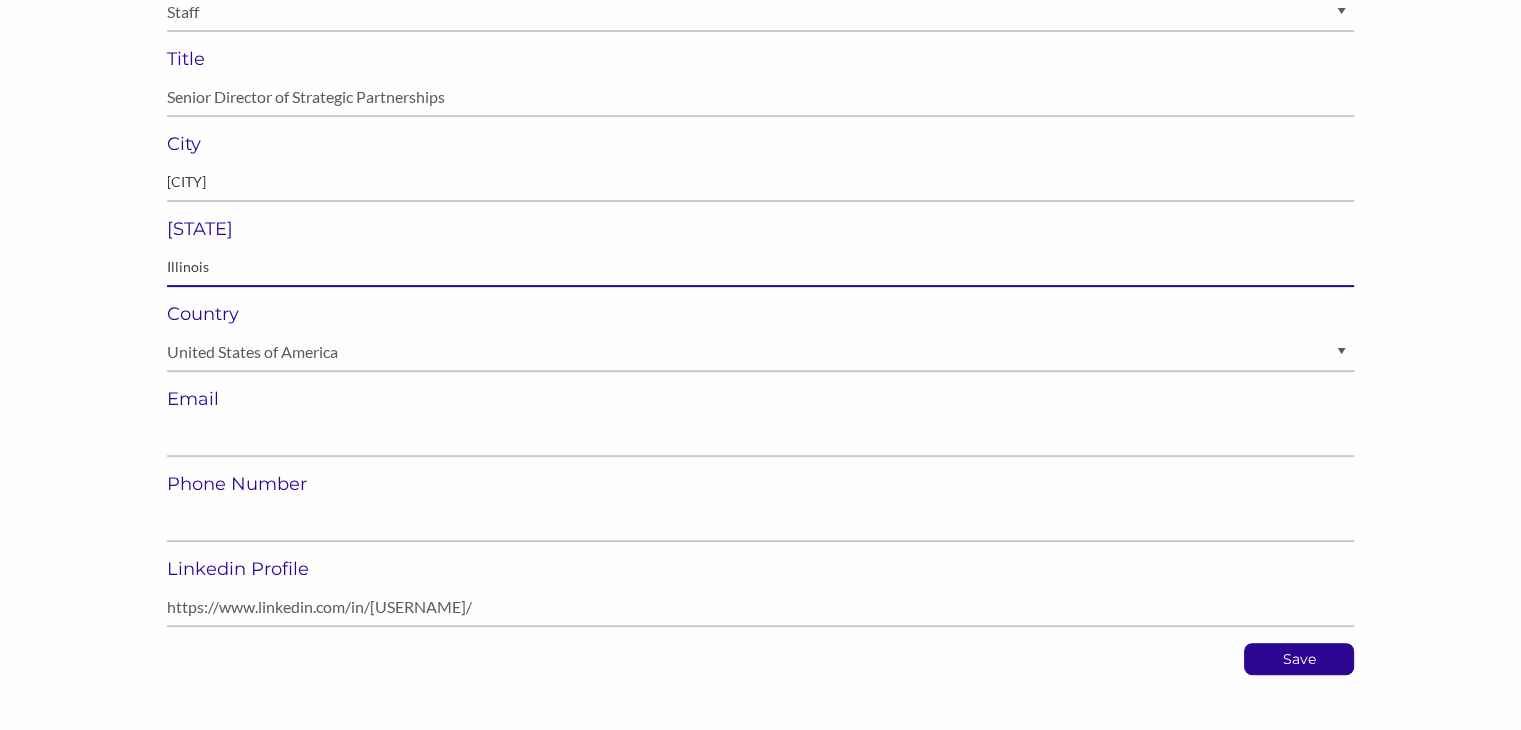 click at bounding box center [760, 267] 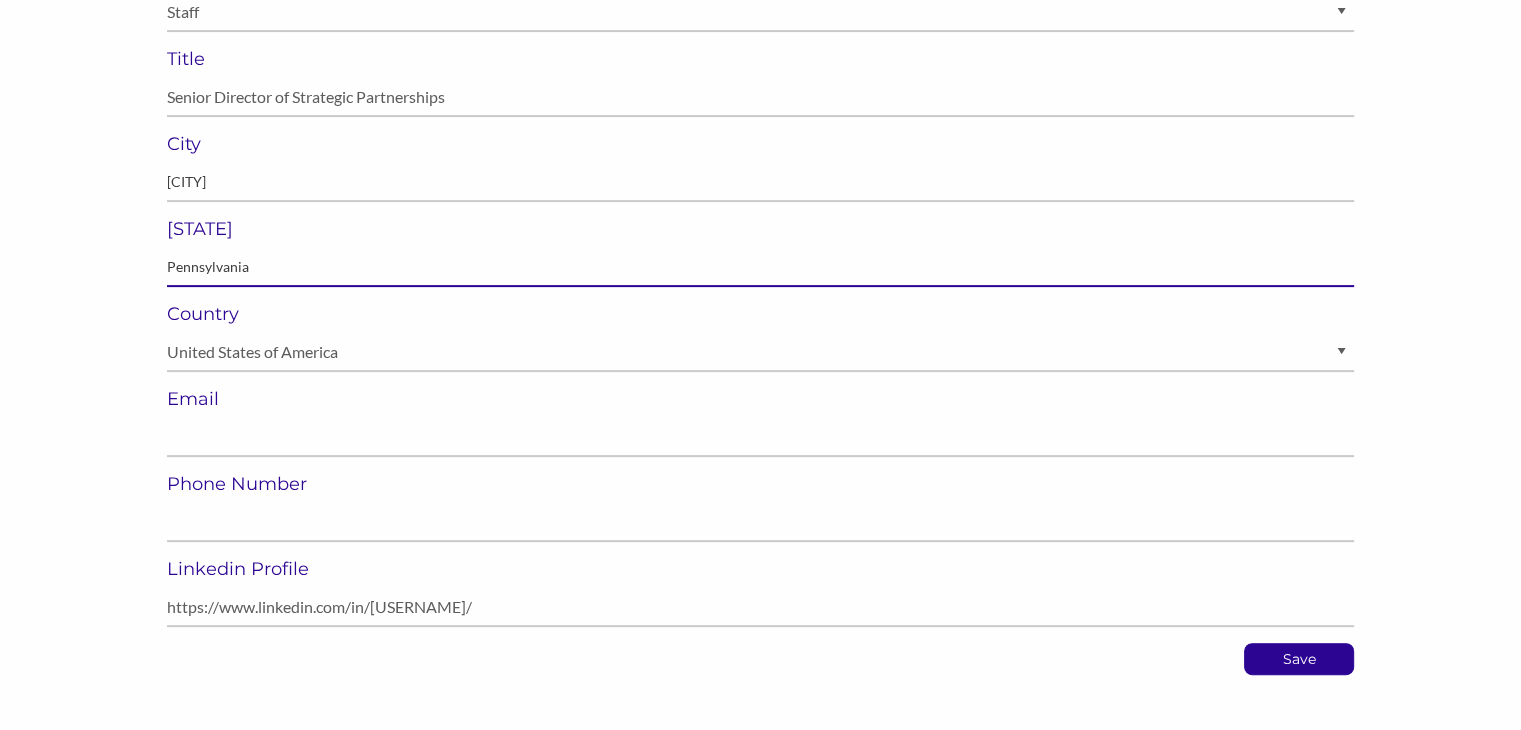 type on "Pennsylvania" 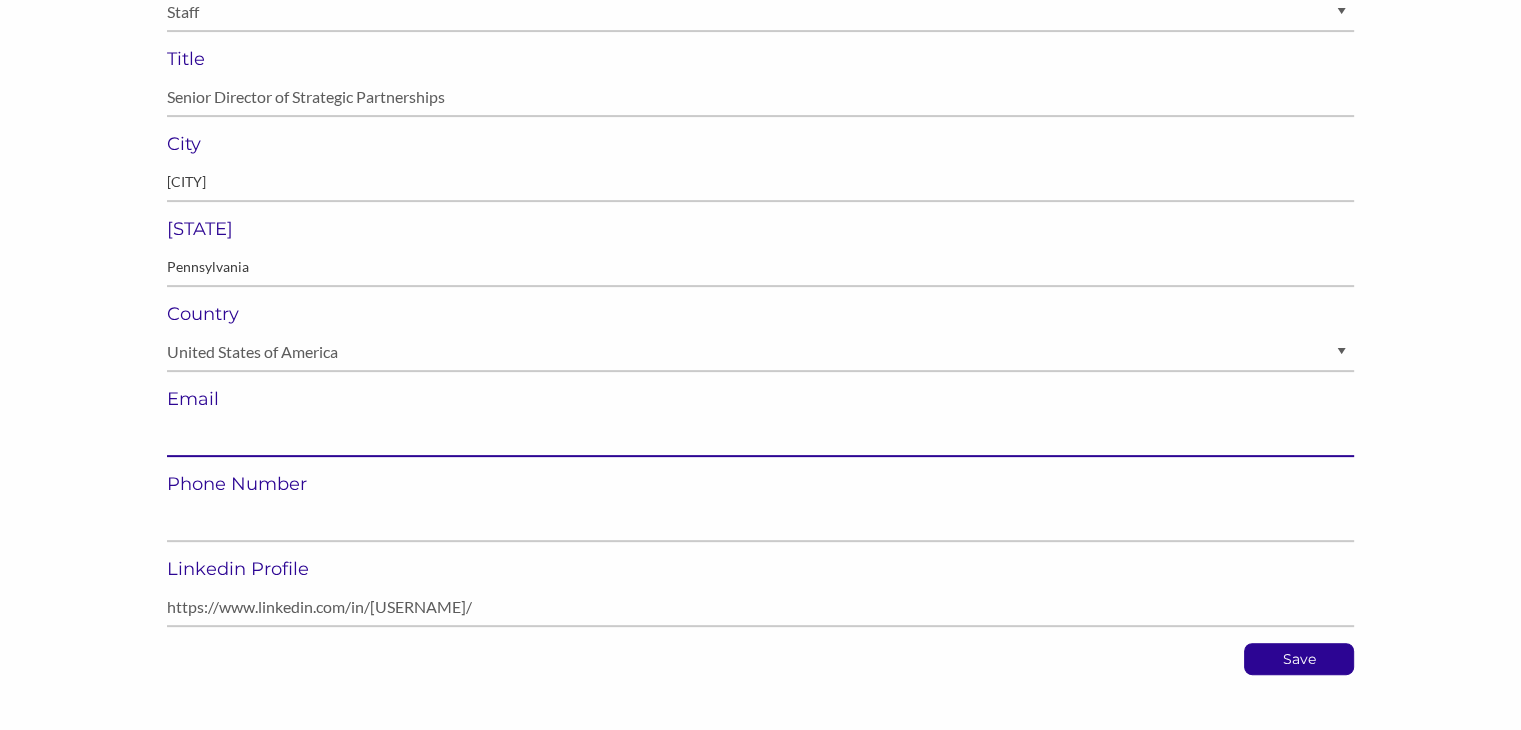 click at bounding box center (760, 437) 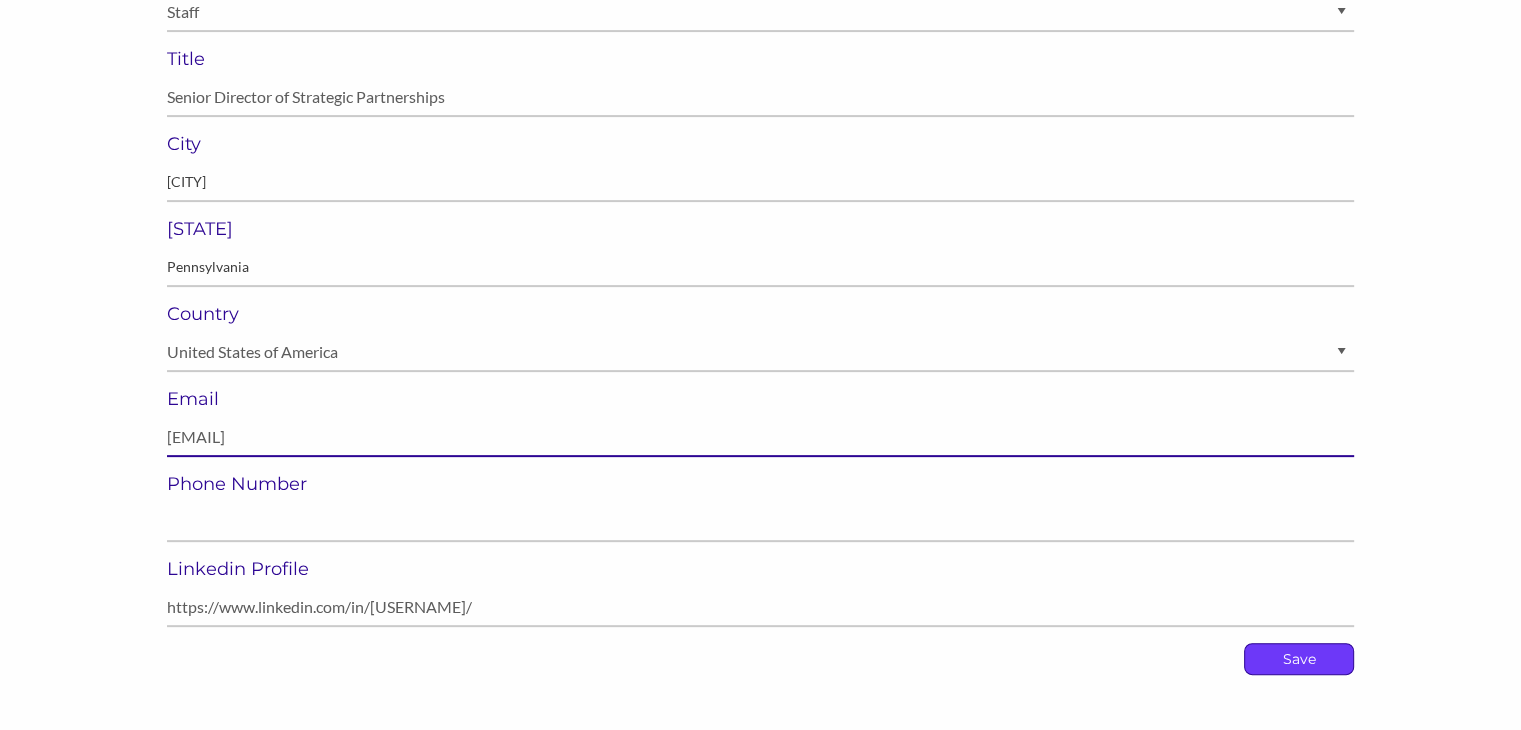 type on "[EMAIL]" 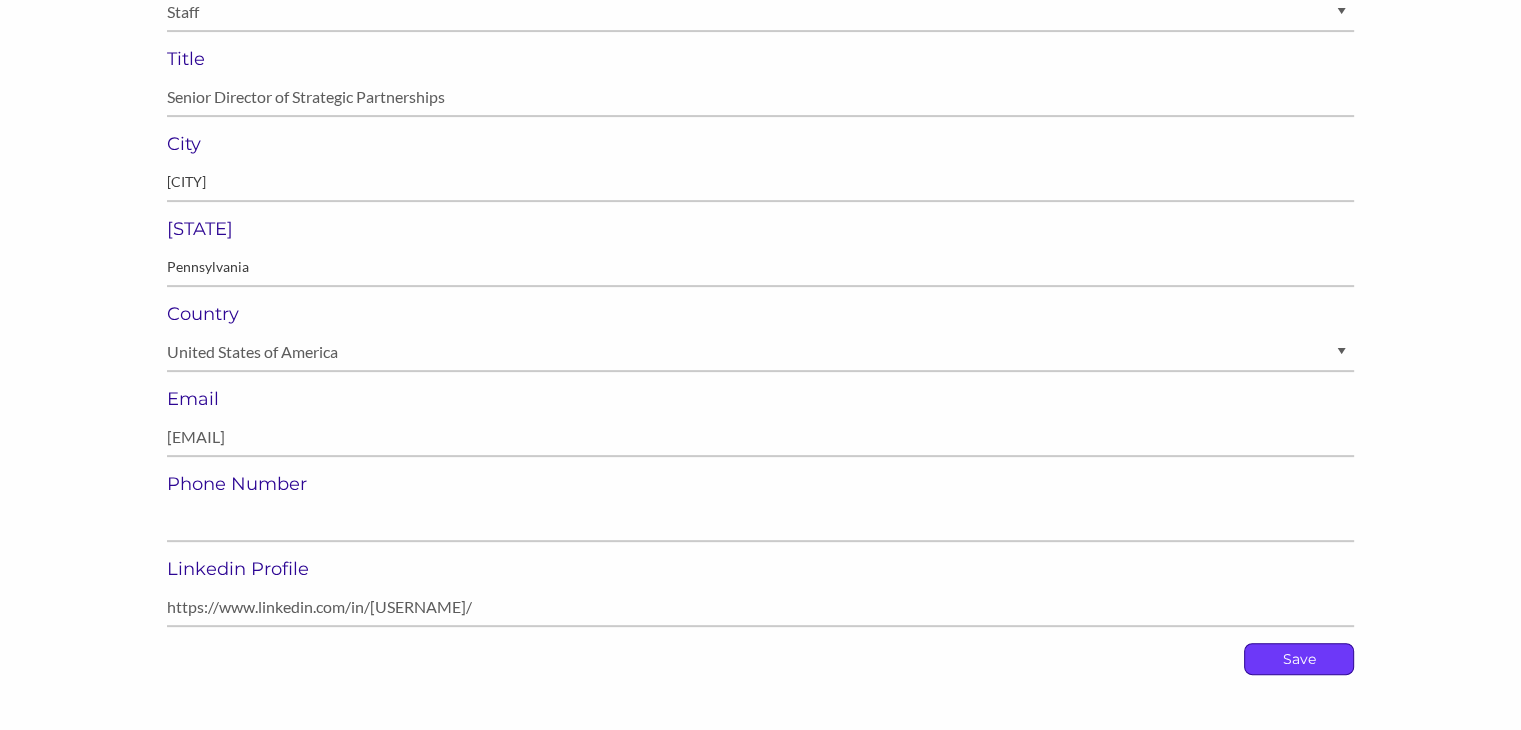 click on "Save" at bounding box center (1299, 659) 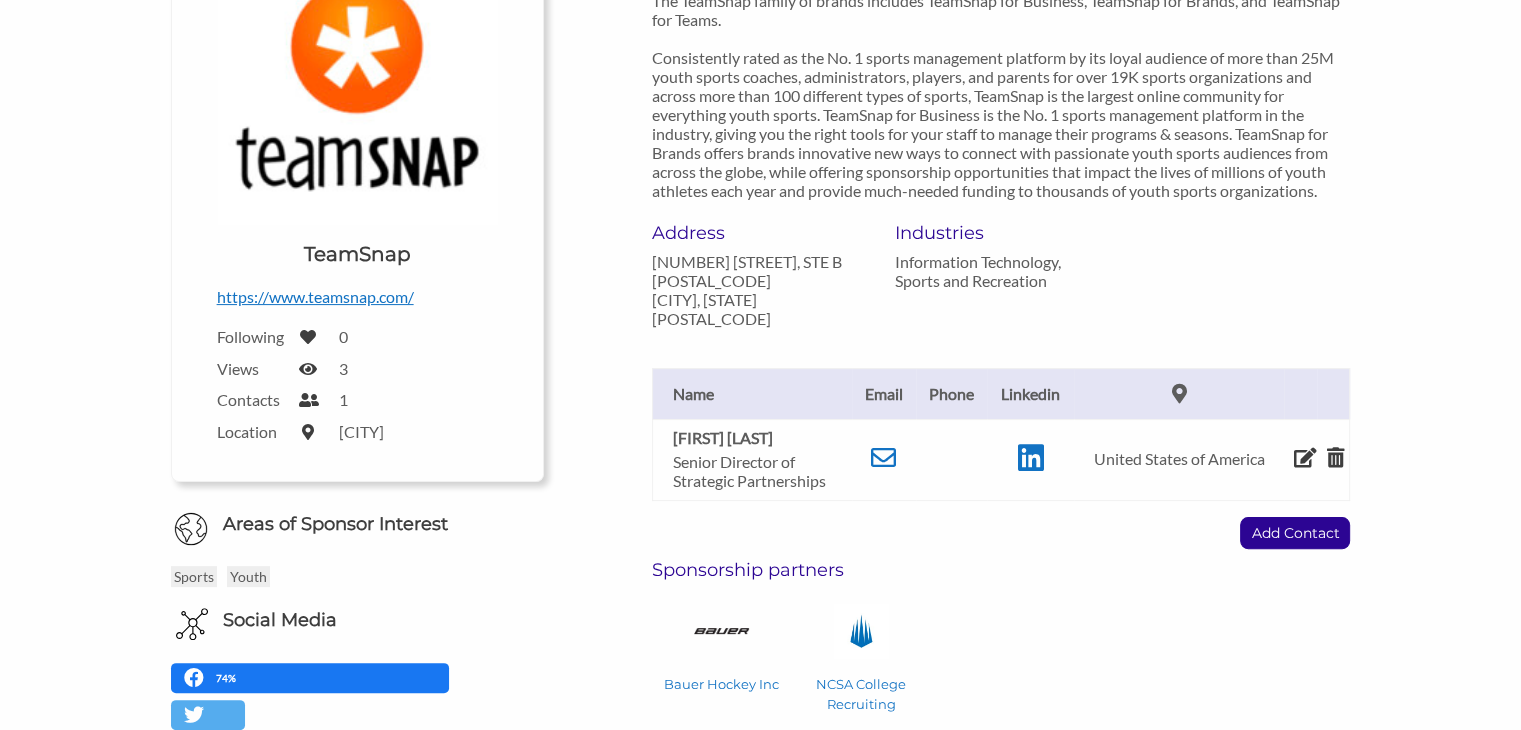 scroll, scrollTop: 404, scrollLeft: 0, axis: vertical 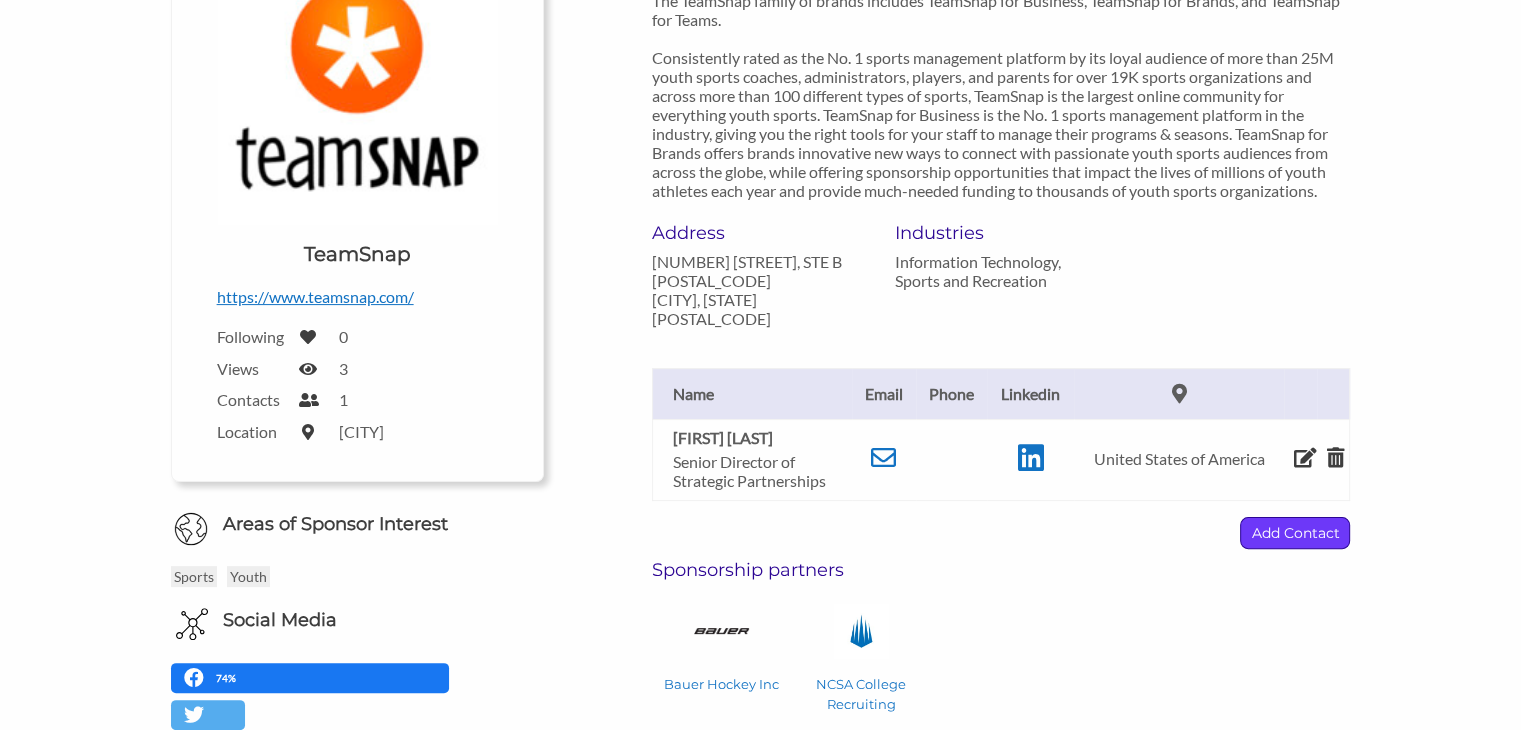 click on "Add Contact" at bounding box center (1295, 533) 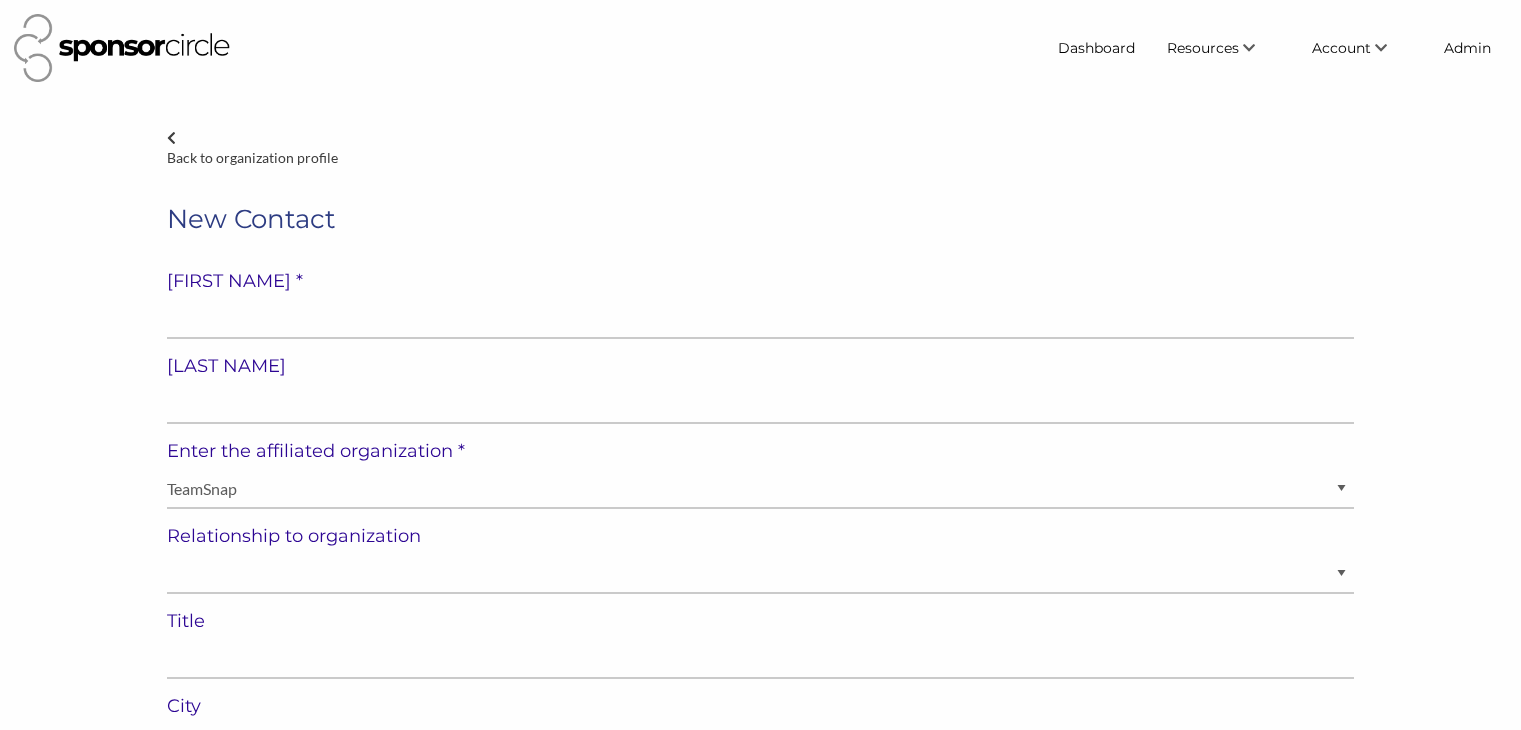 select on "United States of America" 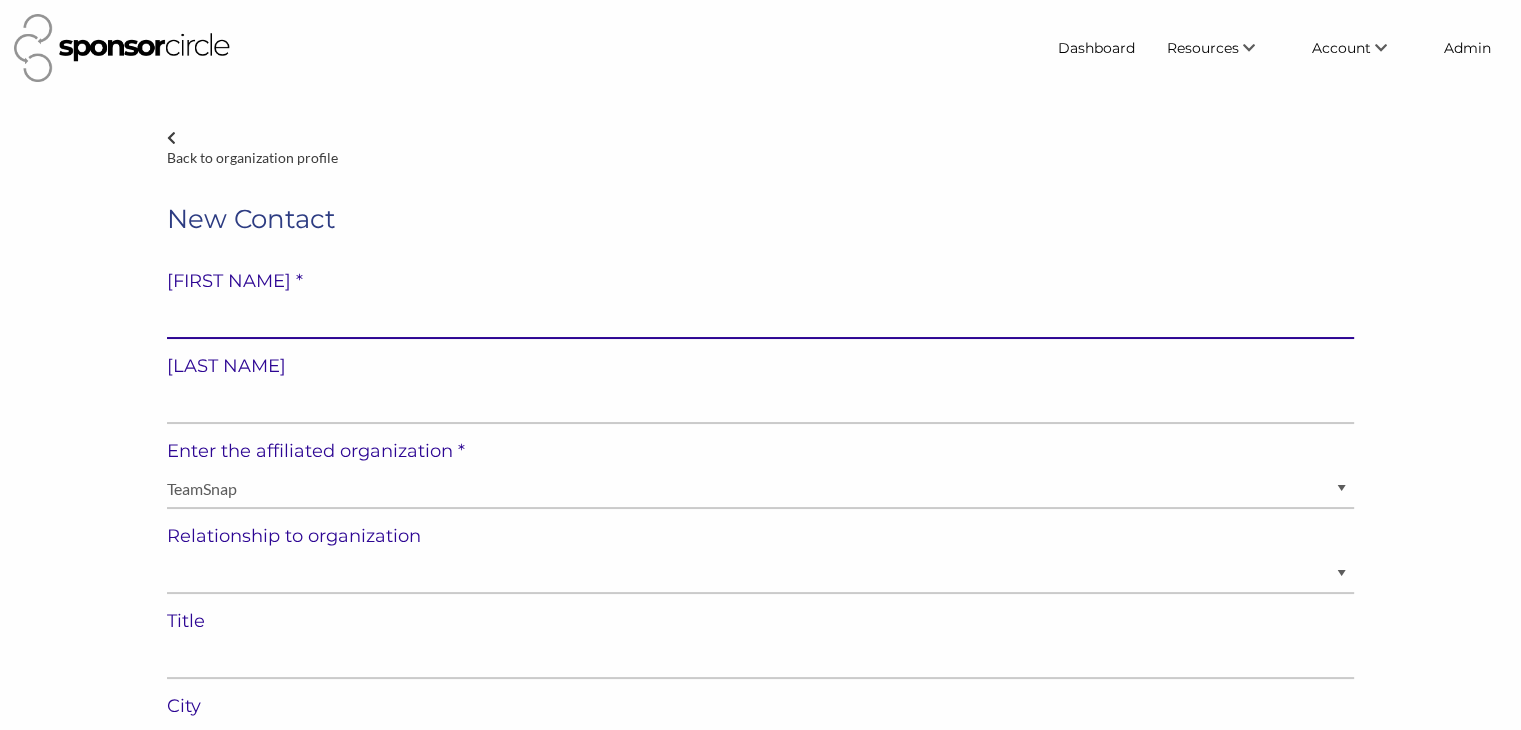 click at bounding box center [760, 319] 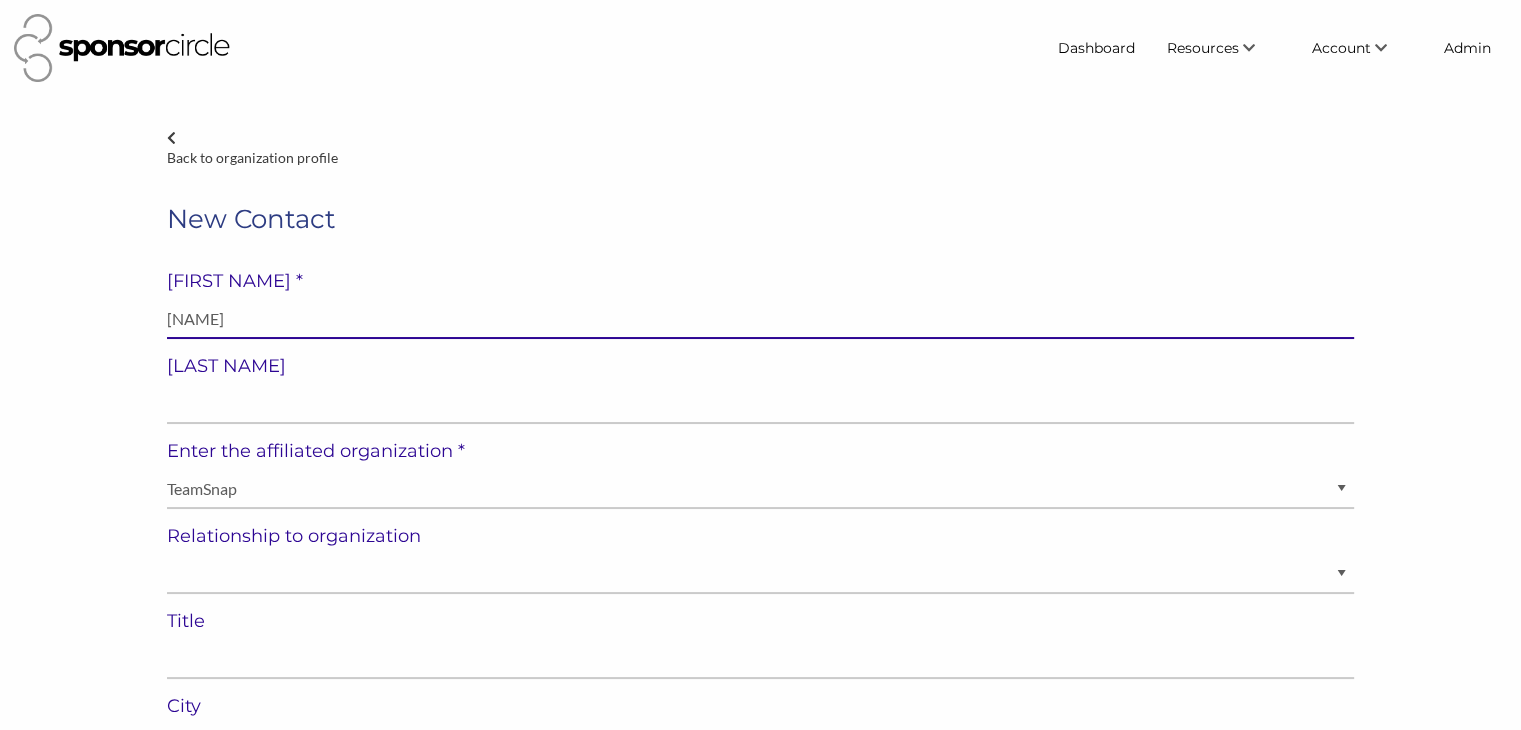 type on "Sean Rutega" 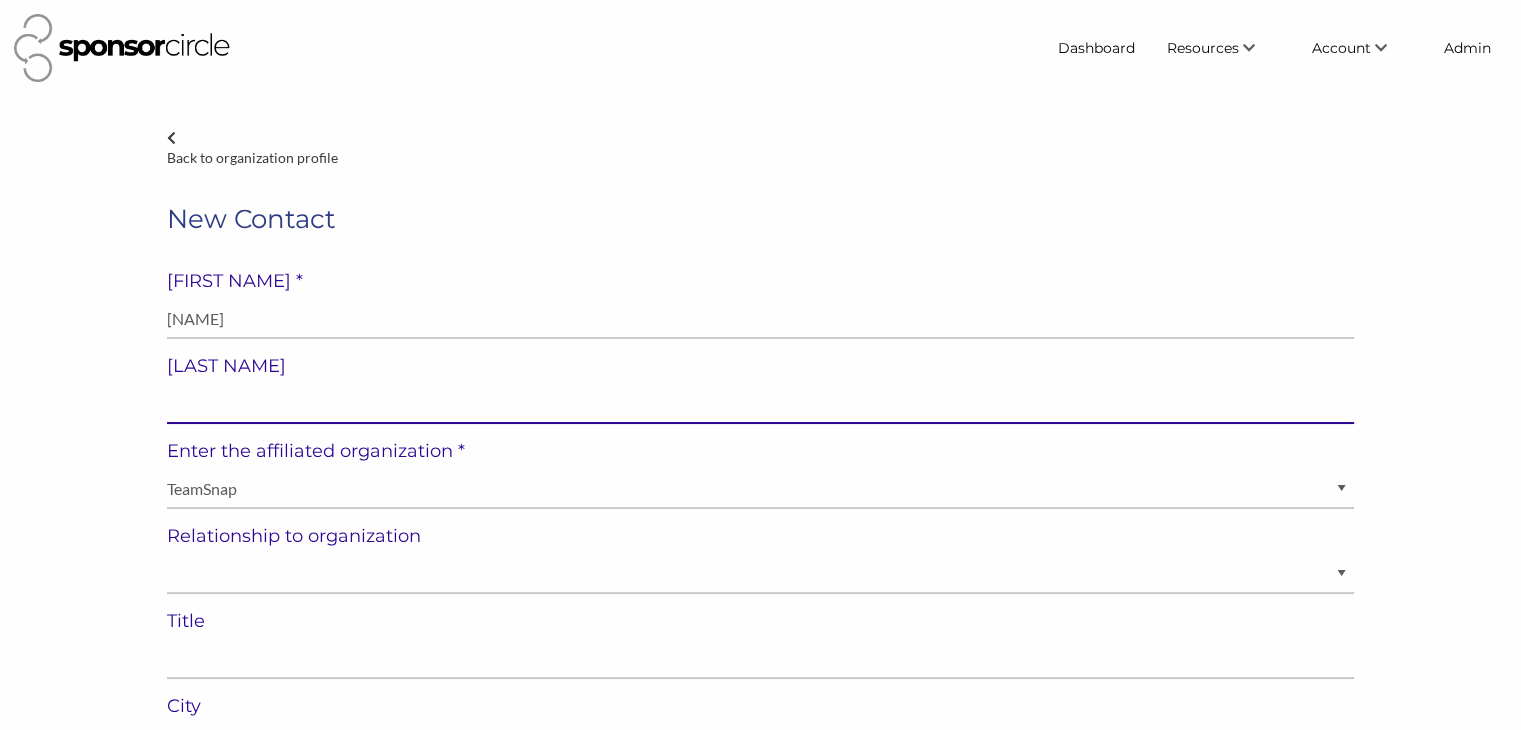click at bounding box center (760, 404) 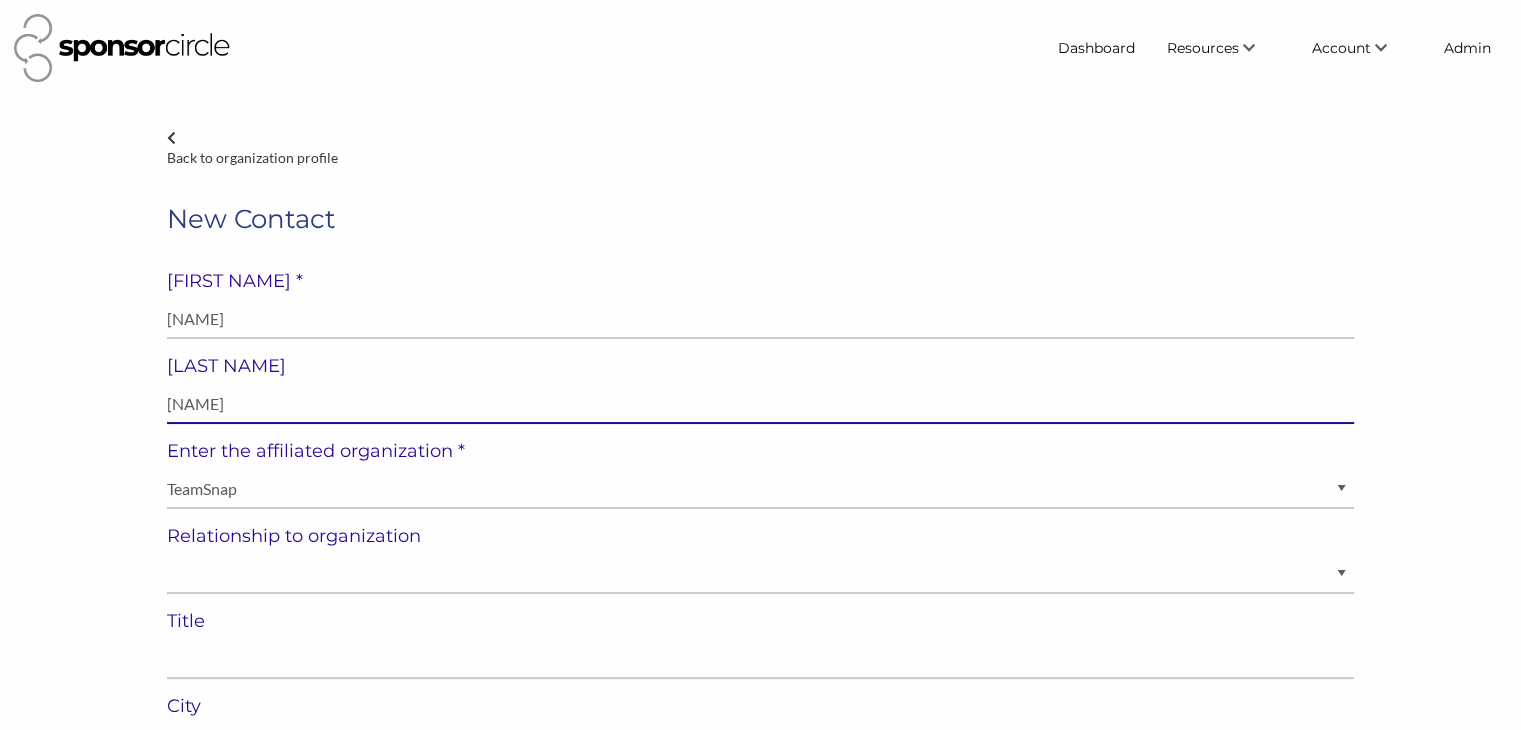 type on "Sean Rutega" 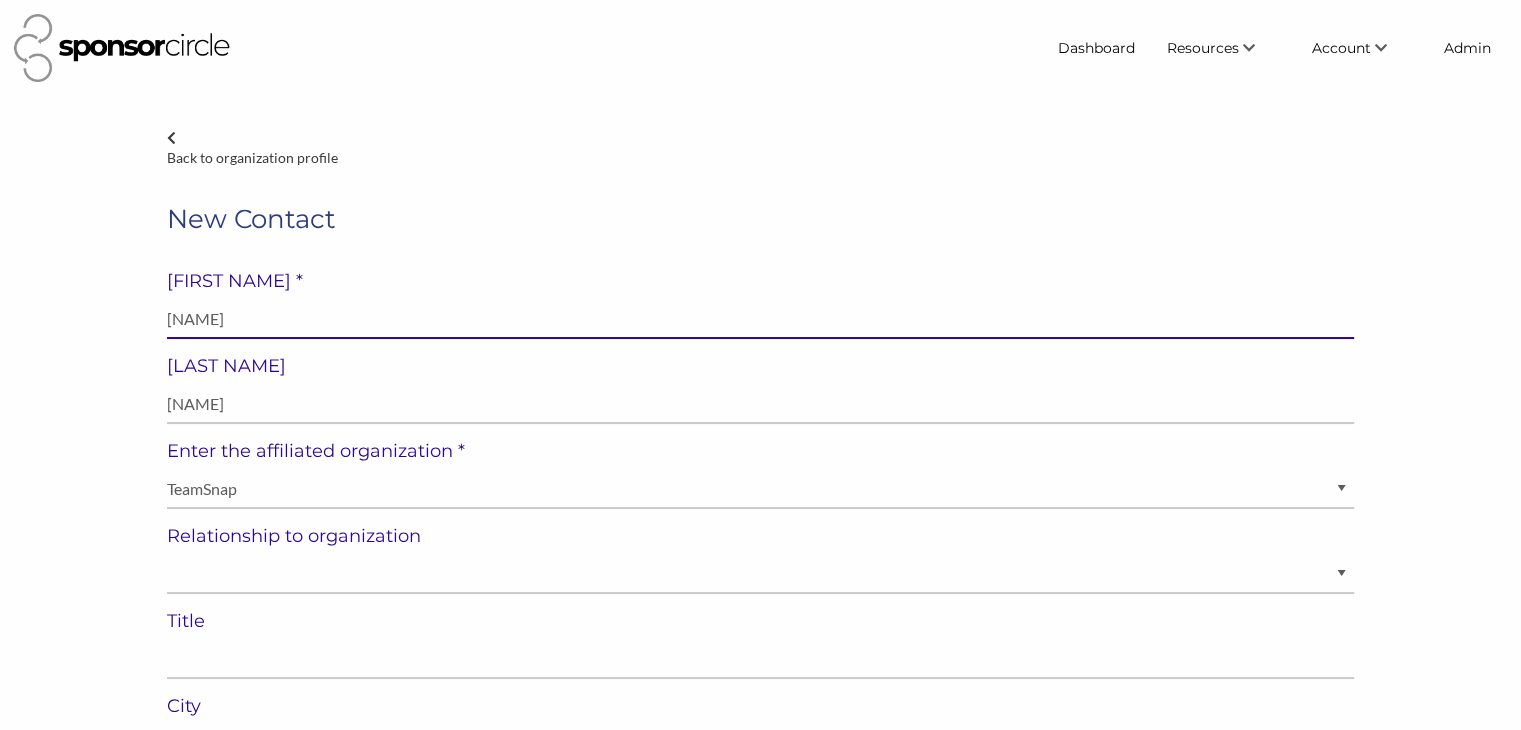 click on "Sean Rutega" at bounding box center (760, 319) 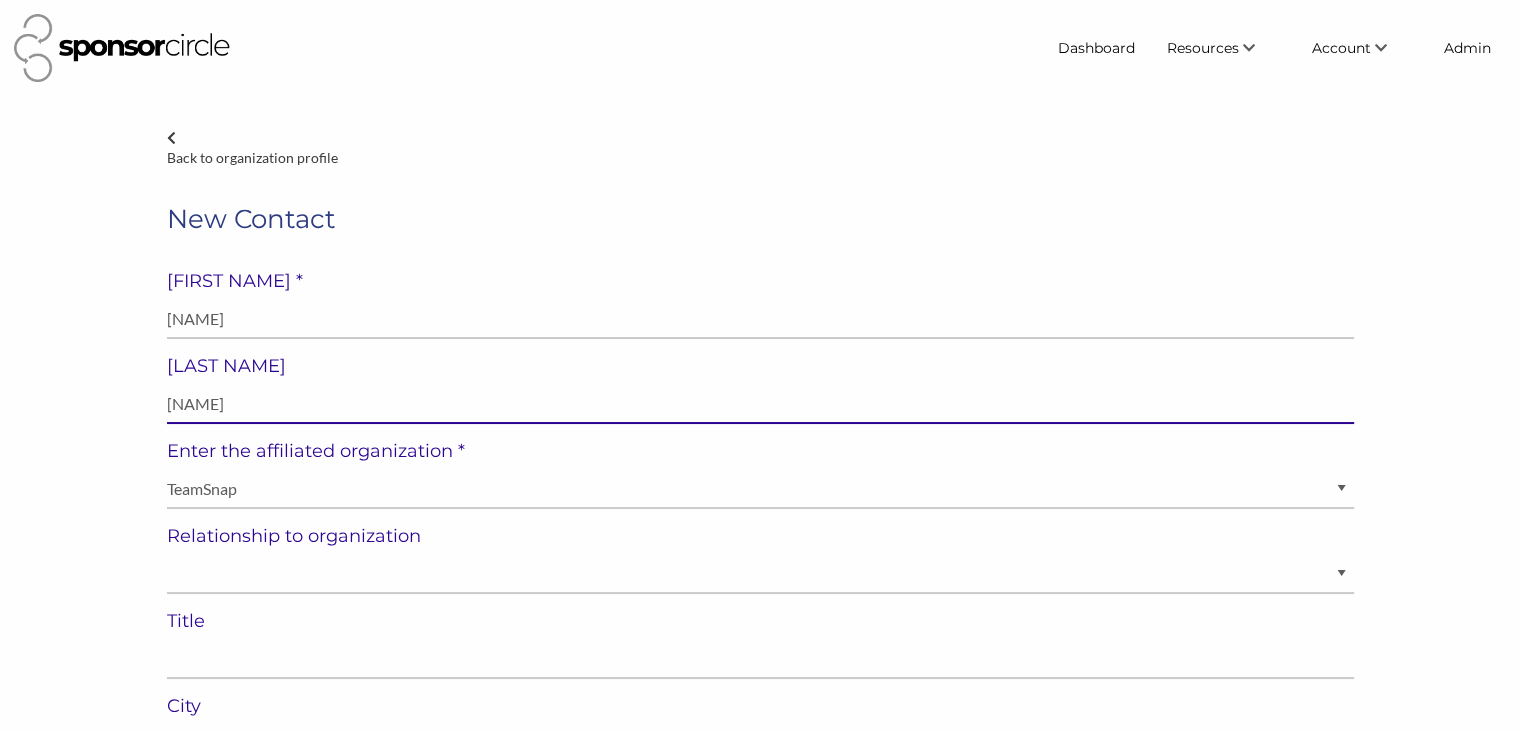 click on "Sean Rutega" at bounding box center [760, 404] 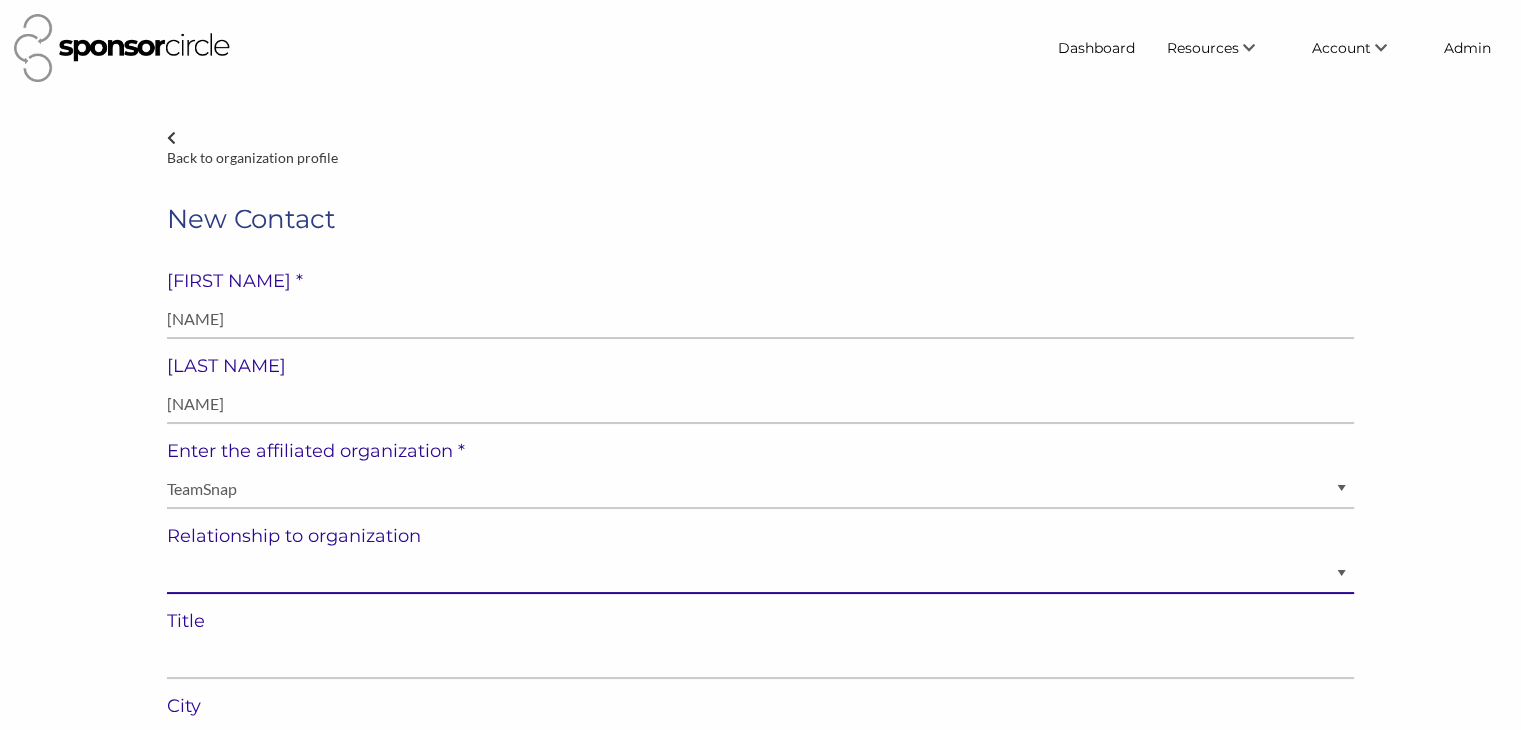 click on "Staff Volunteer" at bounding box center (760, 574) 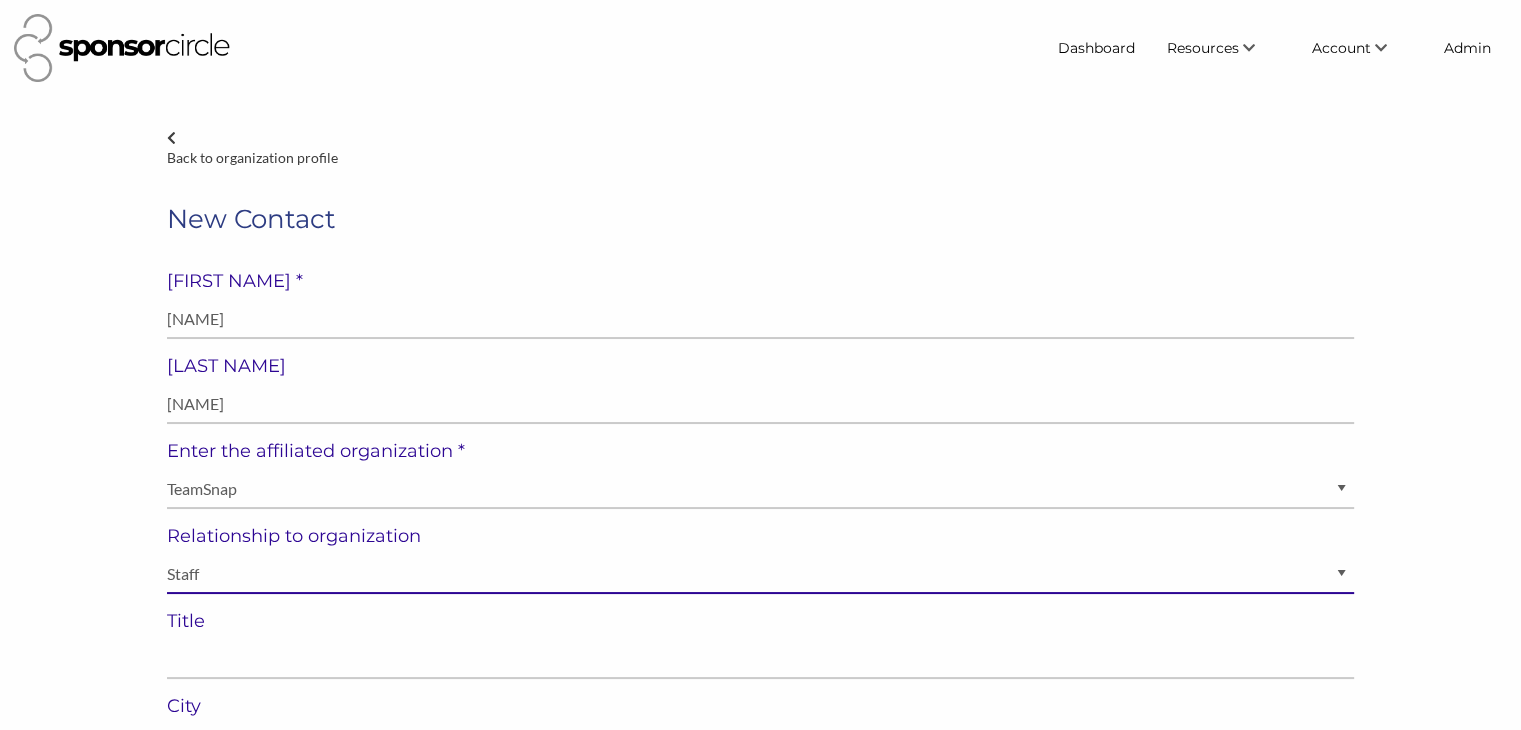 click on "Staff Volunteer" at bounding box center (760, 574) 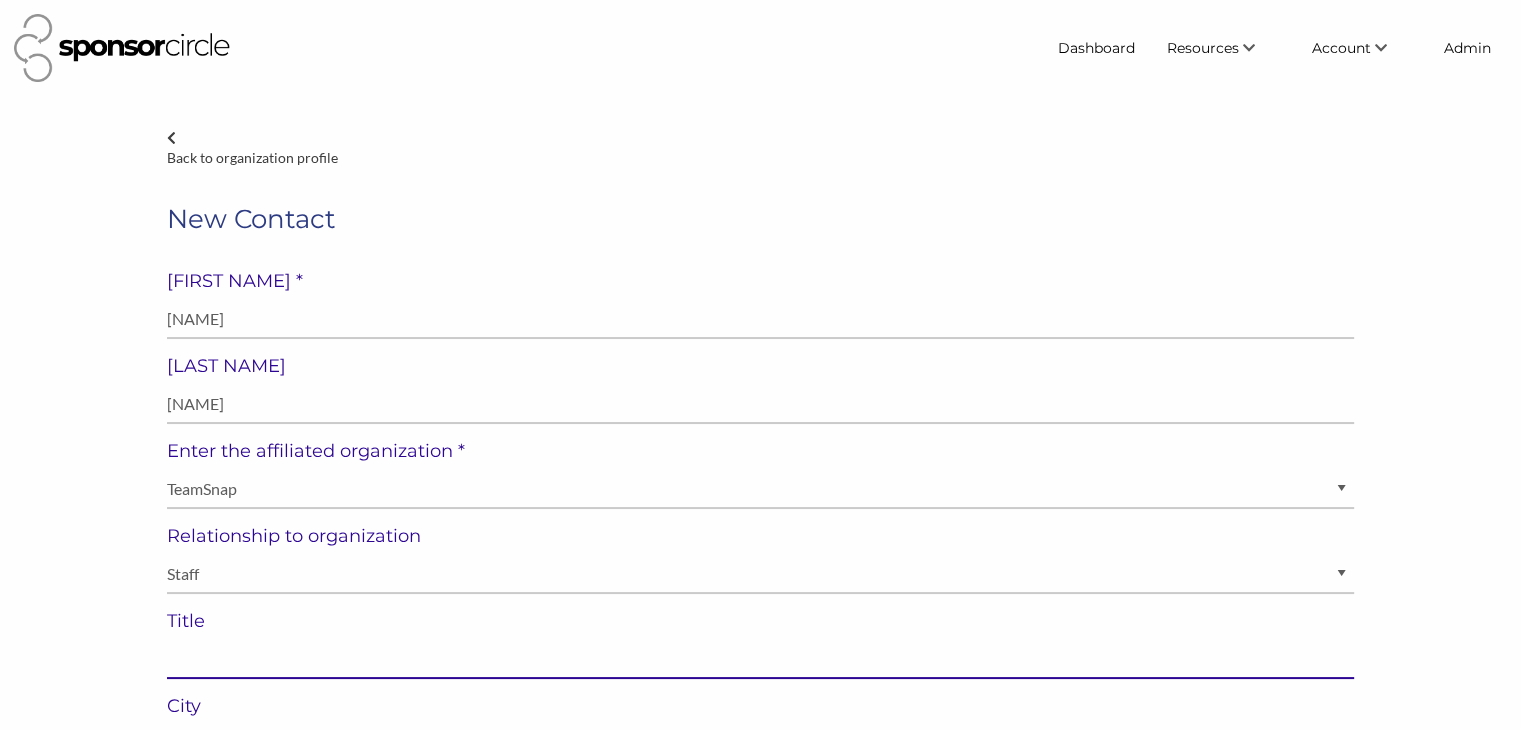click at bounding box center (760, 659) 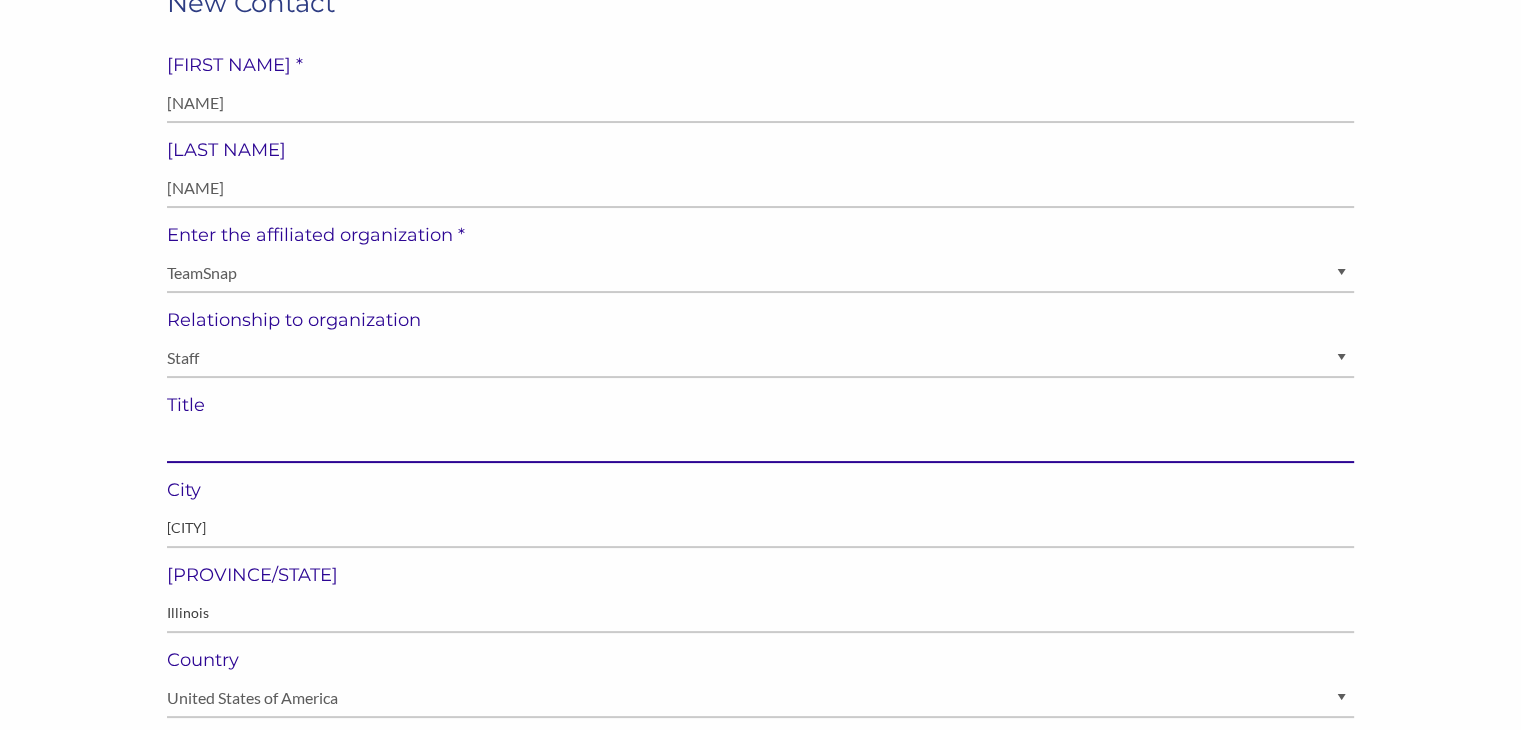 scroll, scrollTop: 220, scrollLeft: 0, axis: vertical 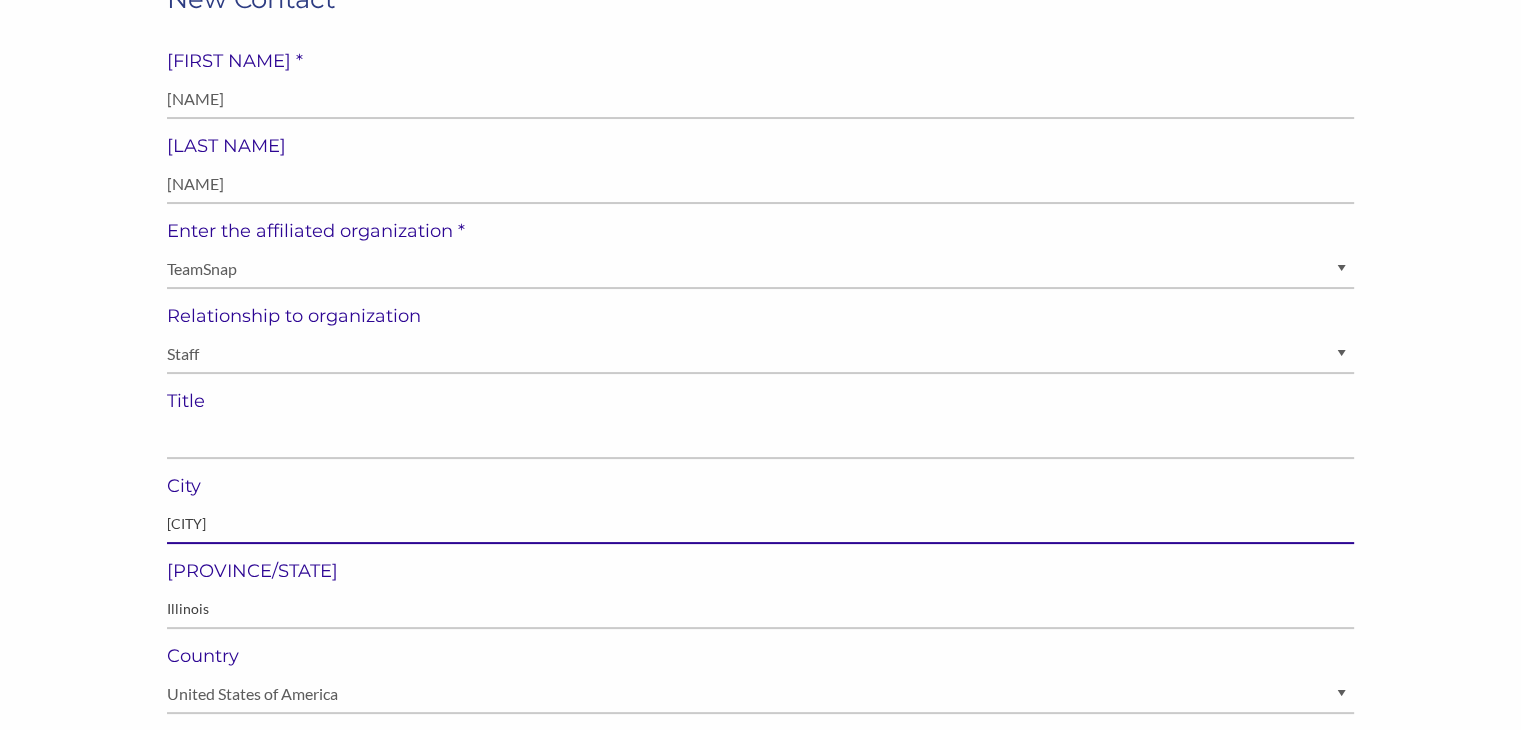 click at bounding box center [760, 524] 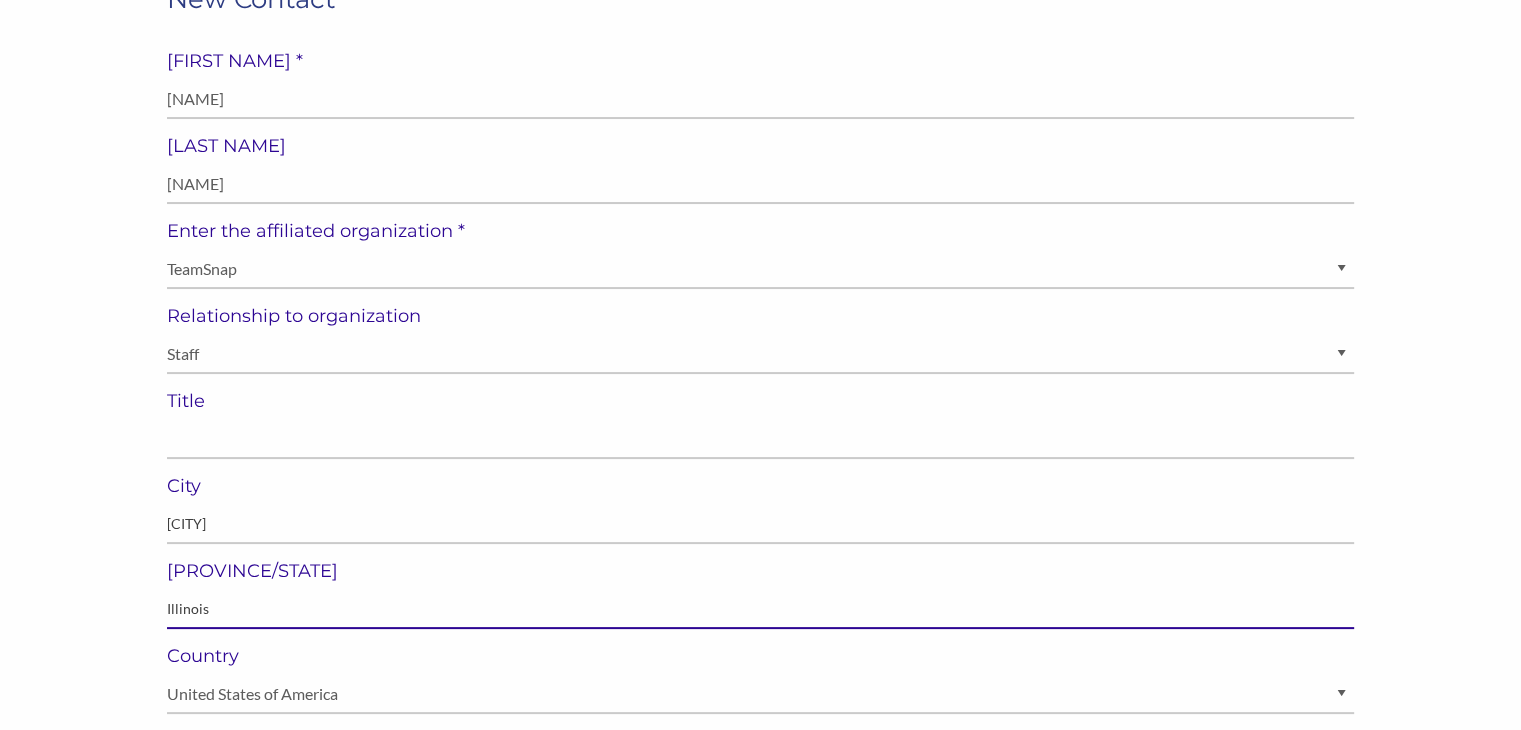 click at bounding box center [760, 609] 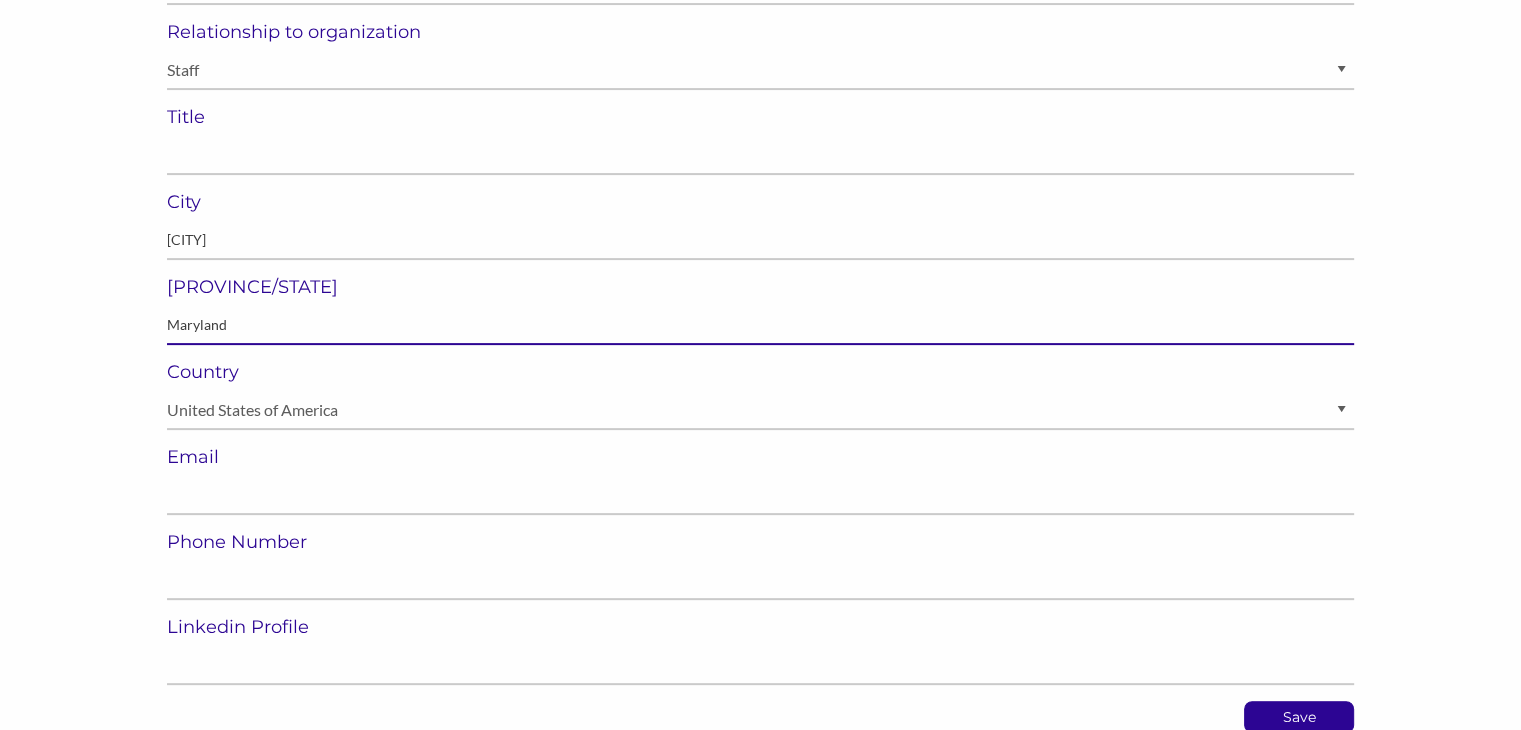 scroll, scrollTop: 507, scrollLeft: 0, axis: vertical 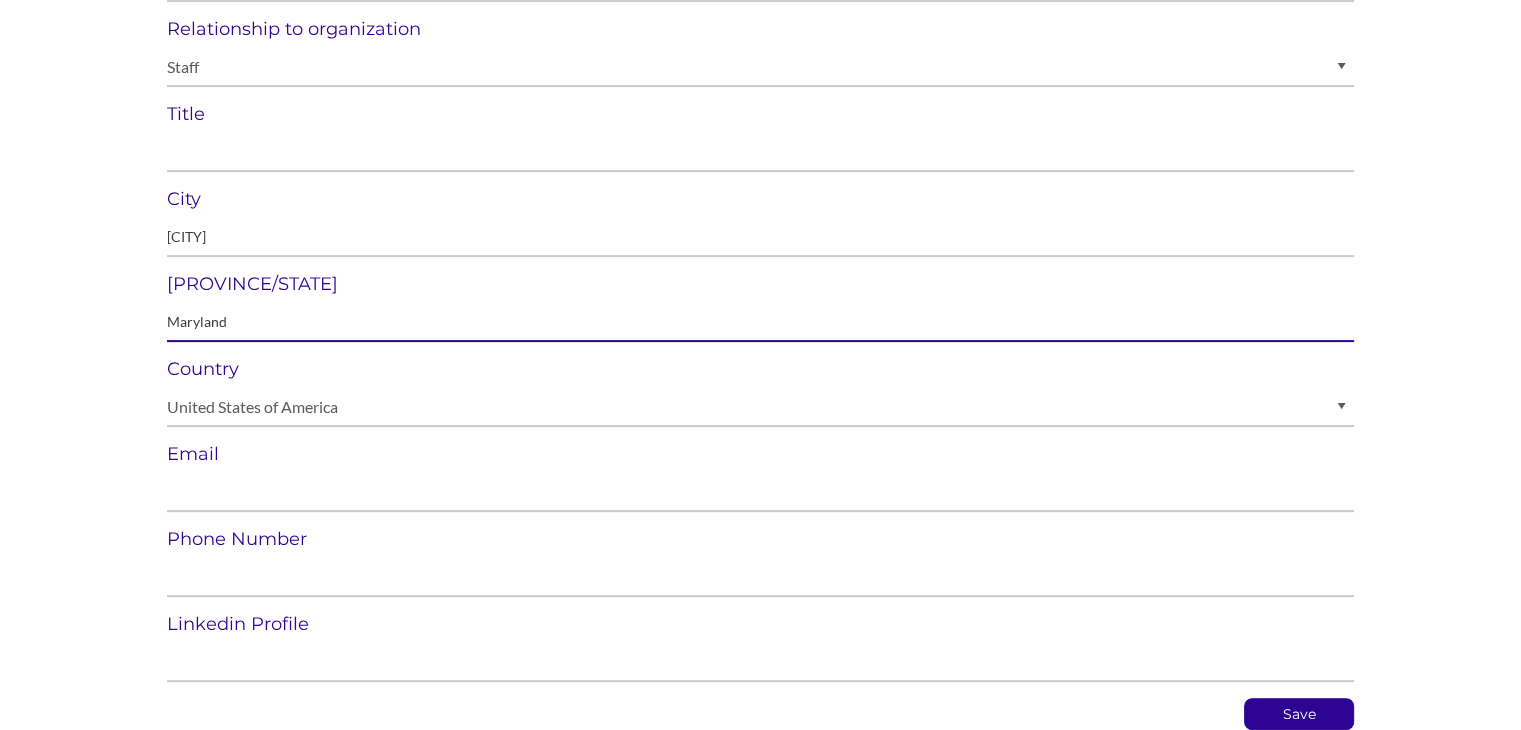 type on "Maryland" 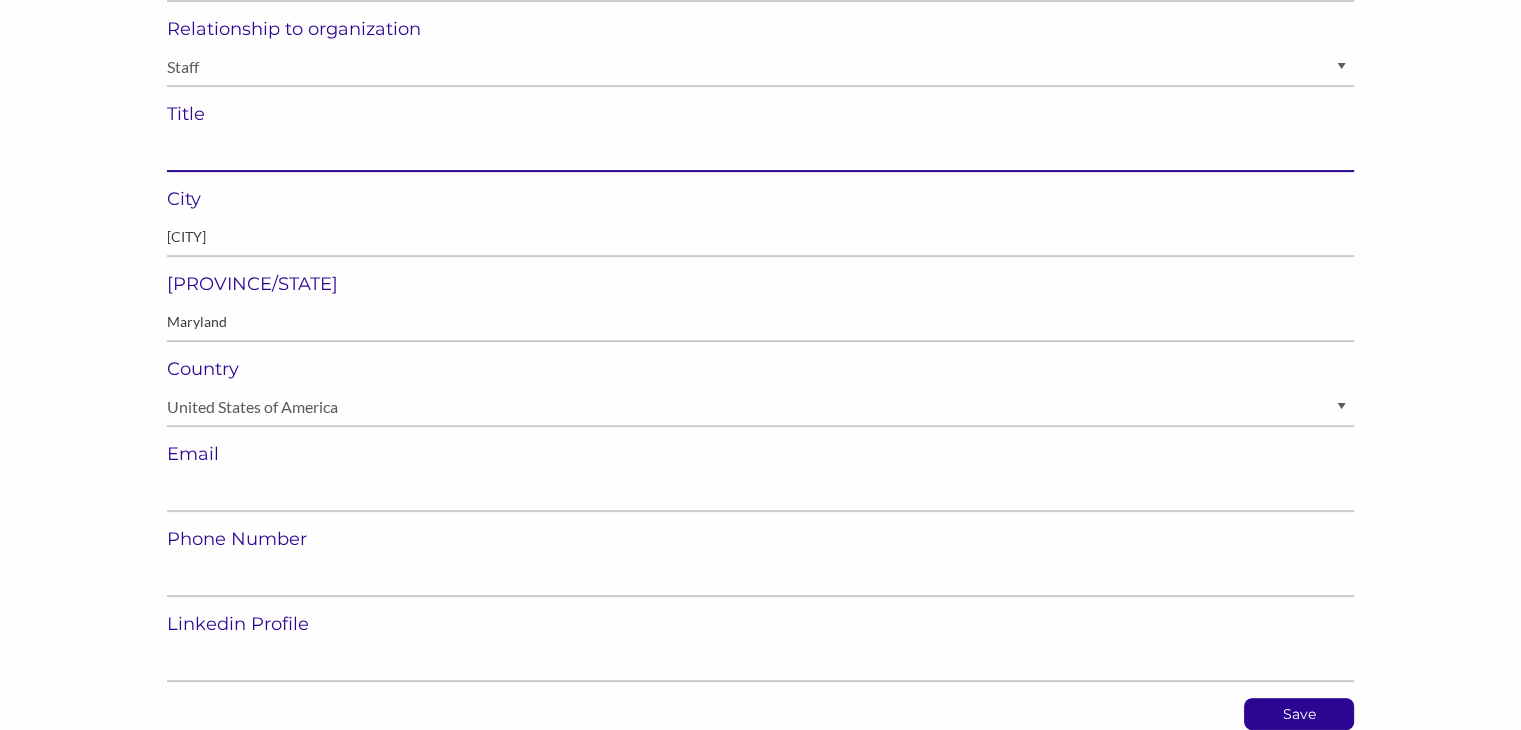 click at bounding box center [760, 152] 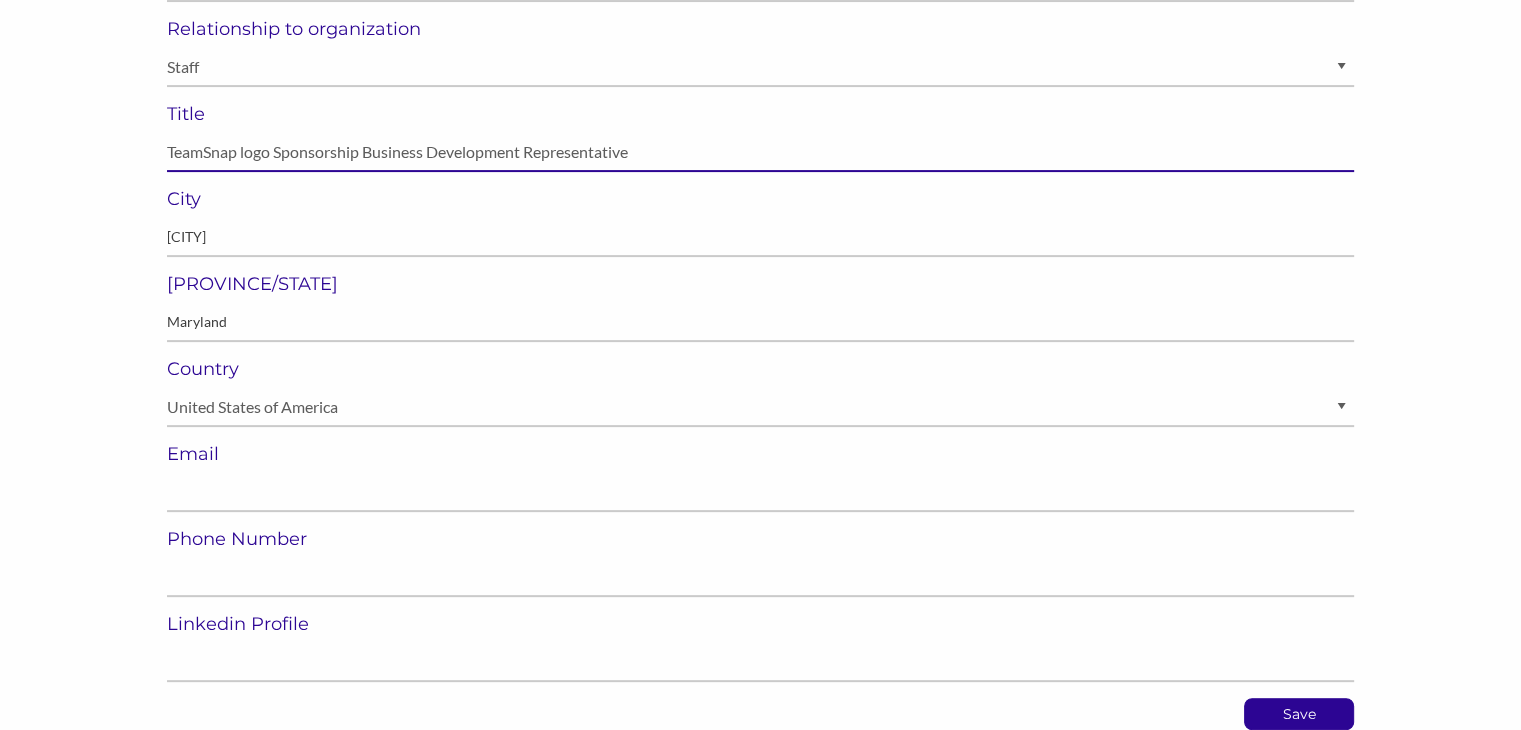 click on "TeamSnap logo Sponsorship Business Development Representative" at bounding box center [760, 152] 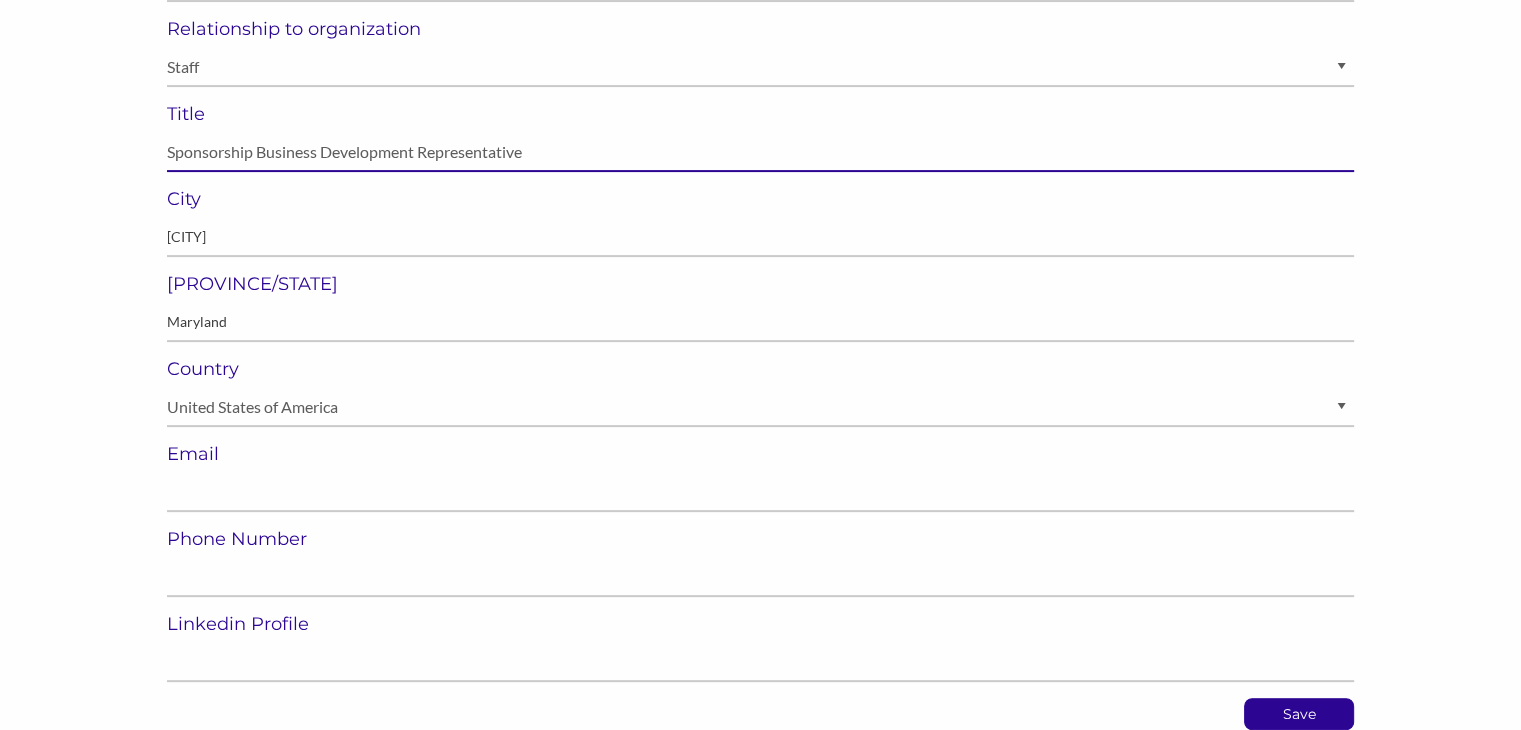type on "Sponsorship Business Development Representative" 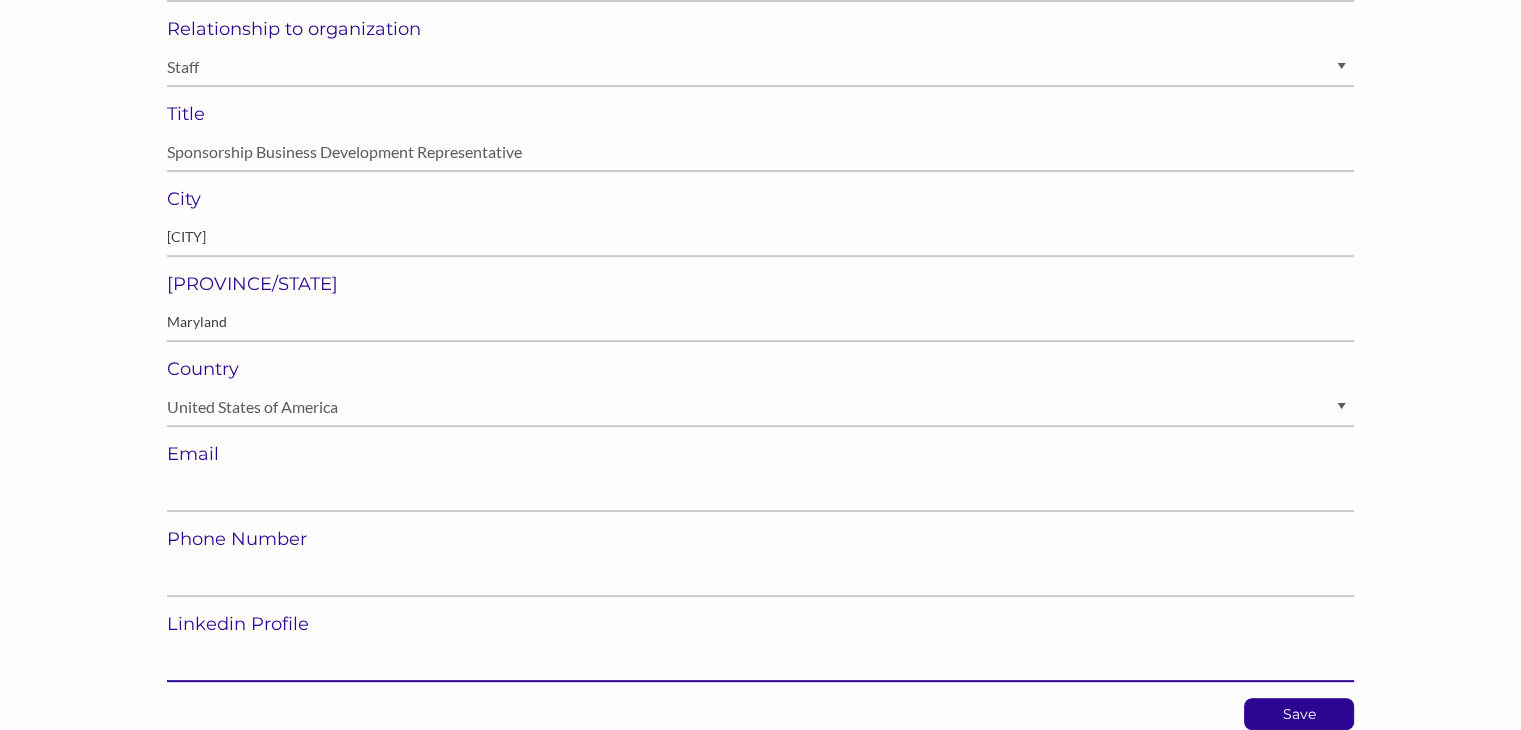 click at bounding box center [760, 662] 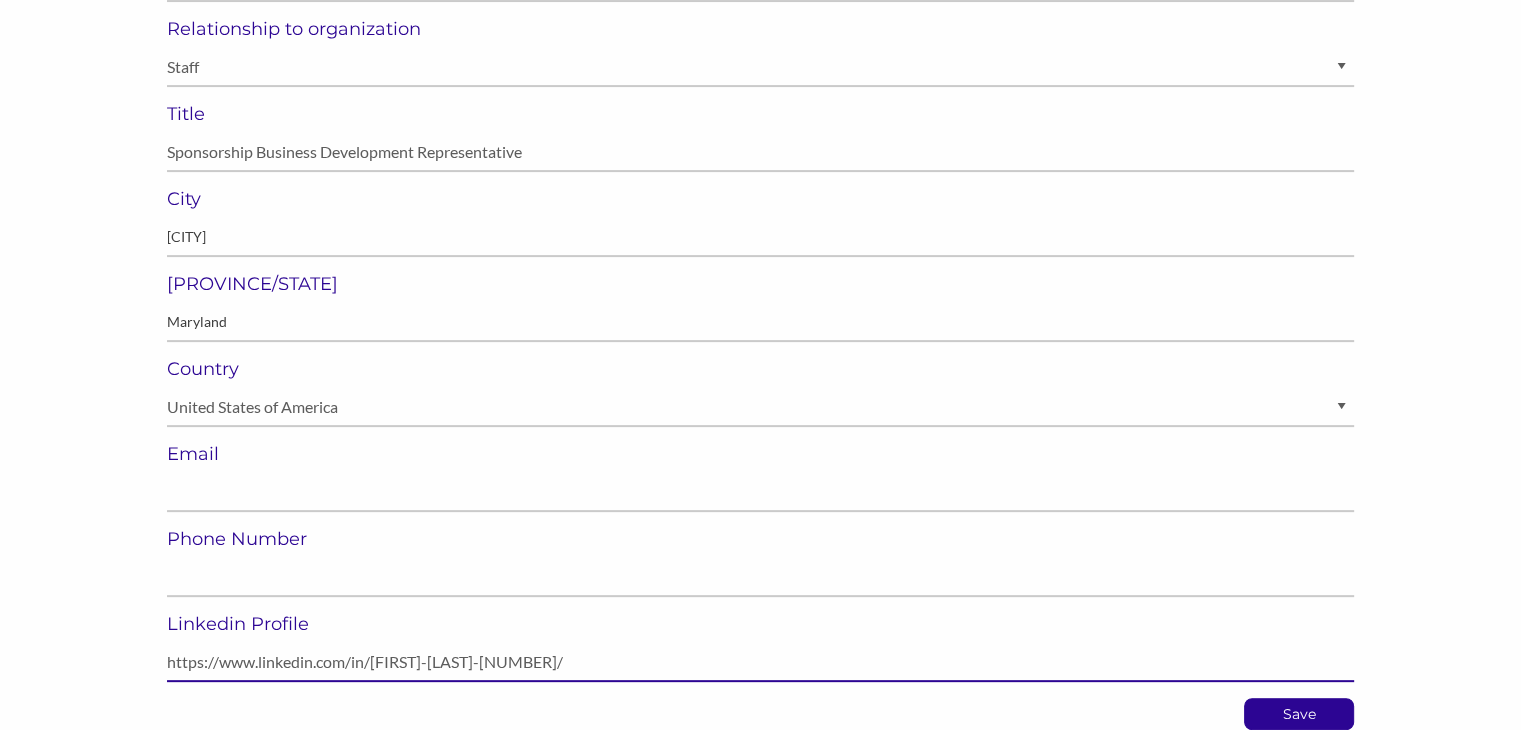 type on "https://www.linkedin.com/in/[NAME]/" 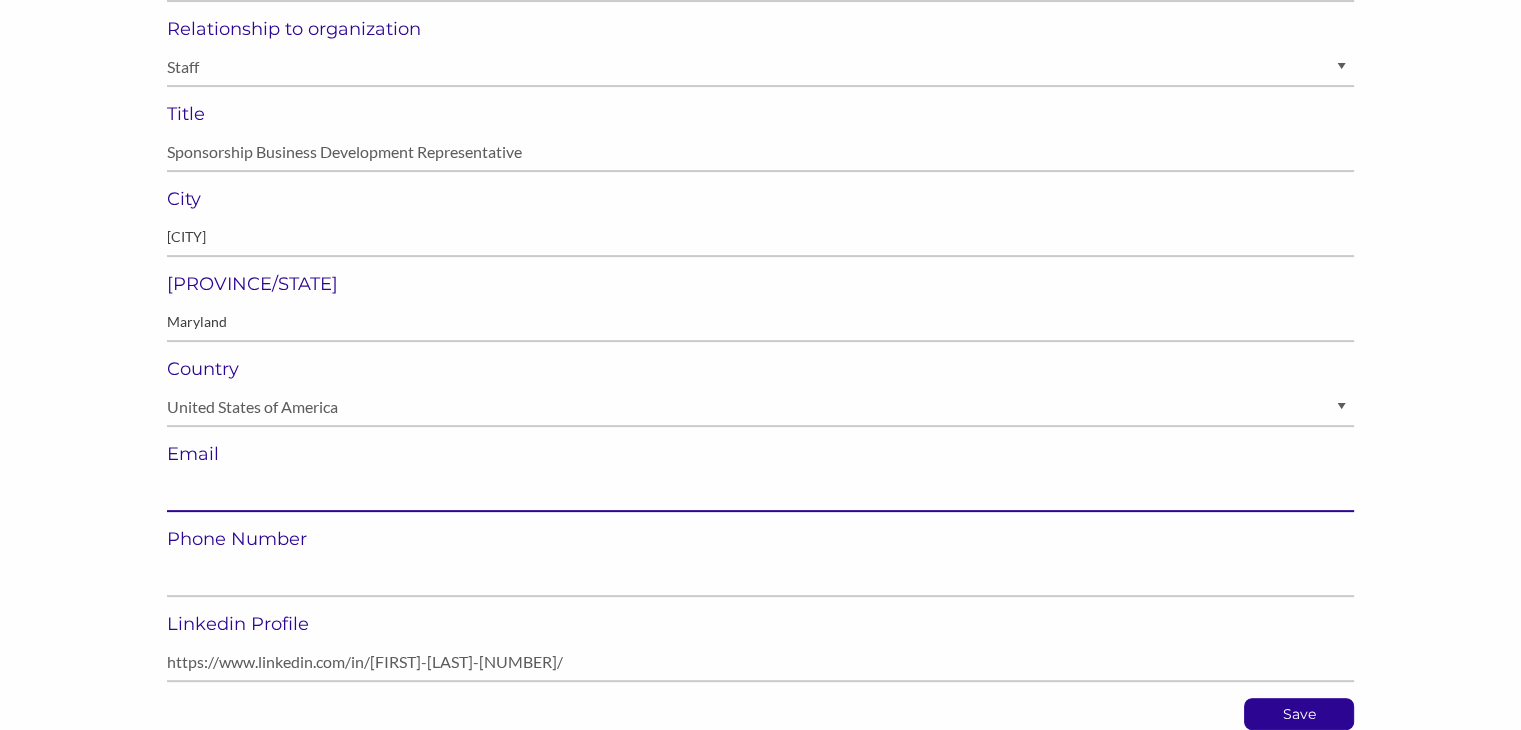 click at bounding box center (760, 492) 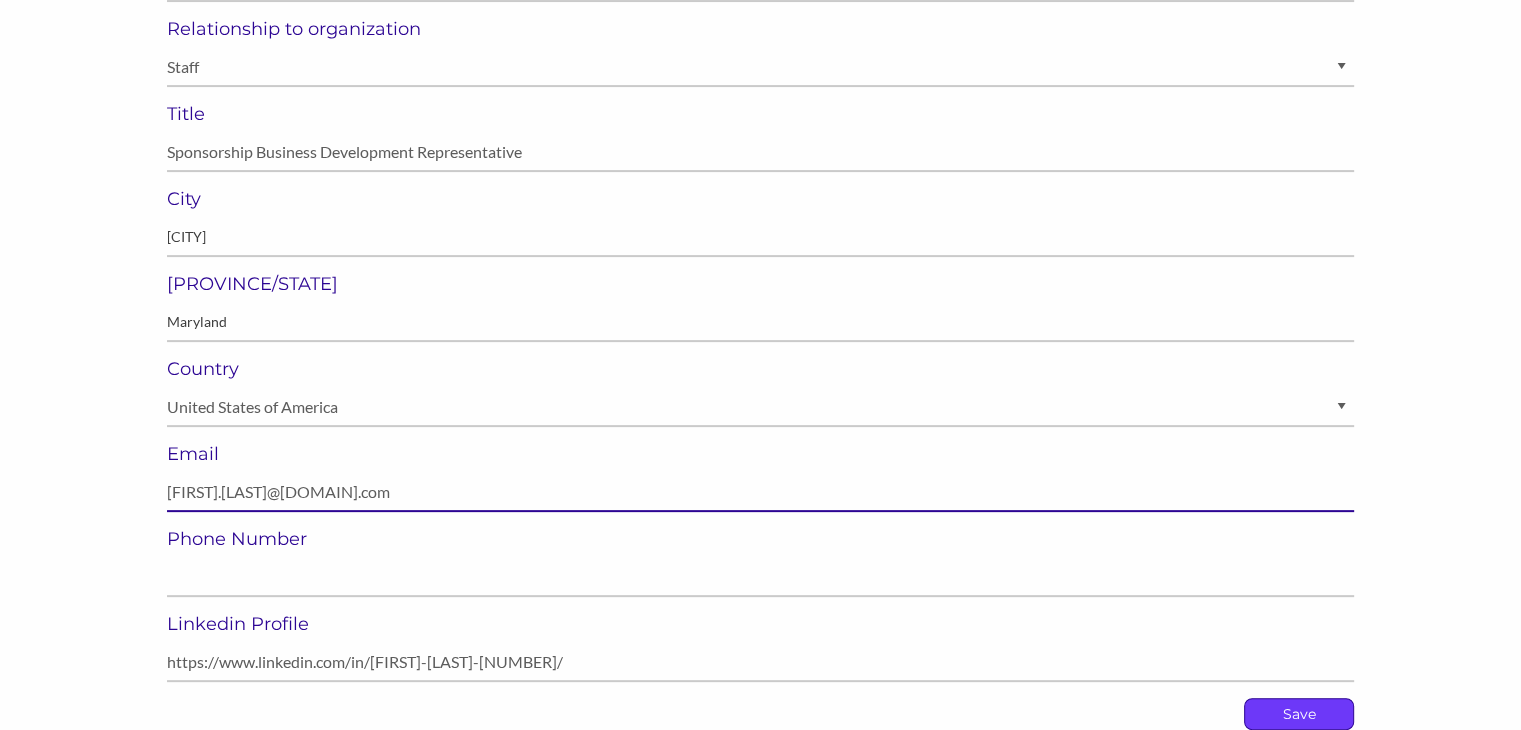type on "[EMAIL]" 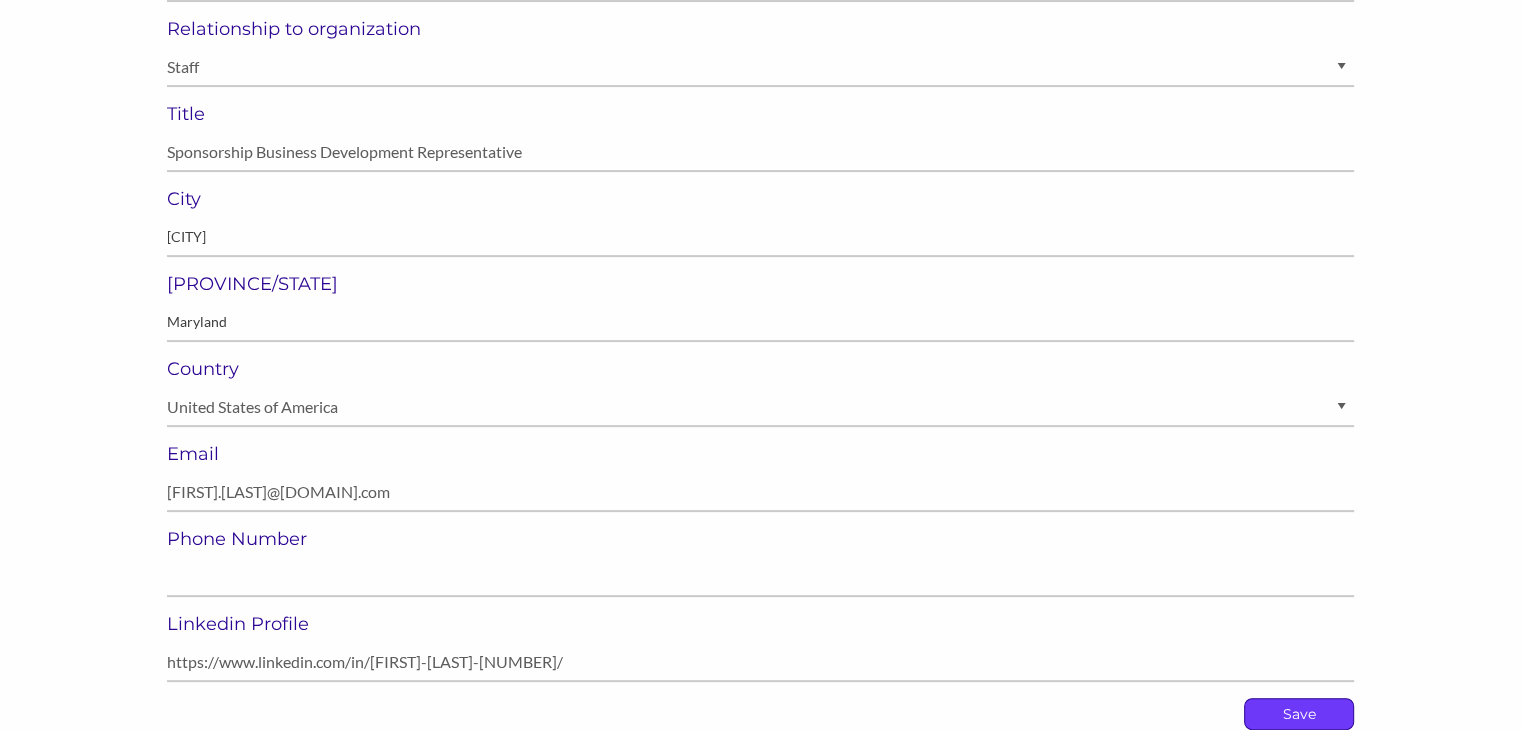 click on "Save" at bounding box center (1299, 714) 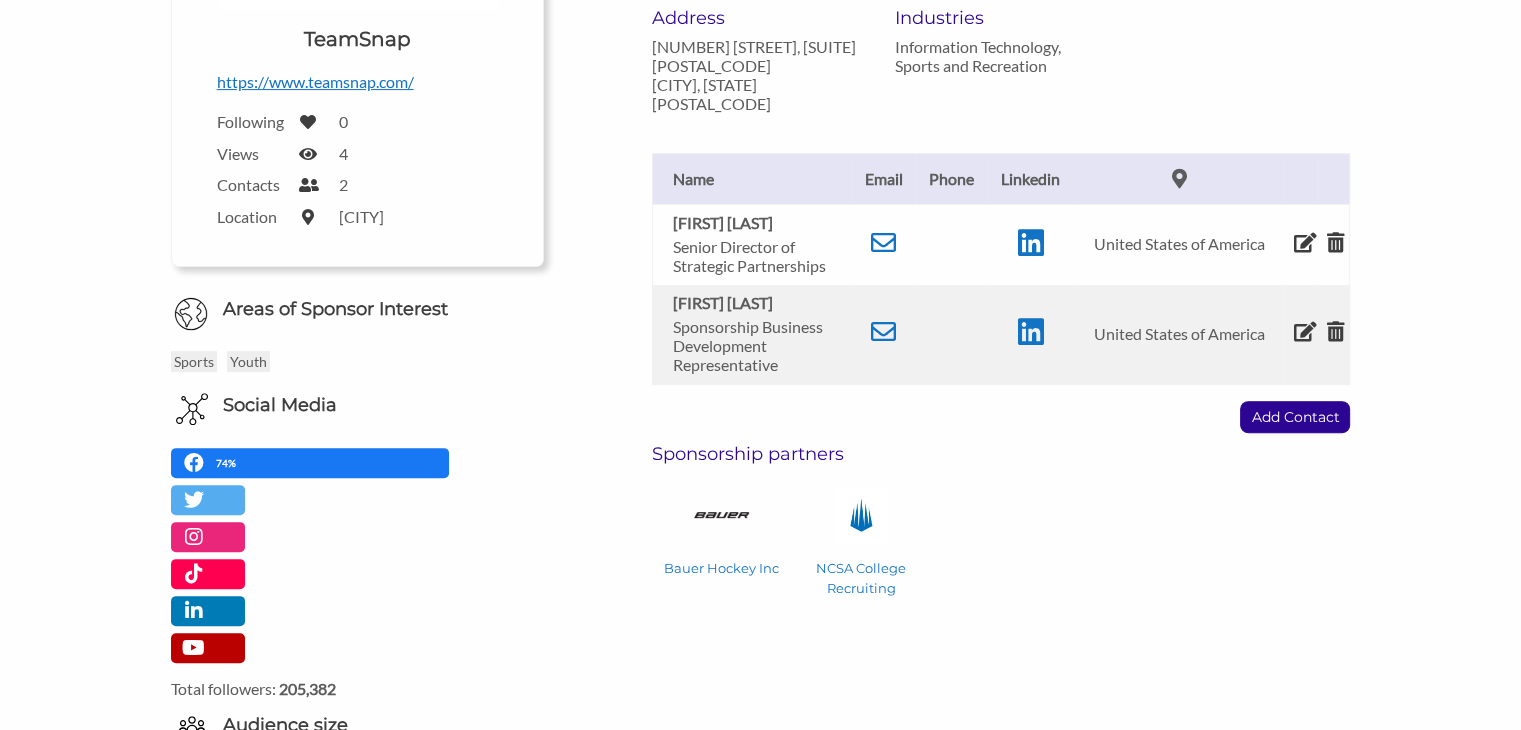 scroll, scrollTop: 623, scrollLeft: 0, axis: vertical 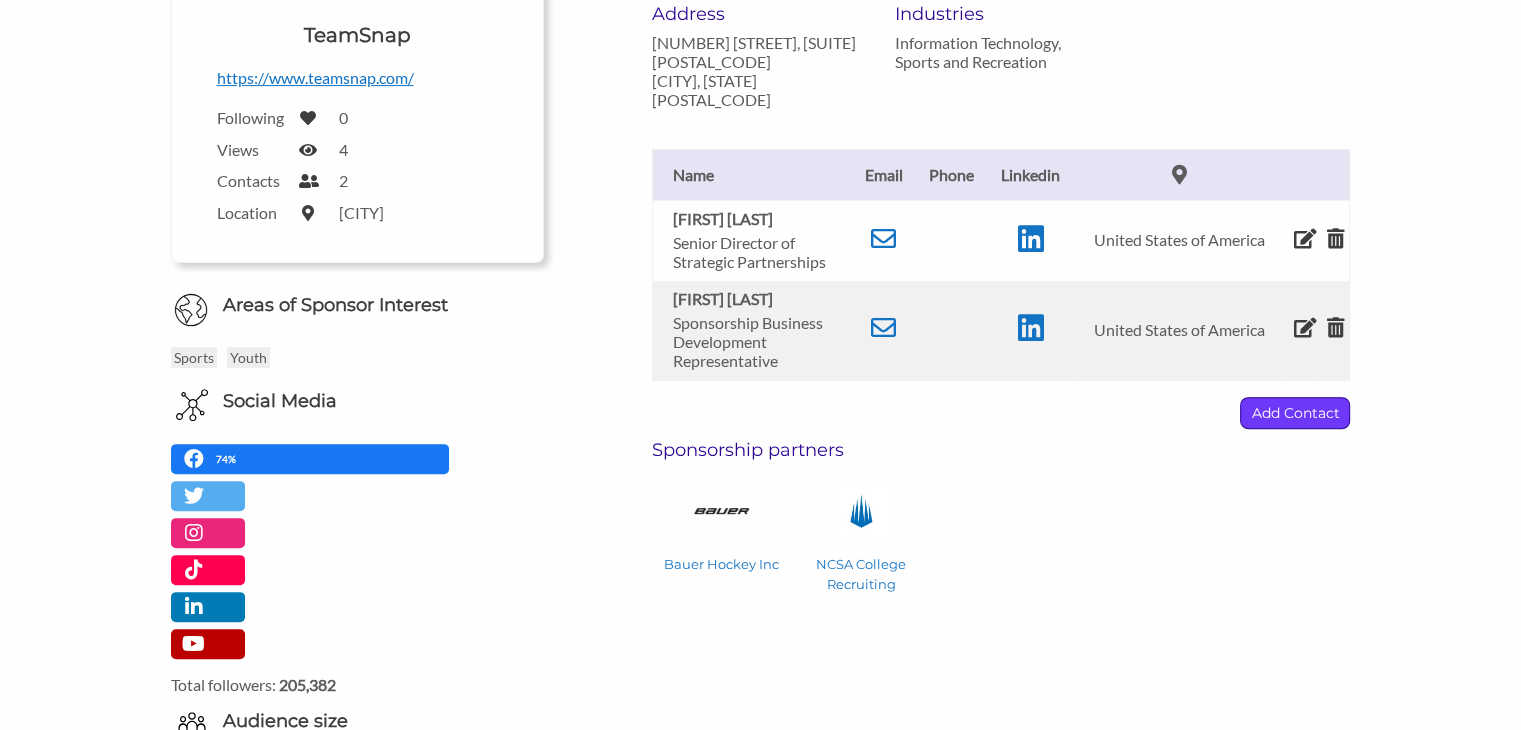 click on "Add Contact" at bounding box center [1295, 413] 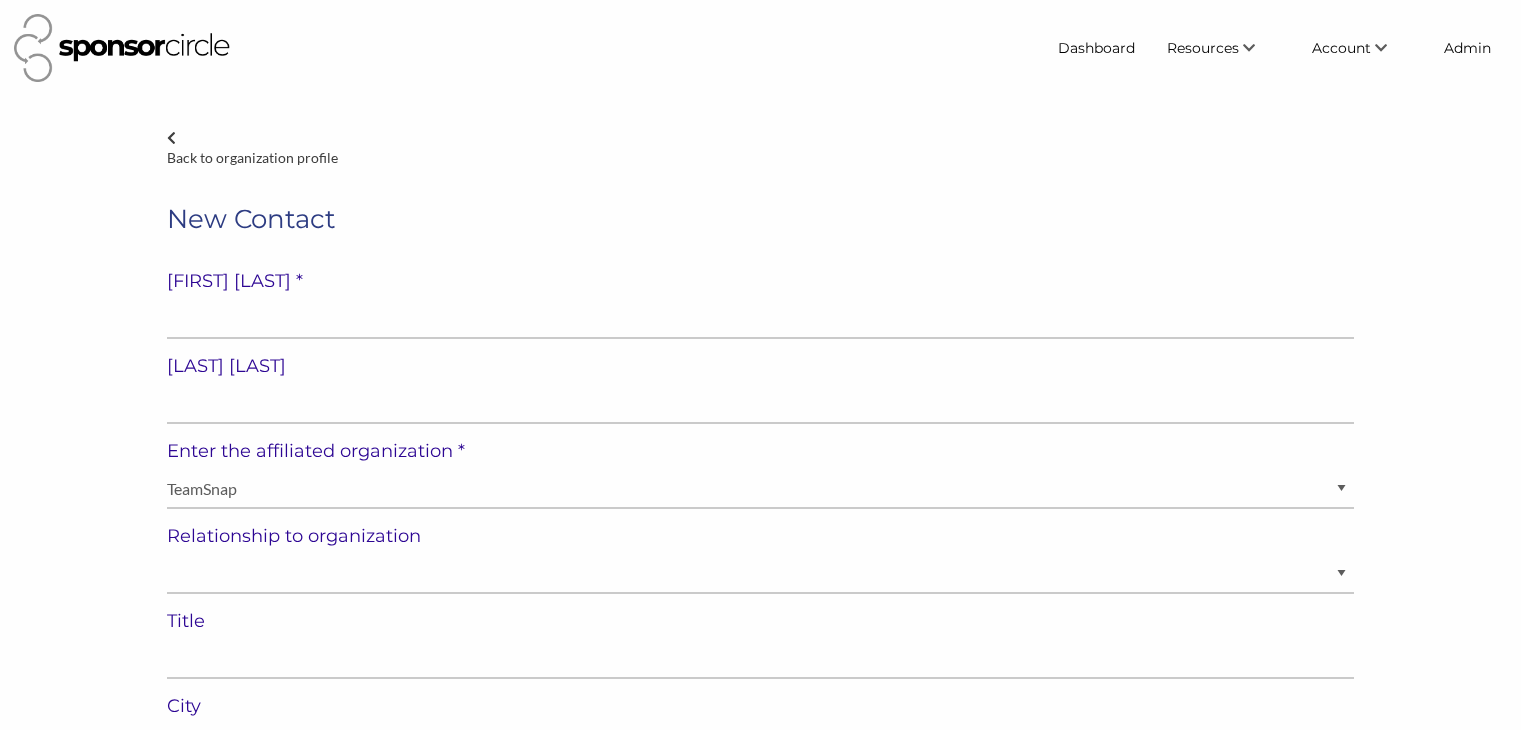 scroll, scrollTop: 0, scrollLeft: 0, axis: both 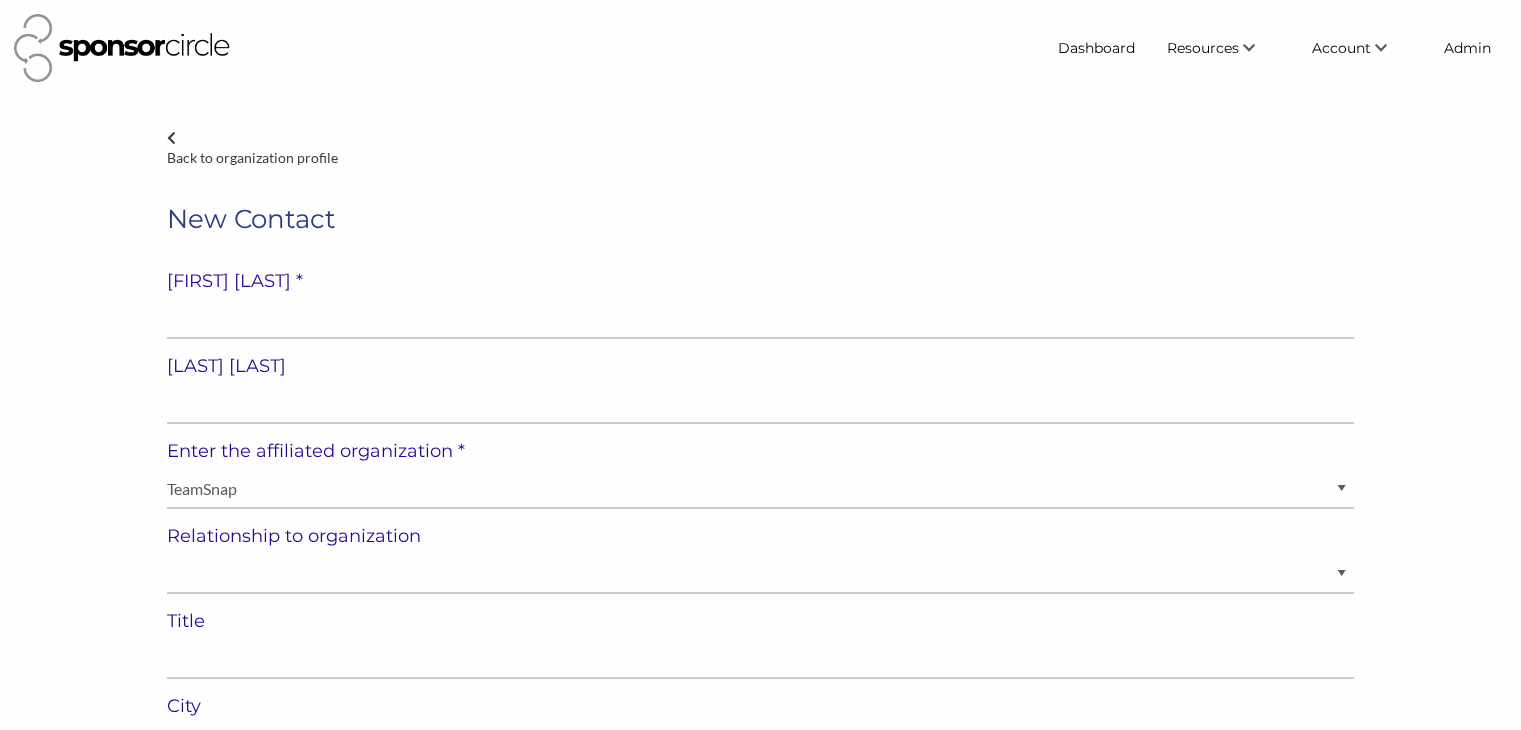 select on "United States of America" 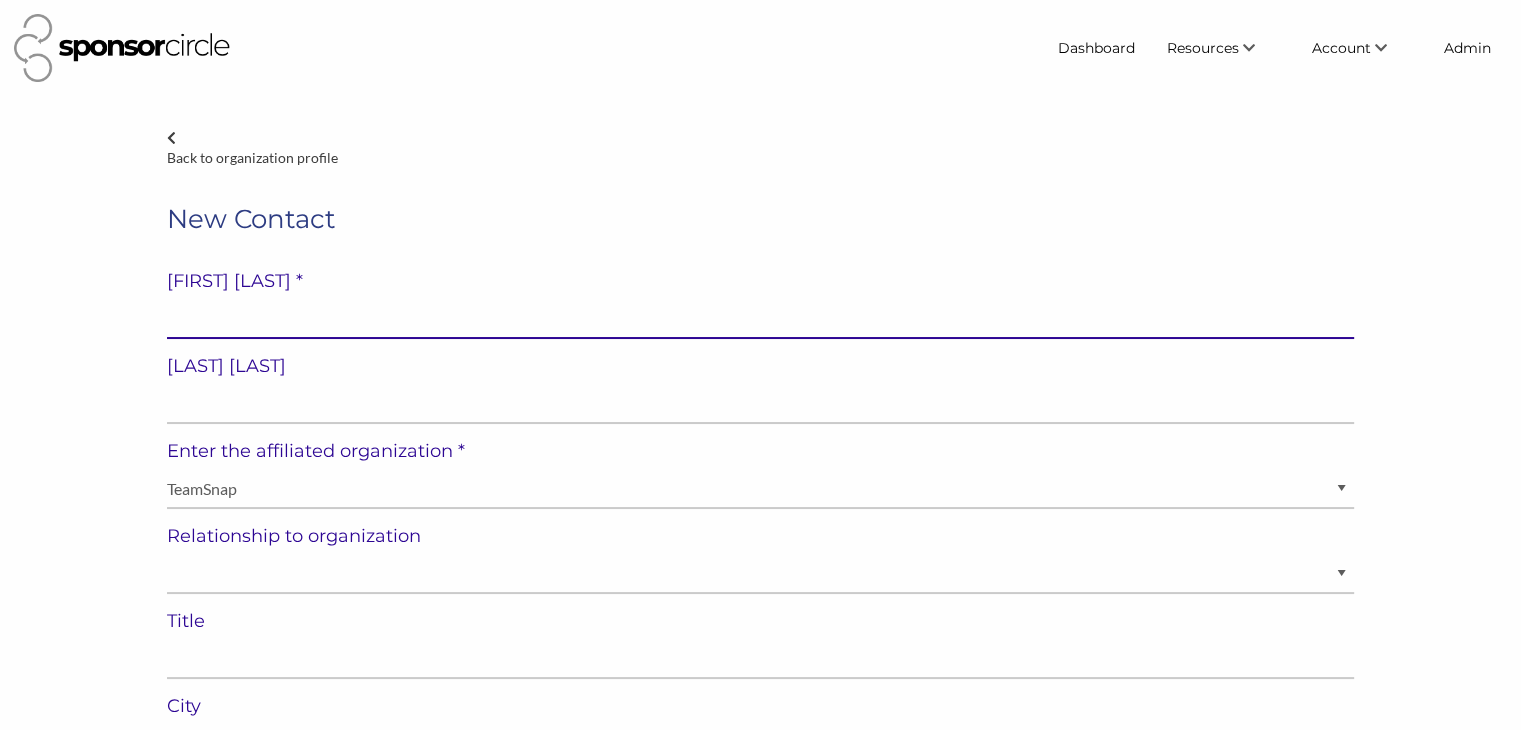 click at bounding box center [760, 319] 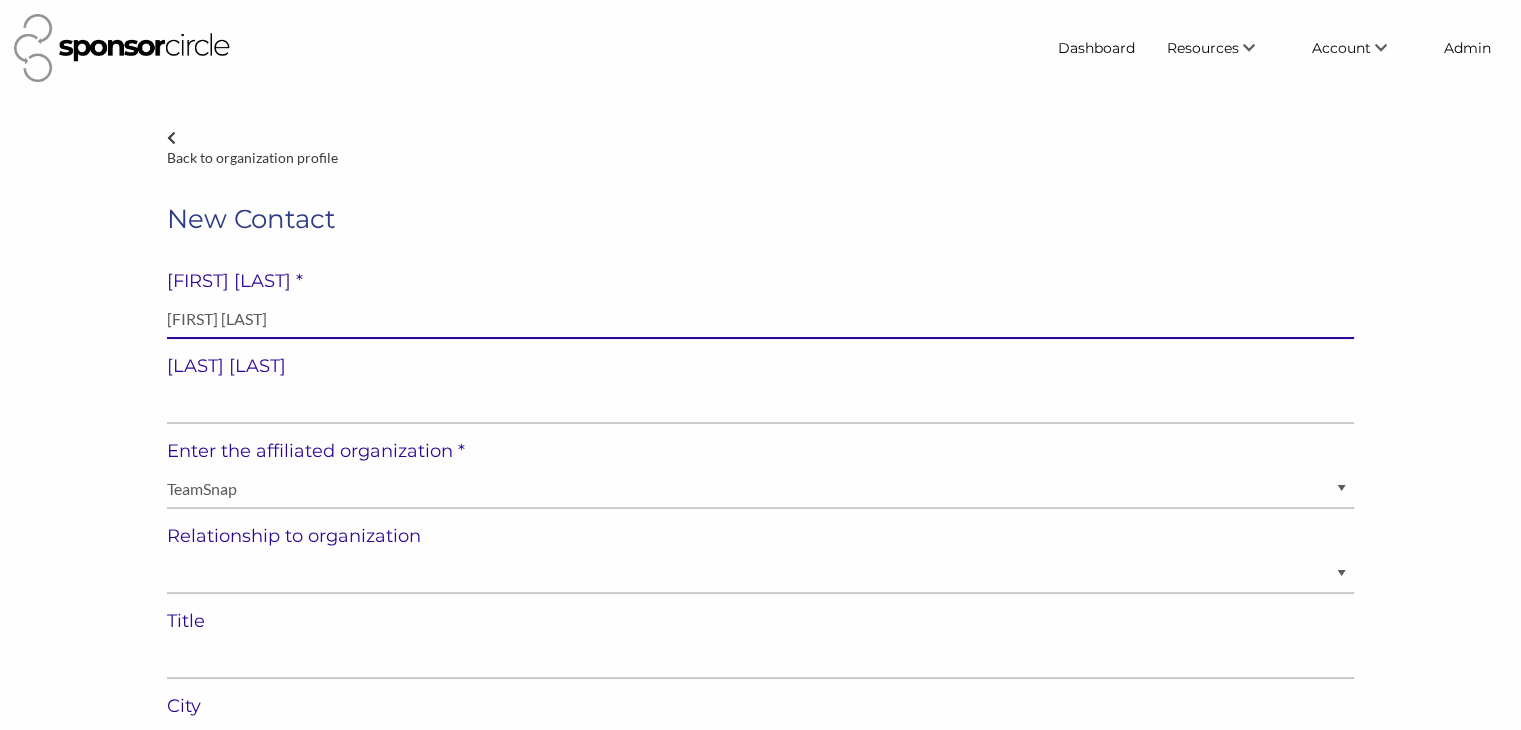 type on "Sam Clement" 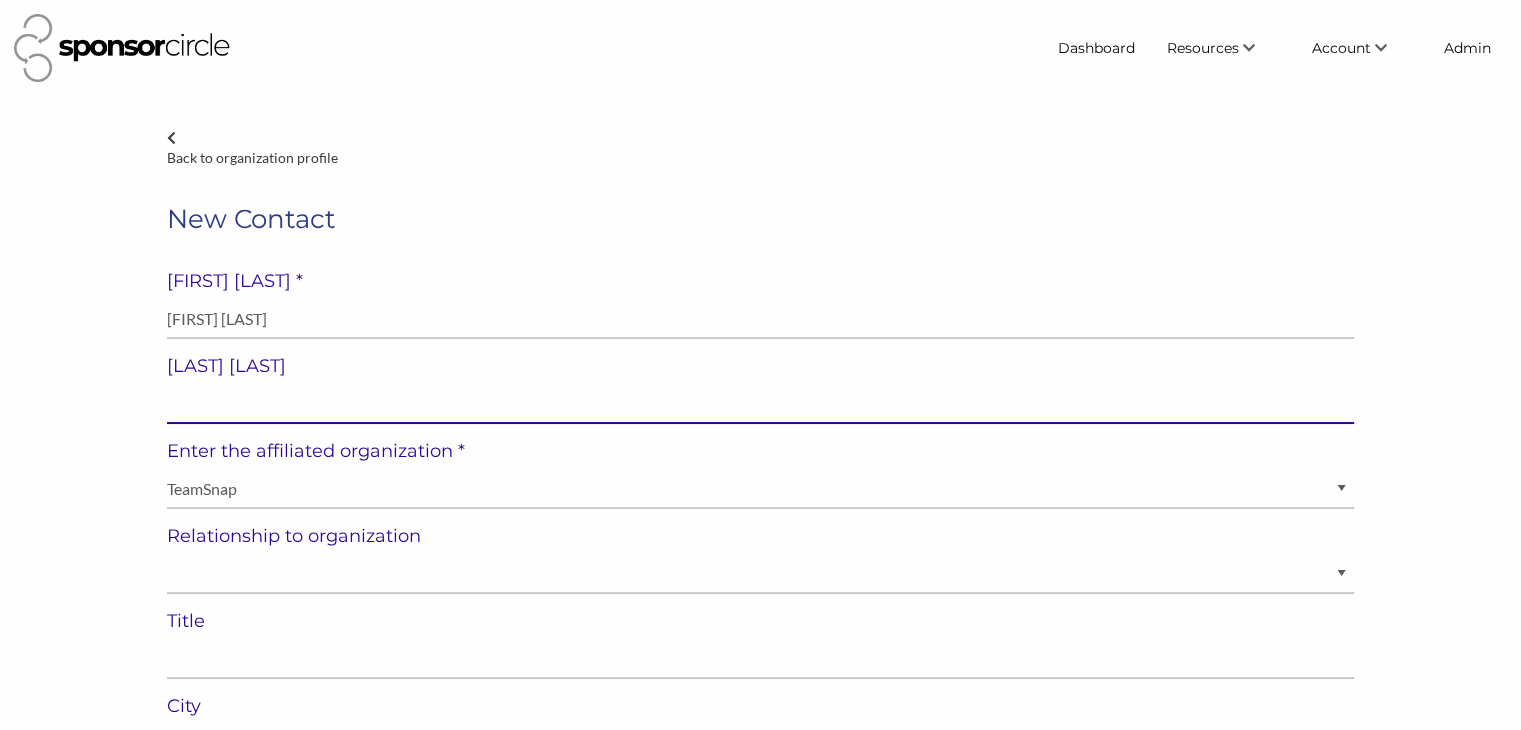 click at bounding box center (760, 404) 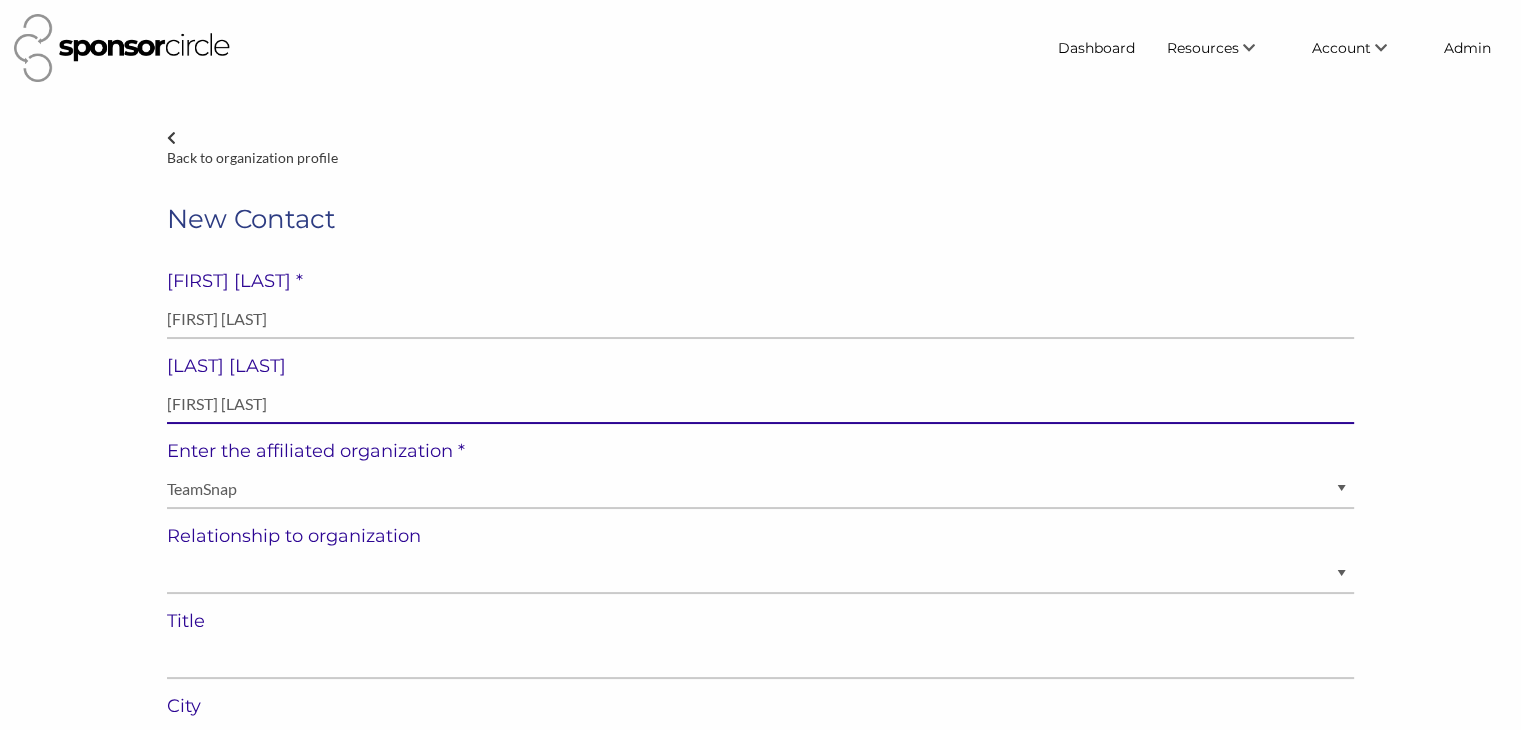 type on "Sam Clement" 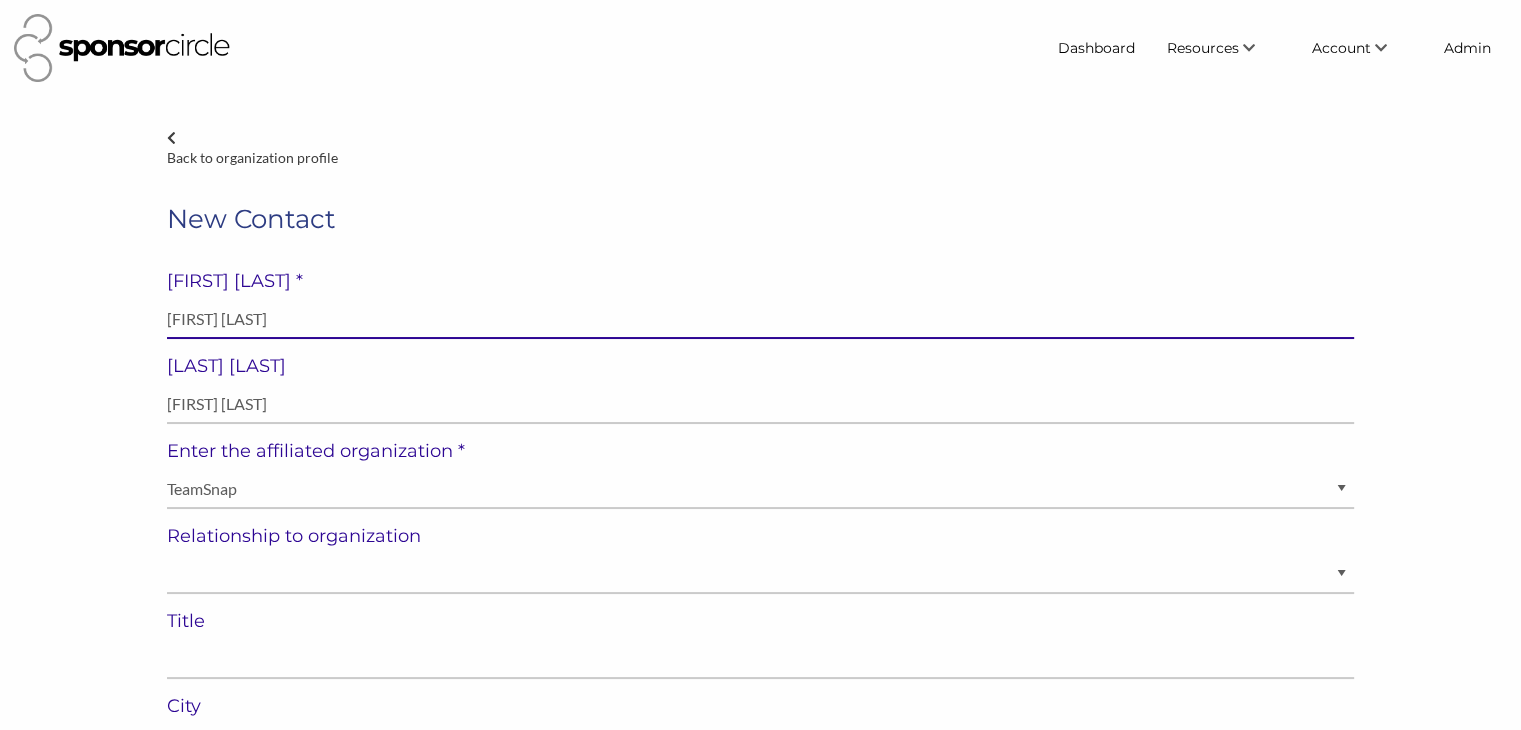 click on "Sam Clement" at bounding box center (760, 319) 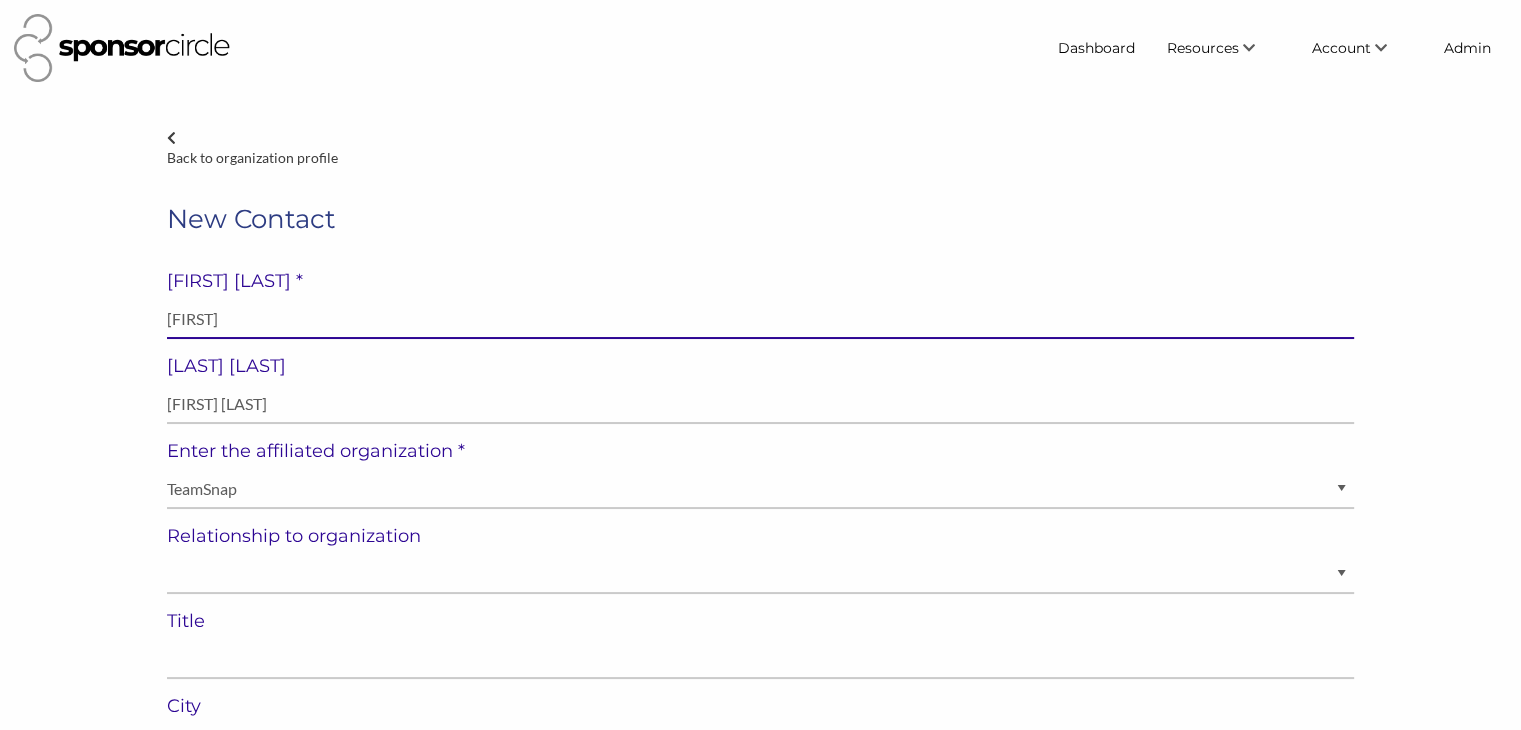 type on "Sam" 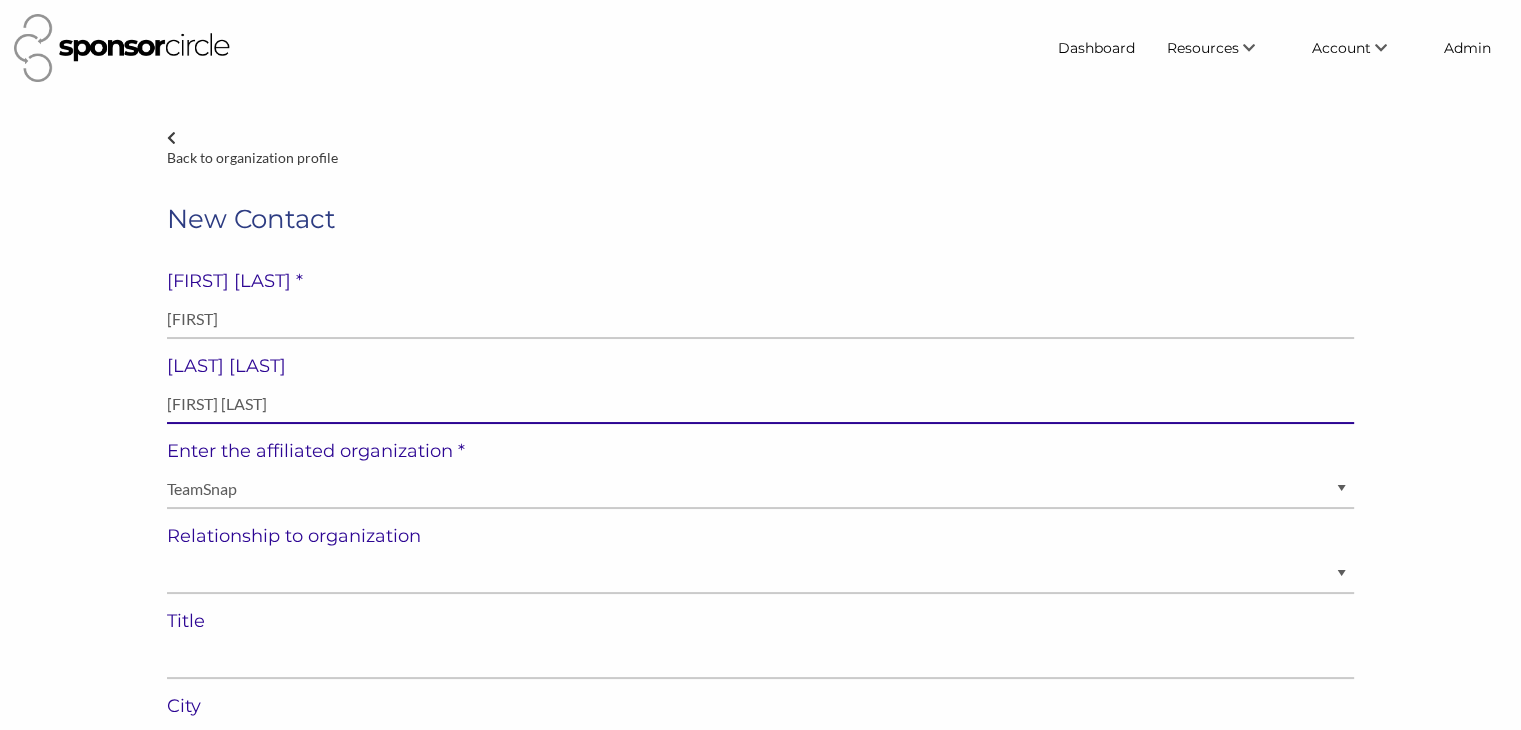 click on "Sam Clement" at bounding box center (760, 404) 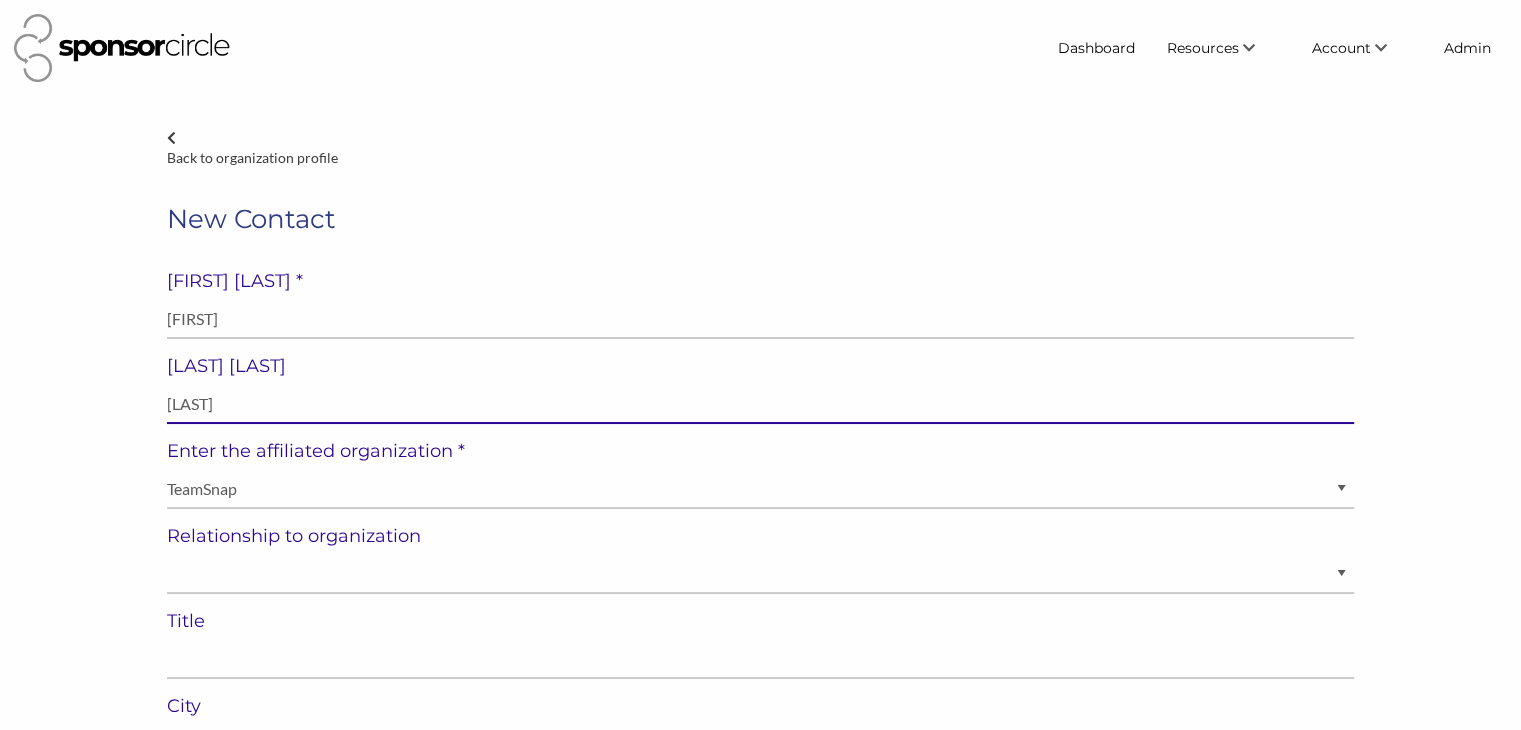 type on "Clement" 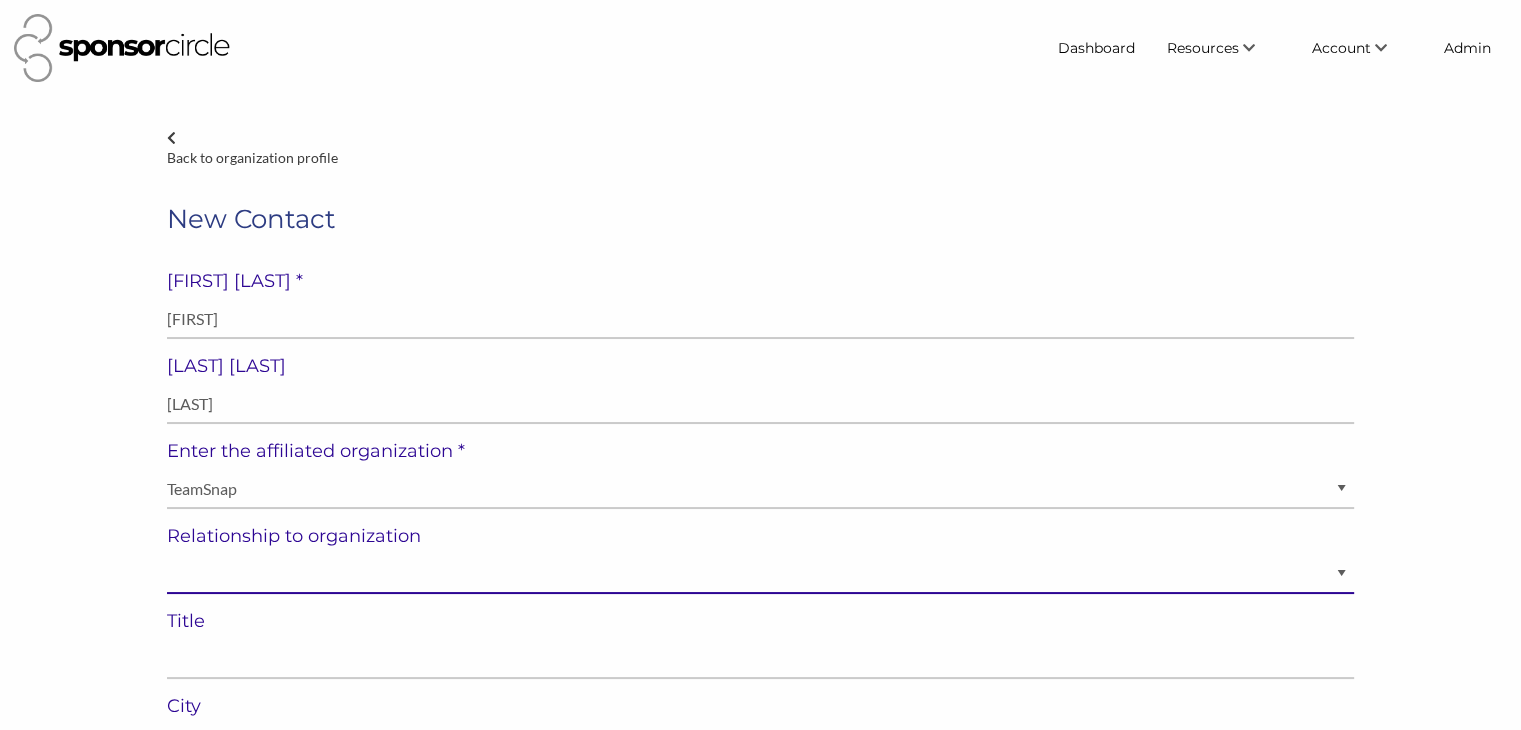 click on "Staff Volunteer" at bounding box center [760, 574] 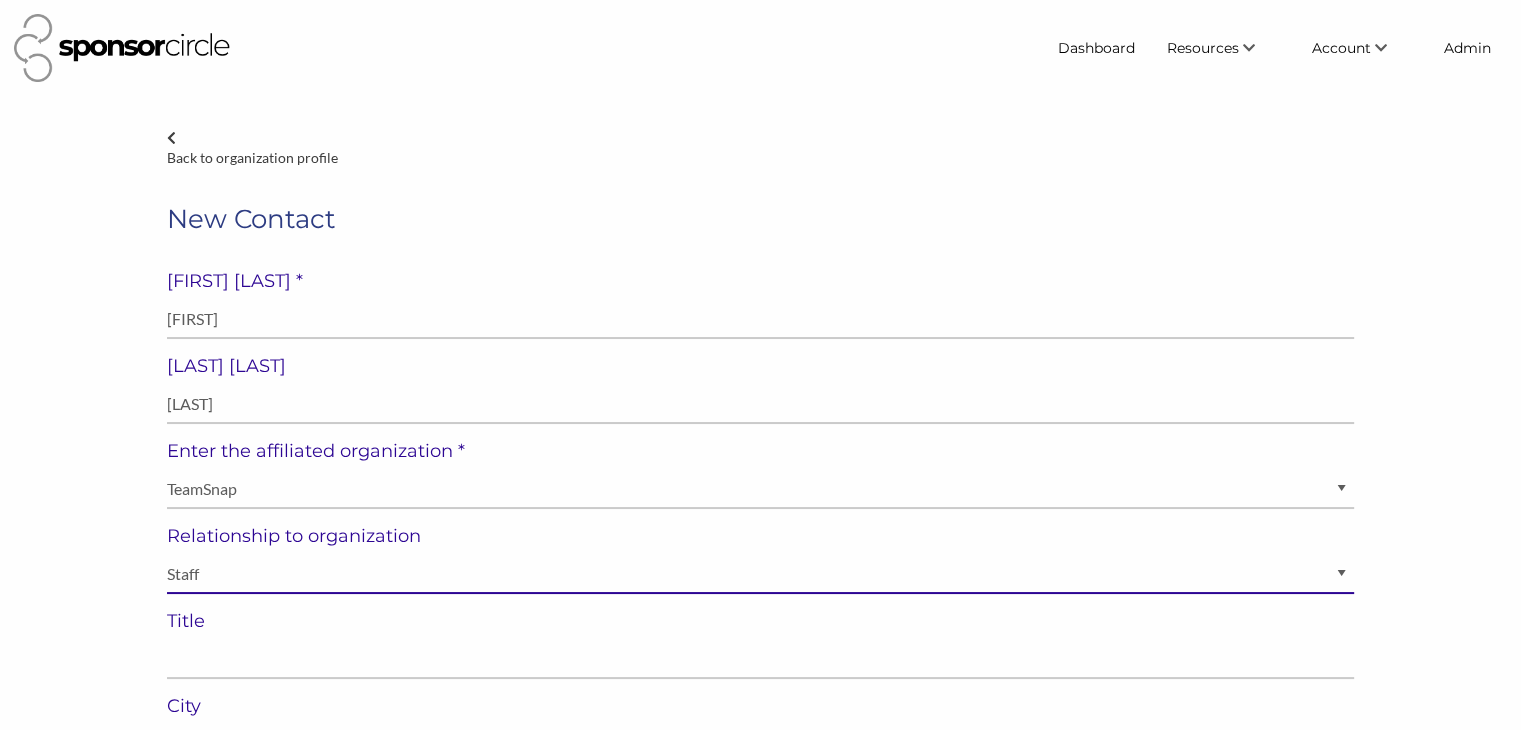 click on "Staff Volunteer" at bounding box center [760, 574] 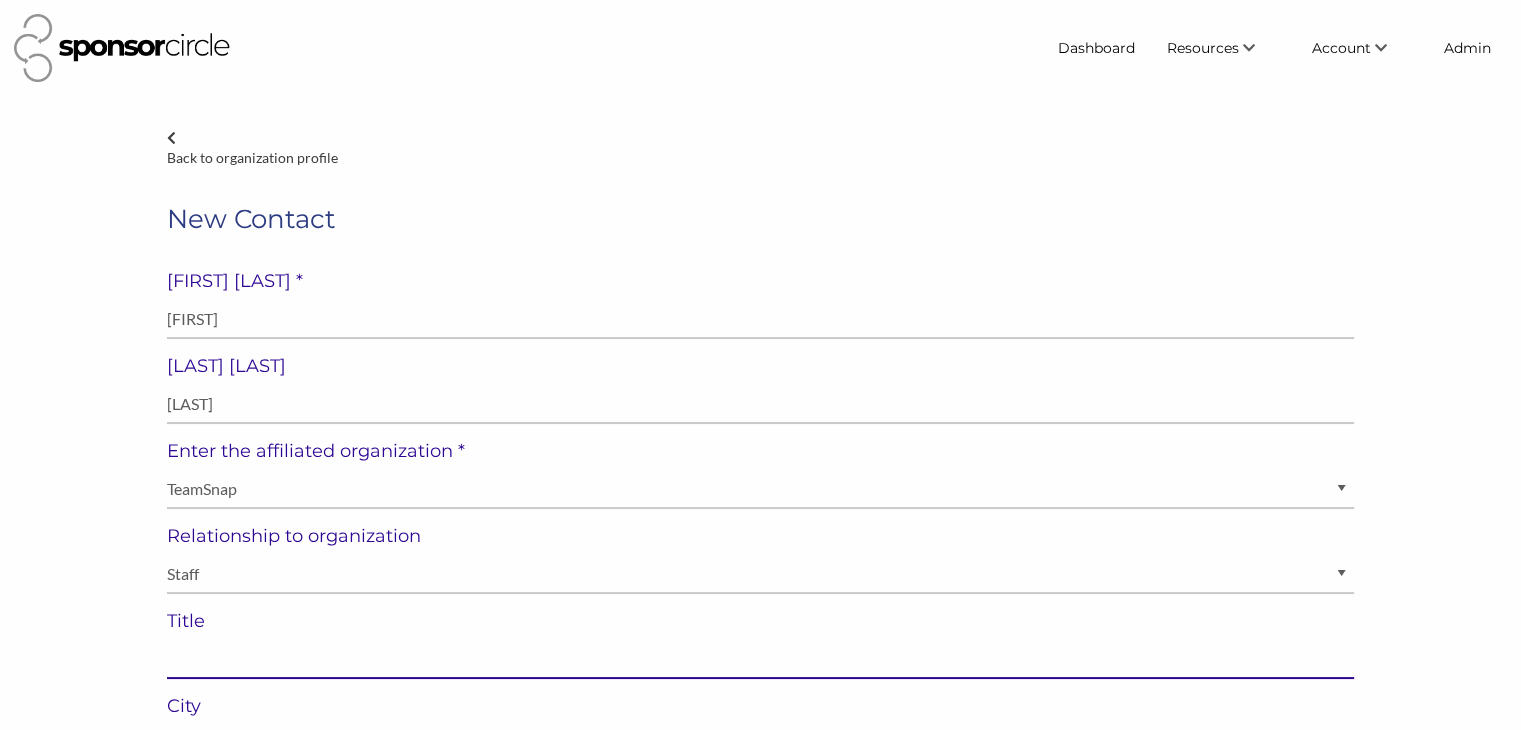 click at bounding box center (760, 659) 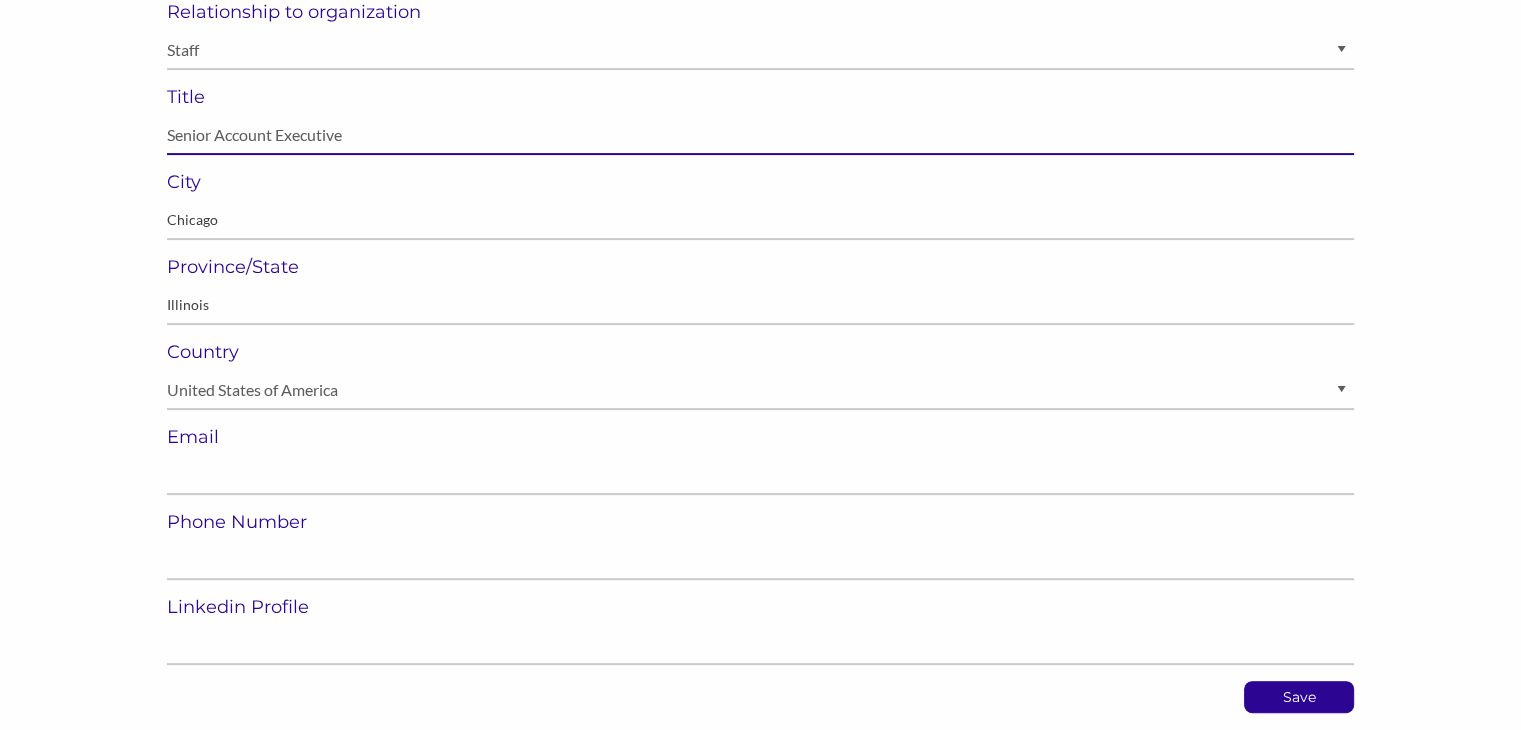 scroll, scrollTop: 543, scrollLeft: 0, axis: vertical 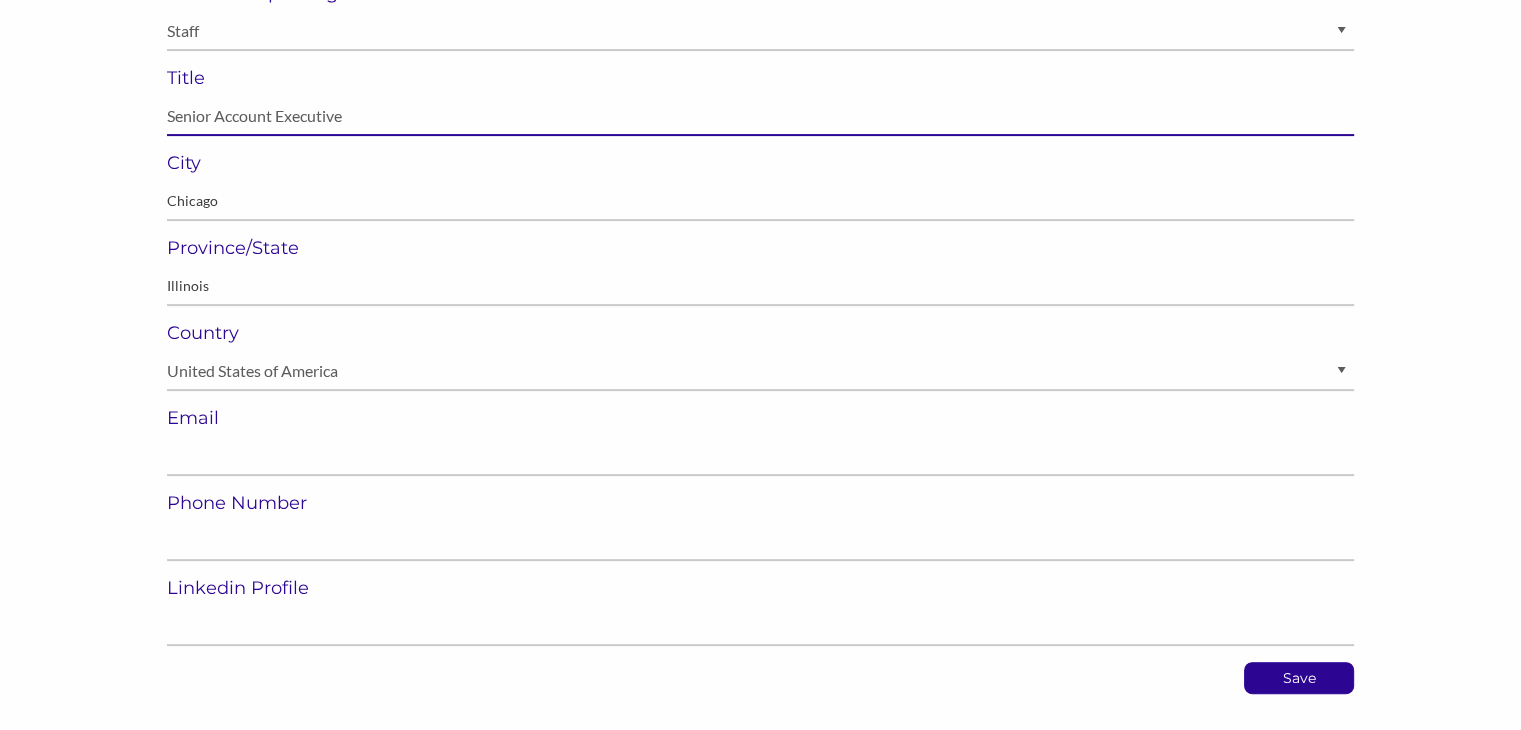 type on "Senior Account Executive" 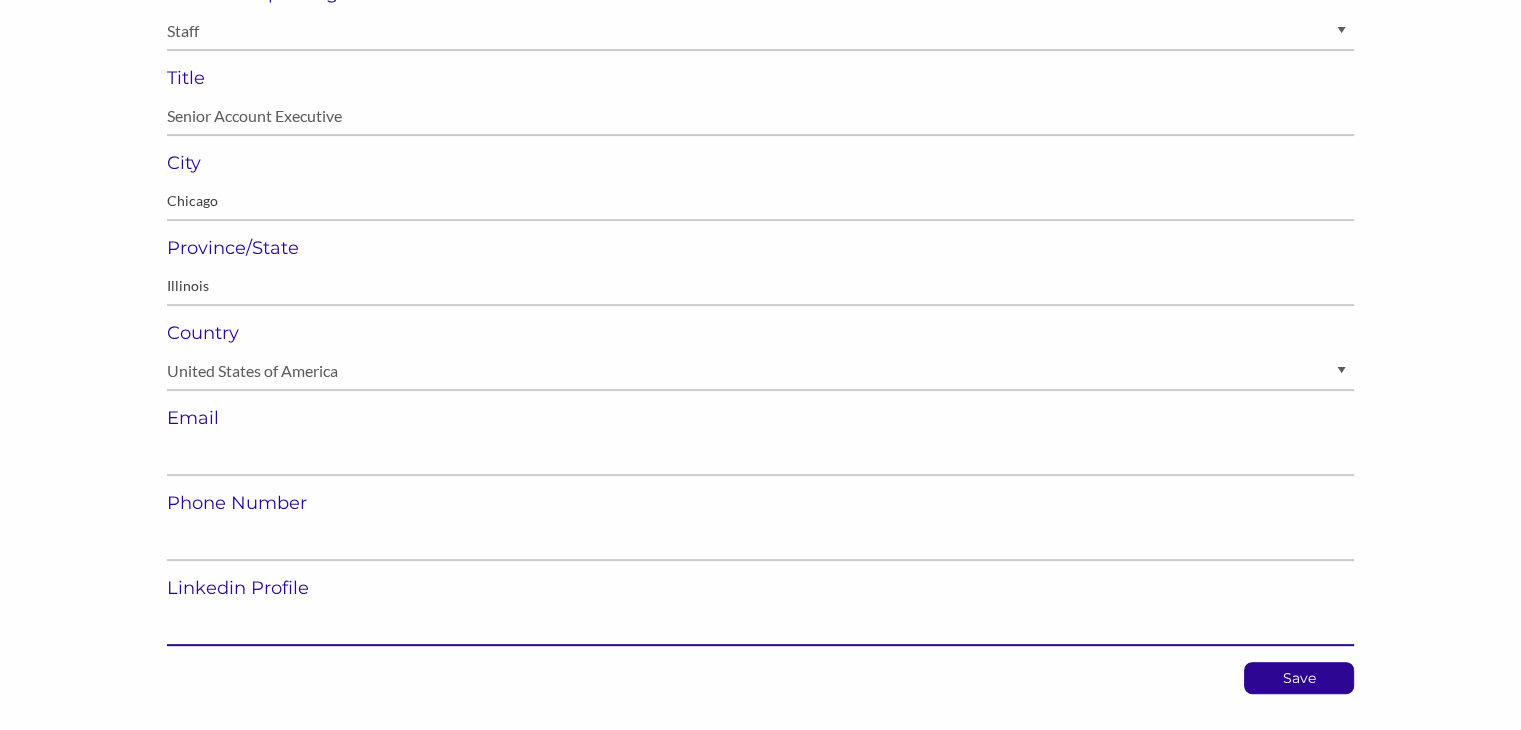 click at bounding box center (760, 626) 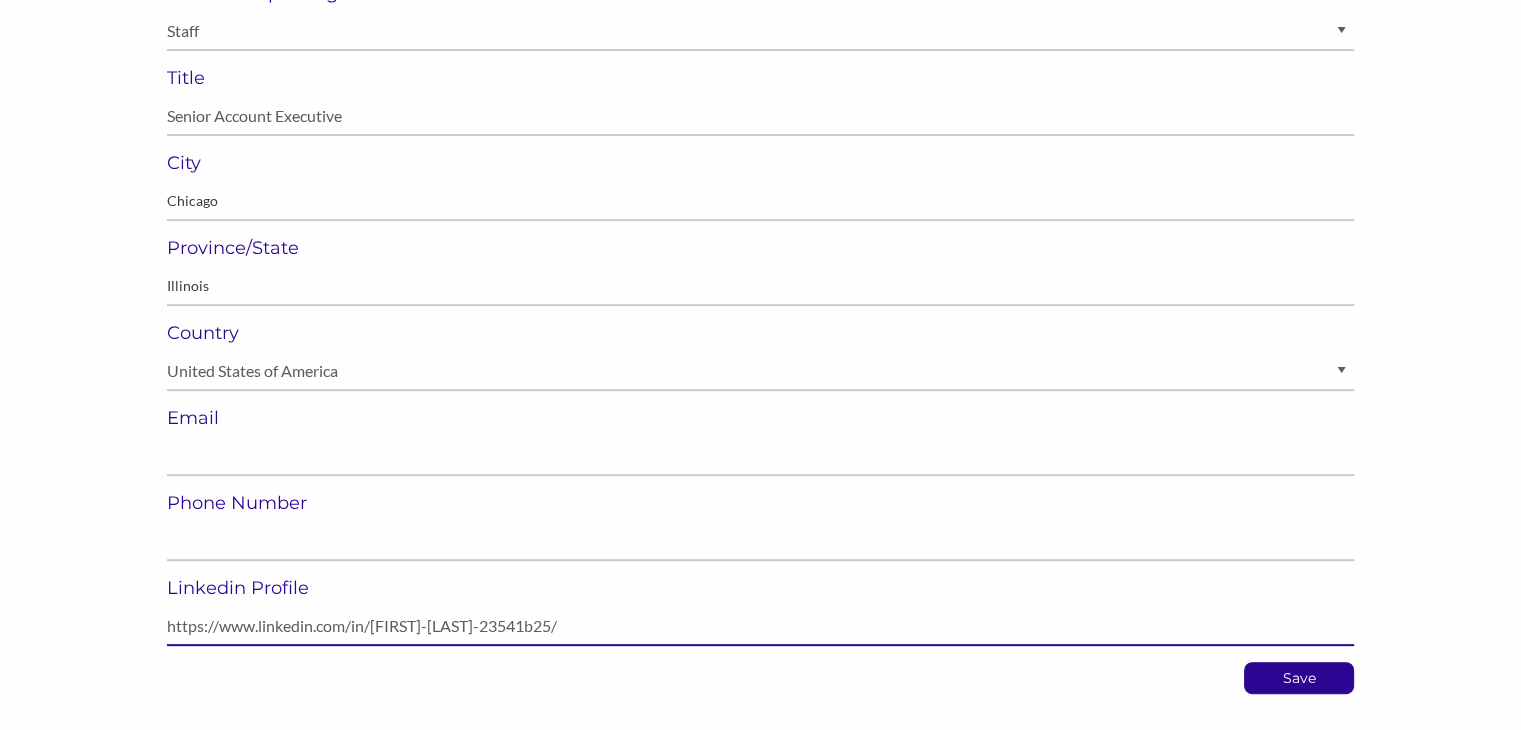 type on "https://www.linkedin.com/in/[NAME]/" 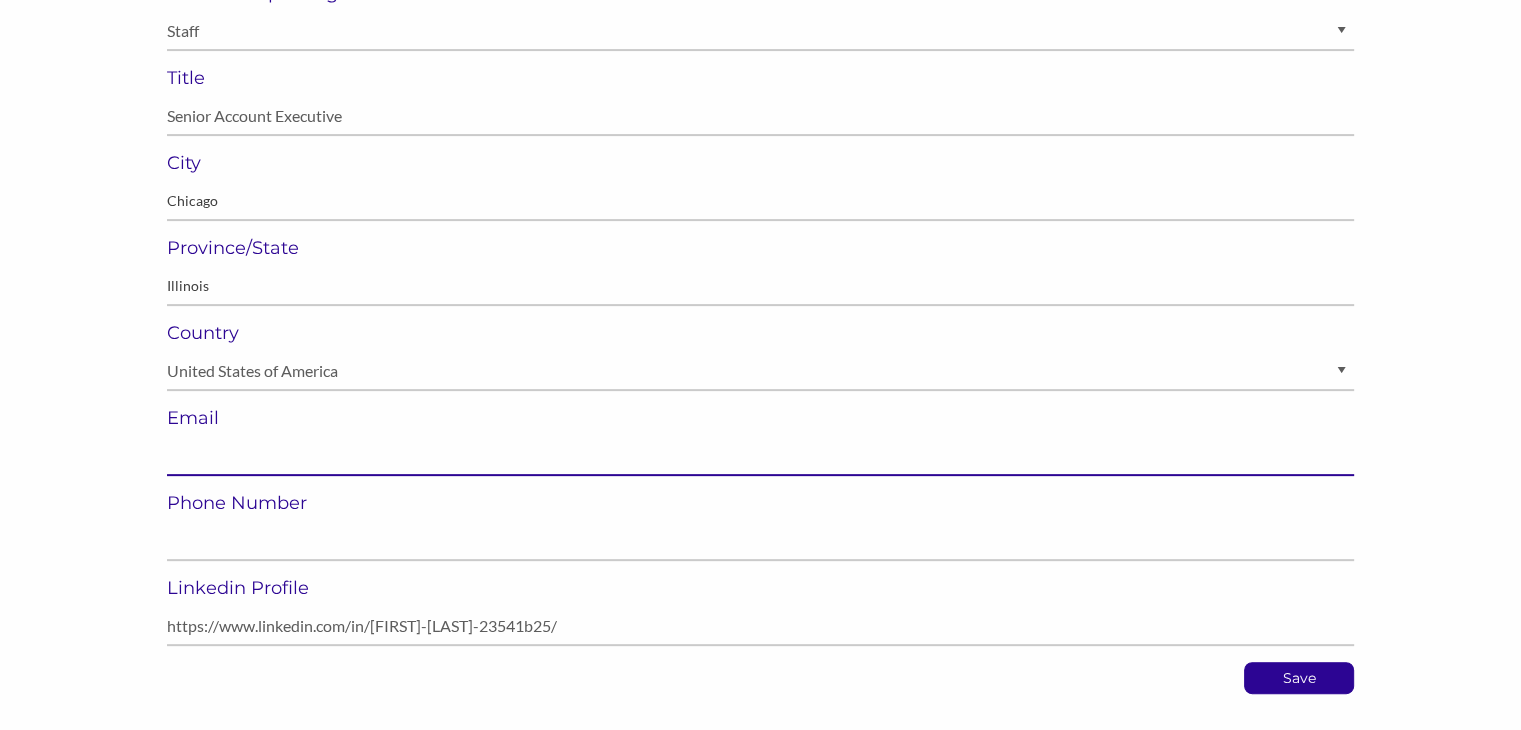 click at bounding box center (760, 456) 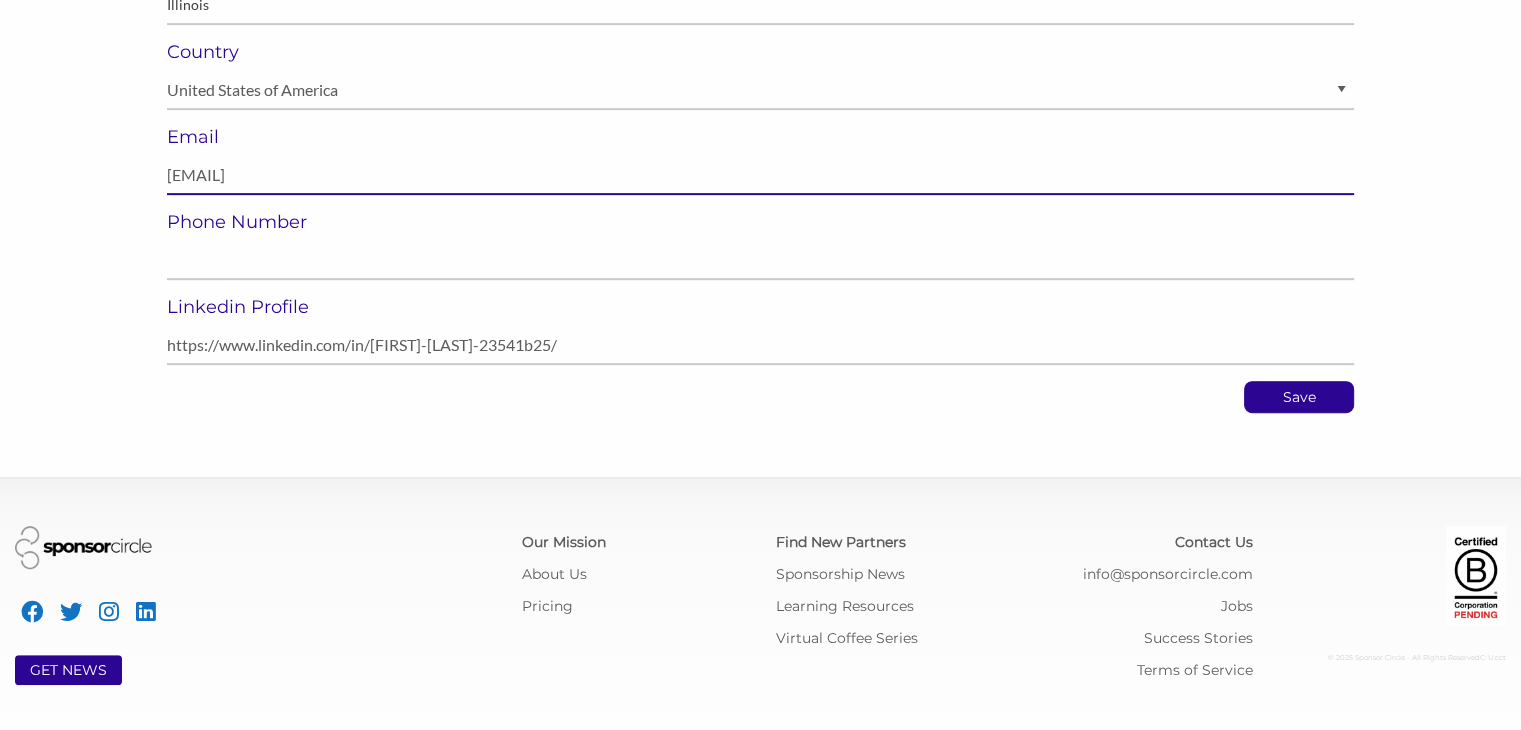 scroll, scrollTop: 826, scrollLeft: 0, axis: vertical 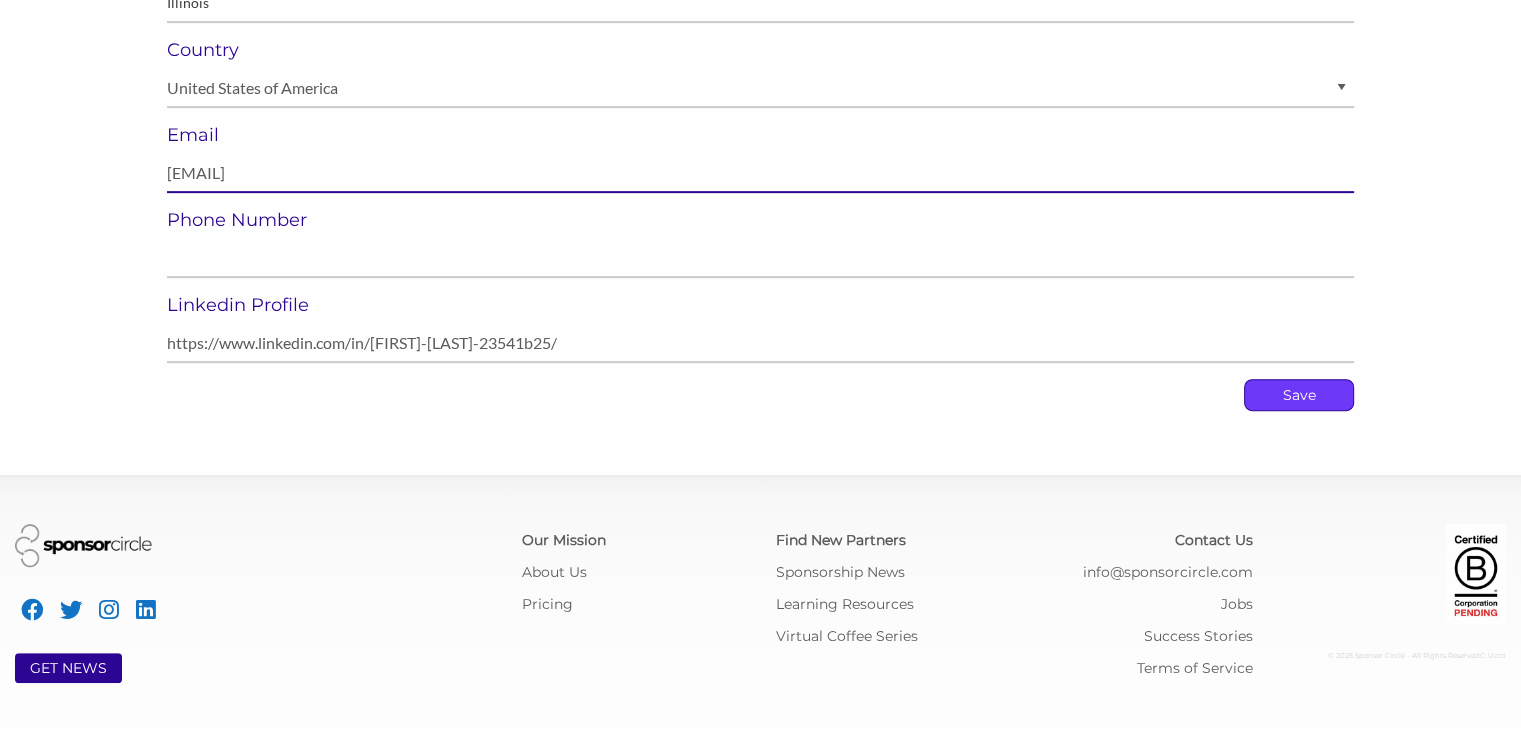 type on "[EMAIL]" 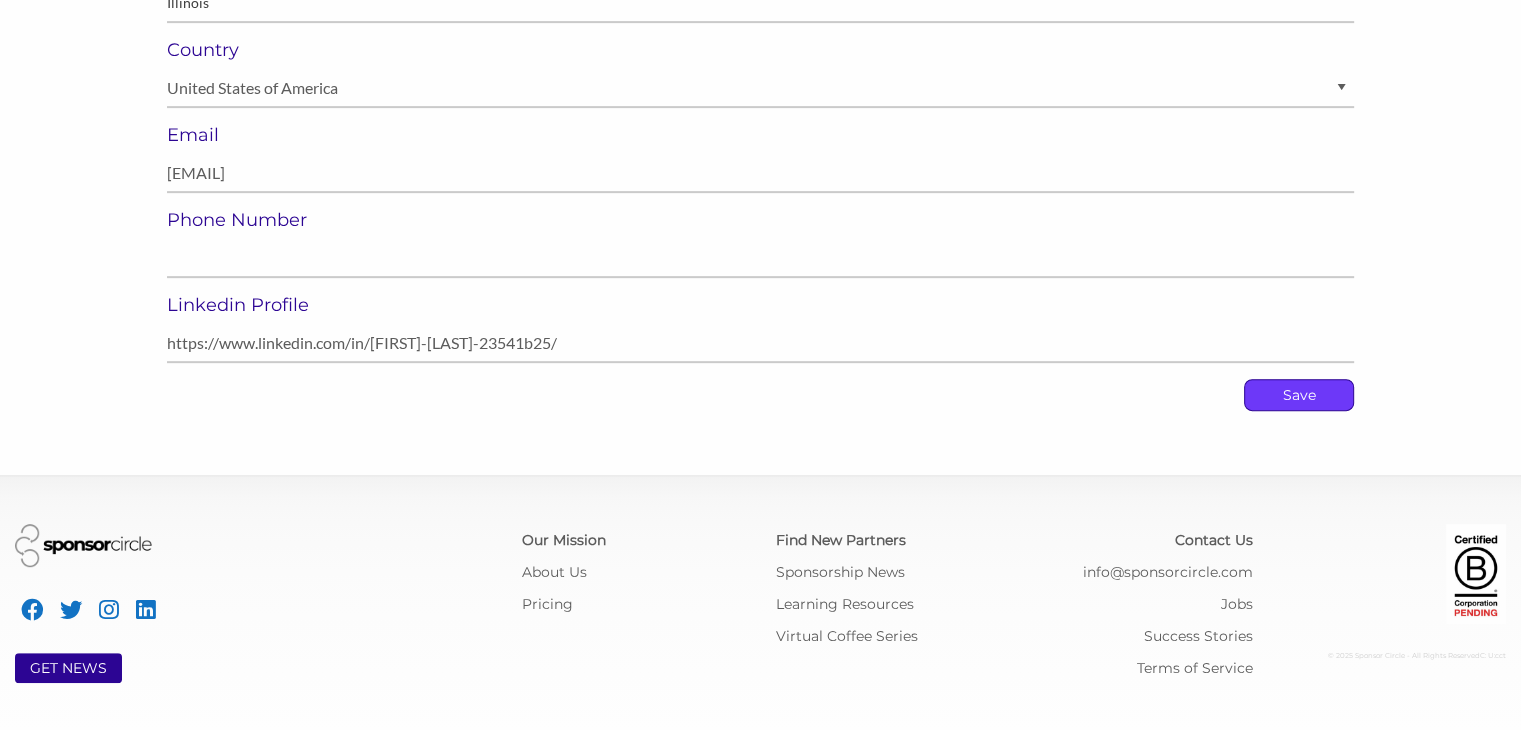 click on "Save" at bounding box center (1299, 395) 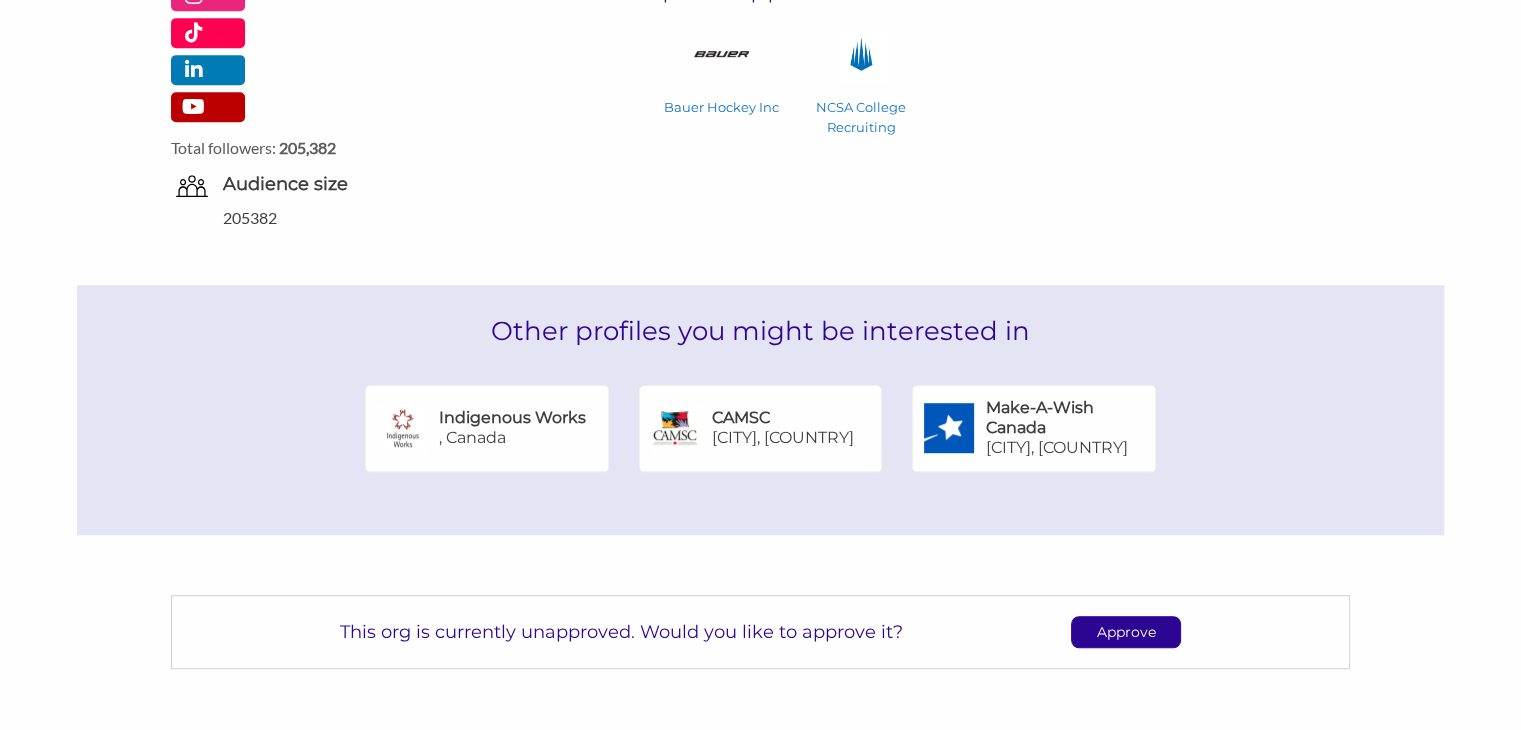 scroll, scrollTop: 1166, scrollLeft: 0, axis: vertical 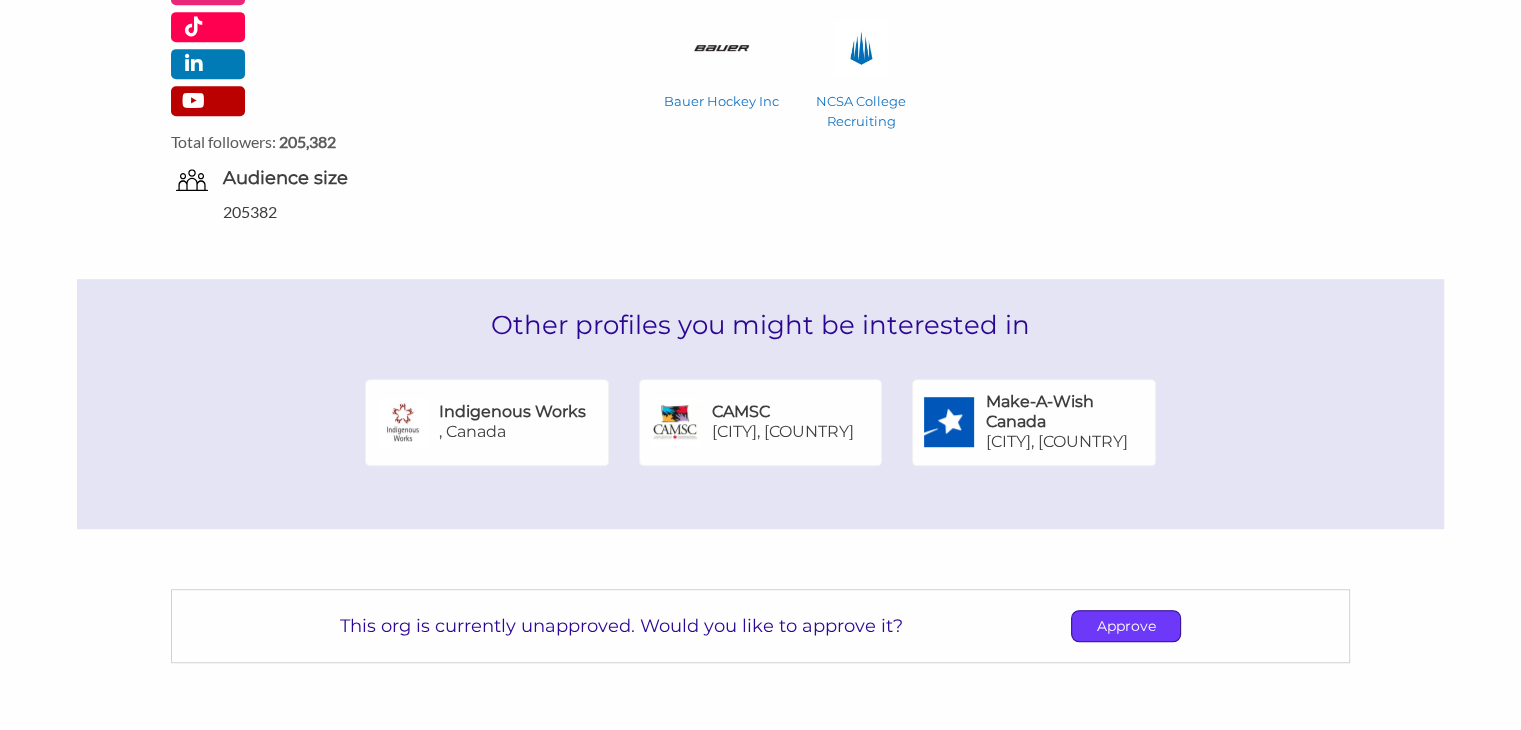 click on "Approve" at bounding box center [1126, 626] 